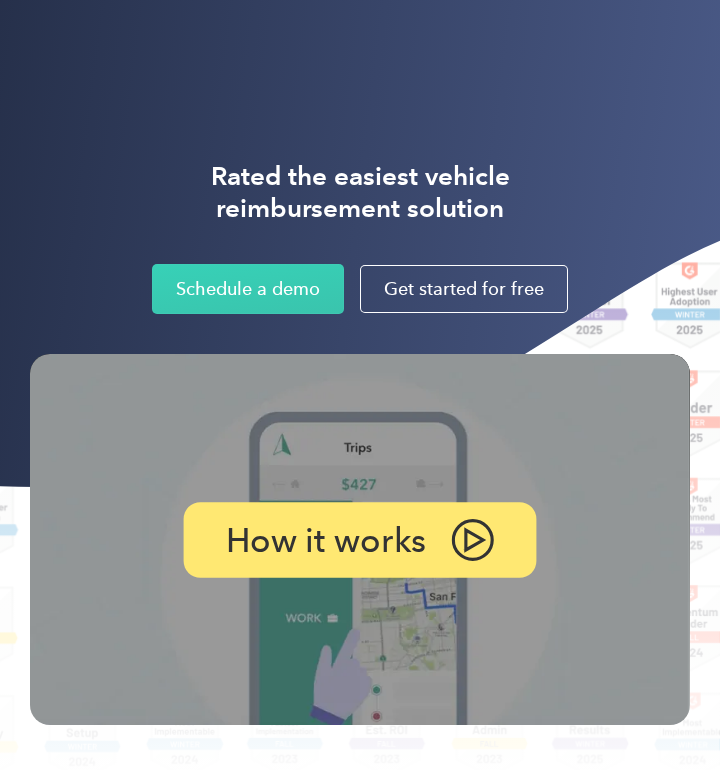 scroll, scrollTop: 0, scrollLeft: 0, axis: both 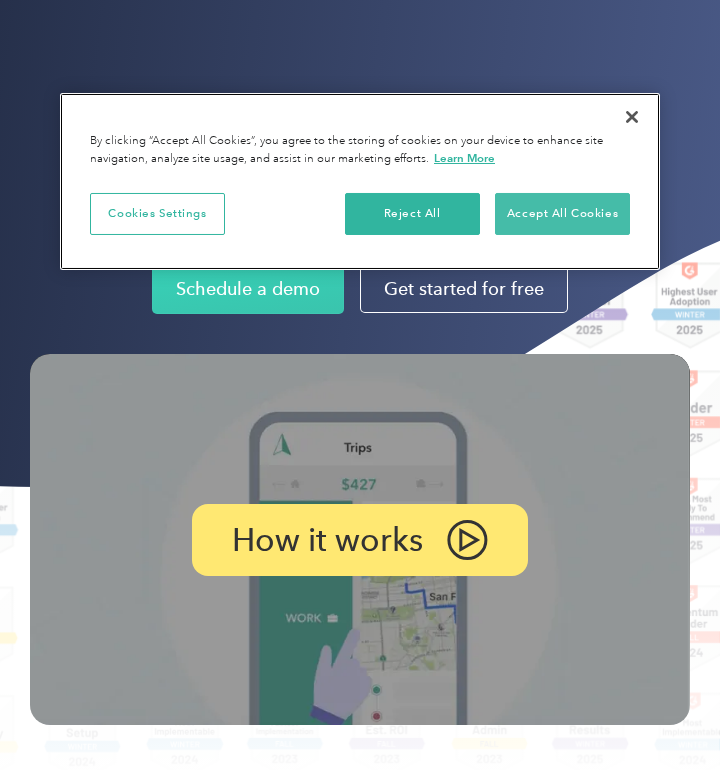 click on "Accept All Cookies" at bounding box center (562, 214) 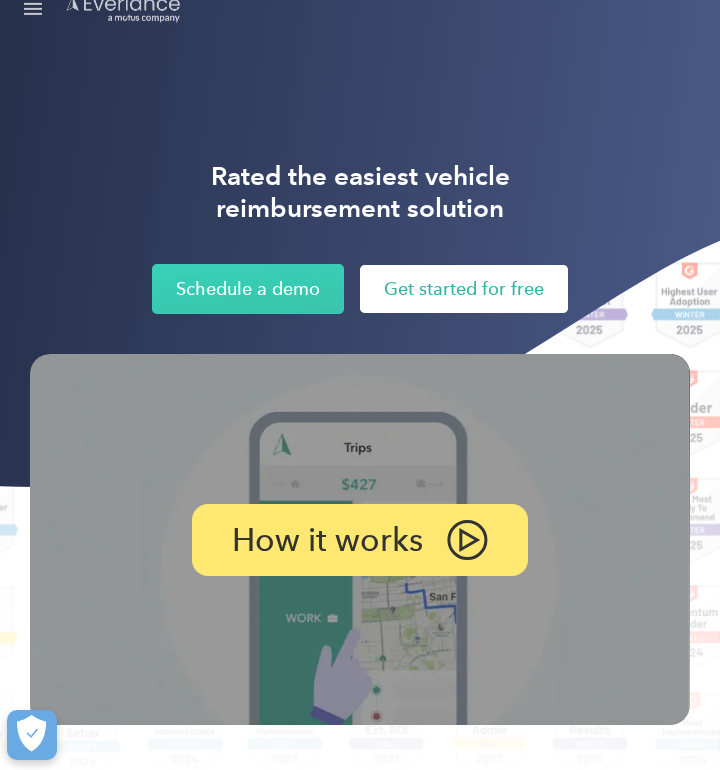 click on "Get started for free" at bounding box center (464, 289) 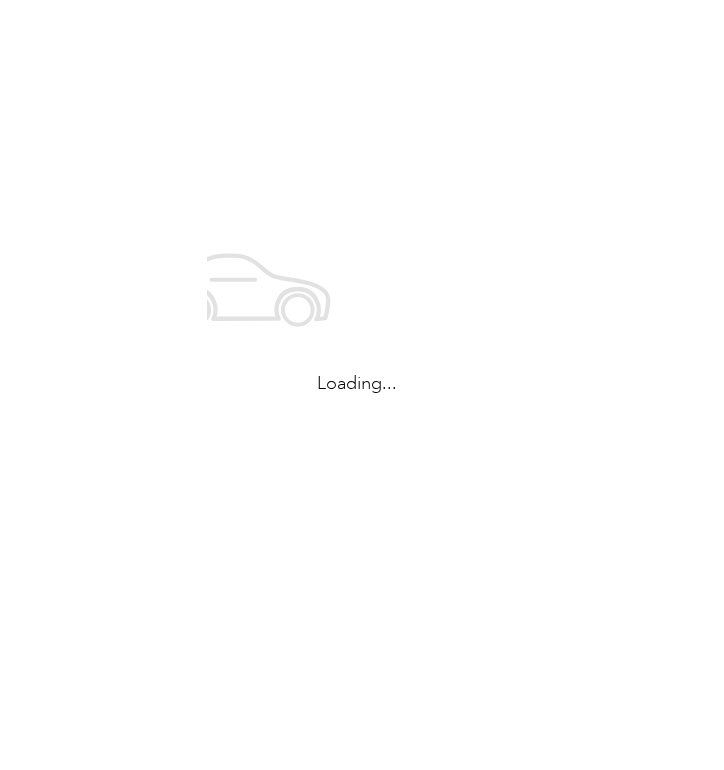 scroll, scrollTop: 0, scrollLeft: 0, axis: both 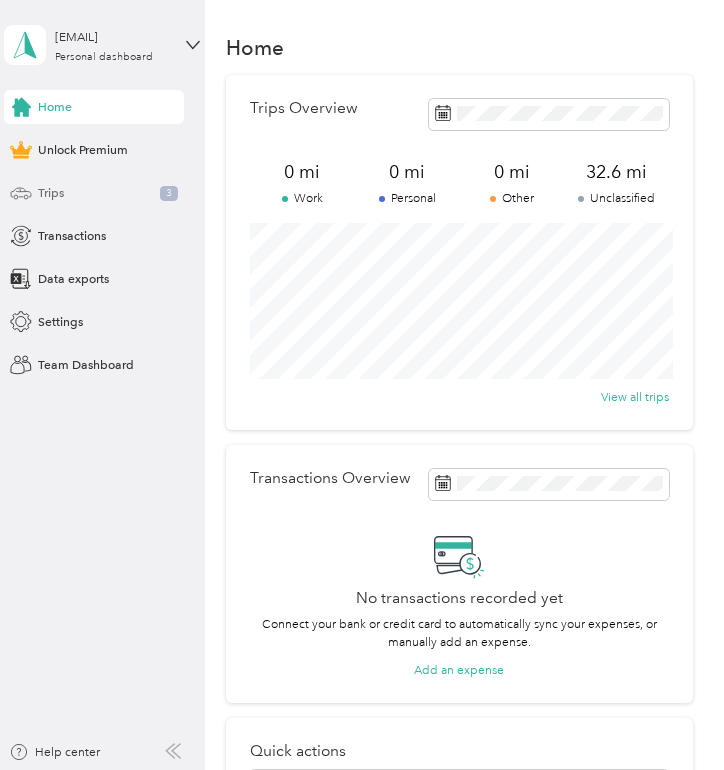 click on "Trips 3" at bounding box center (94, 193) 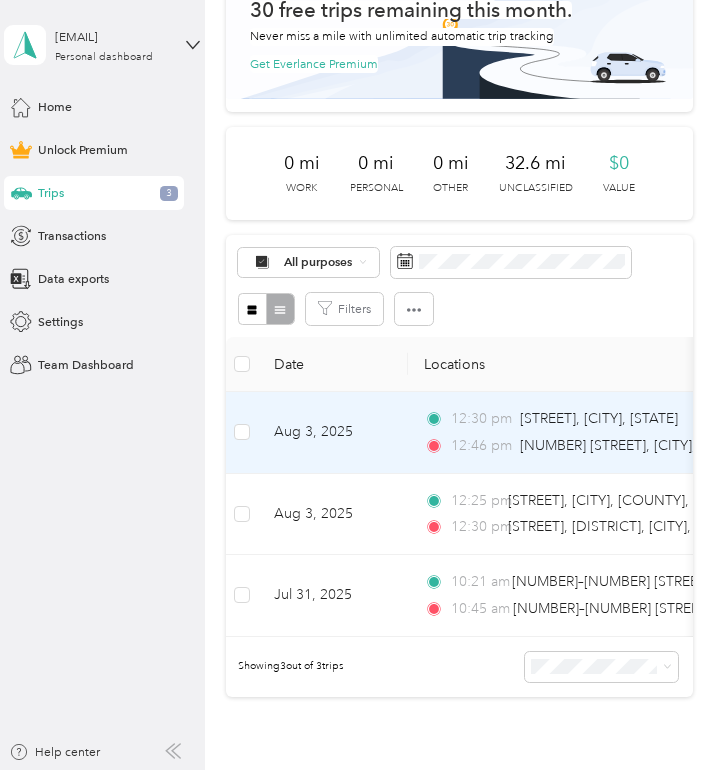 scroll, scrollTop: 120, scrollLeft: 0, axis: vertical 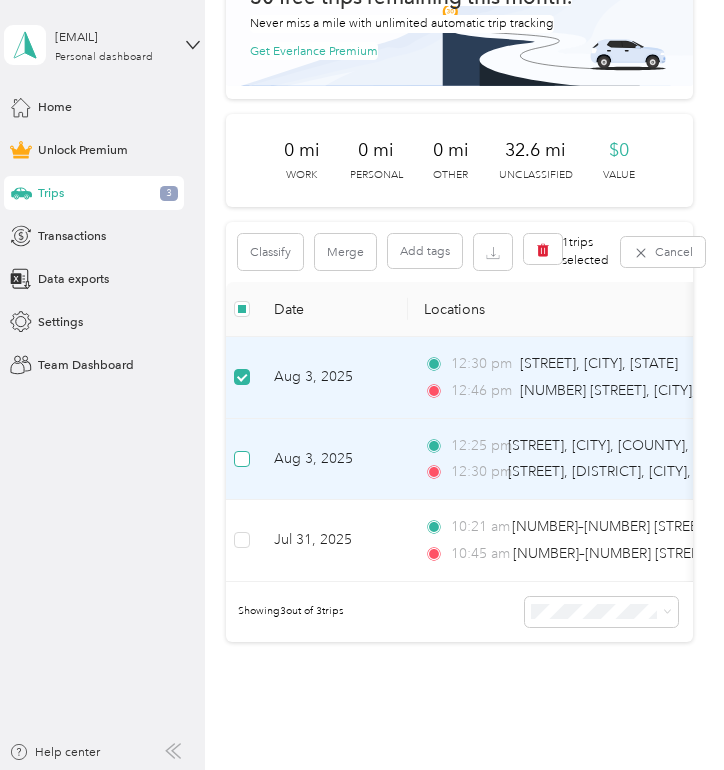 click at bounding box center (242, 459) 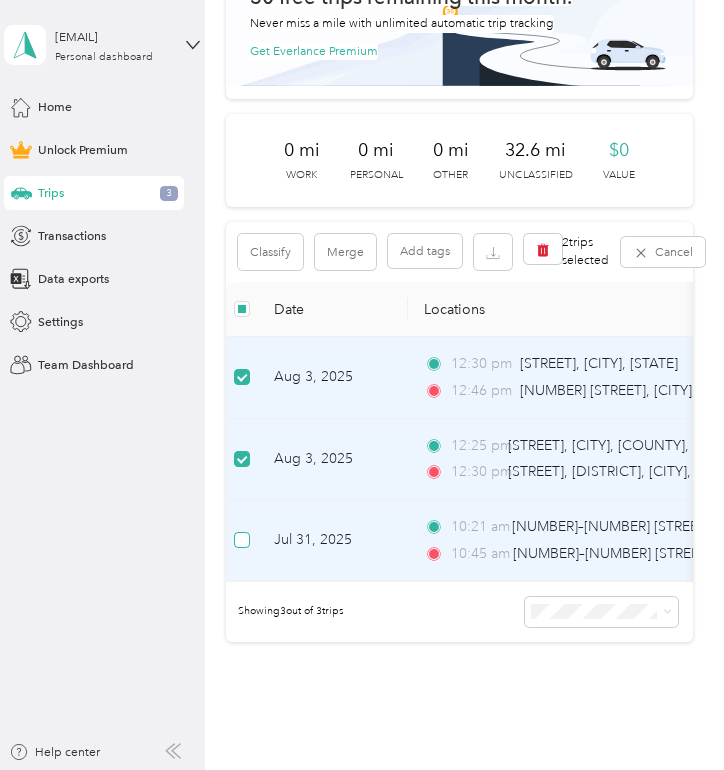 click at bounding box center [242, 540] 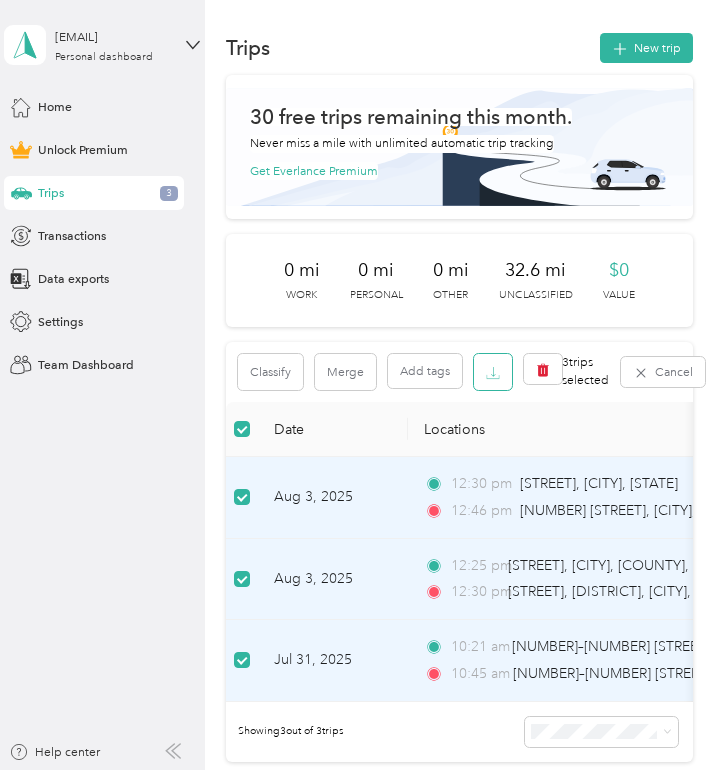 scroll, scrollTop: 0, scrollLeft: 0, axis: both 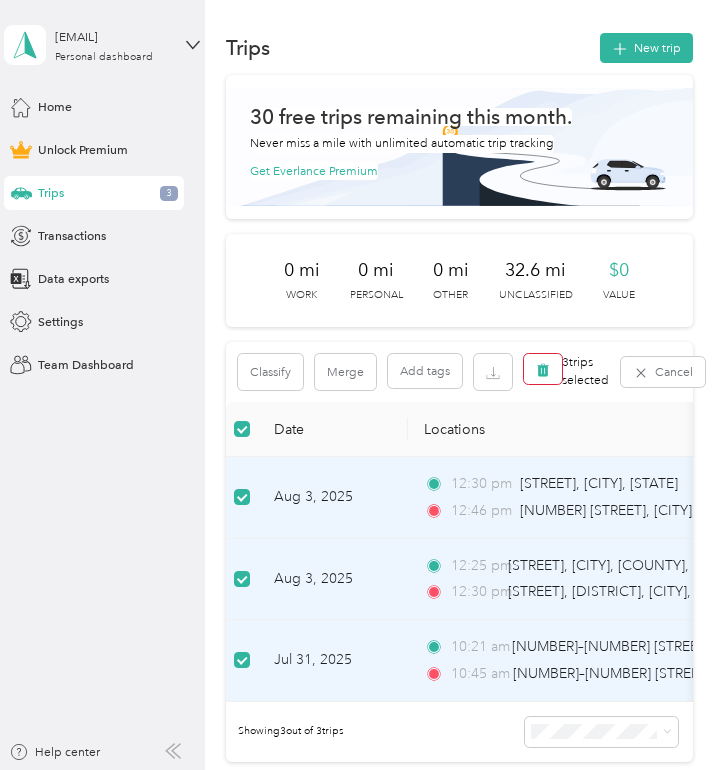 click 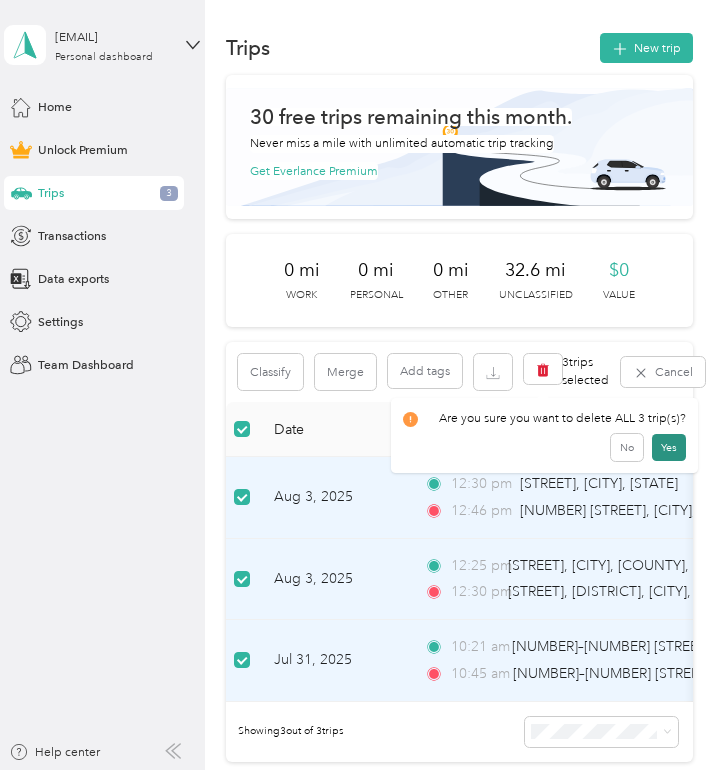 click on "Yes" at bounding box center [669, 447] 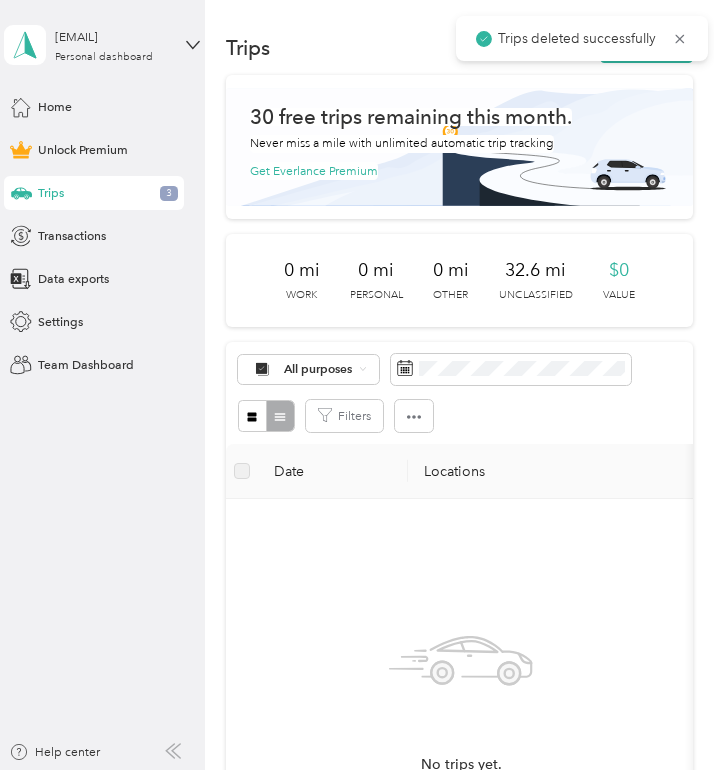 scroll, scrollTop: 0, scrollLeft: 0, axis: both 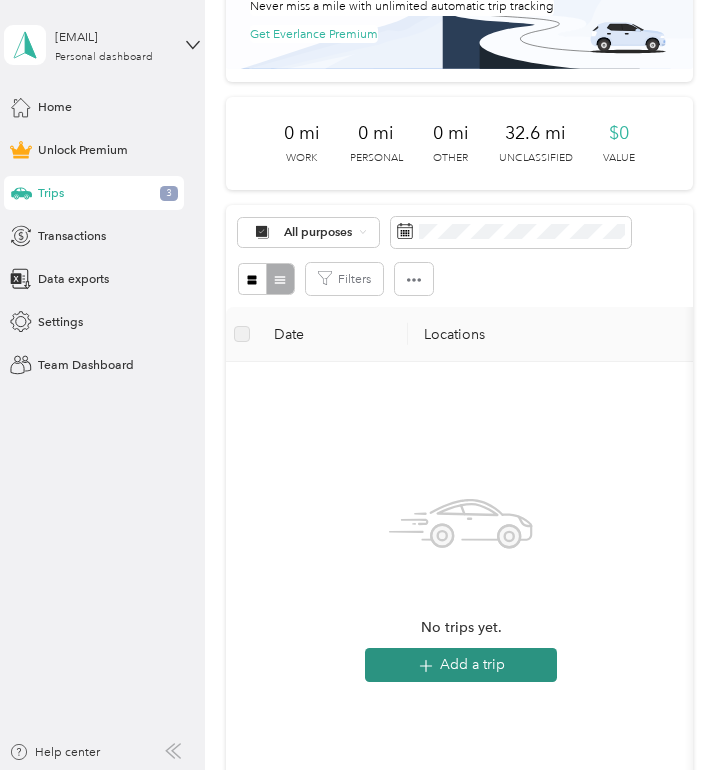 click on "Add a trip" at bounding box center [461, 665] 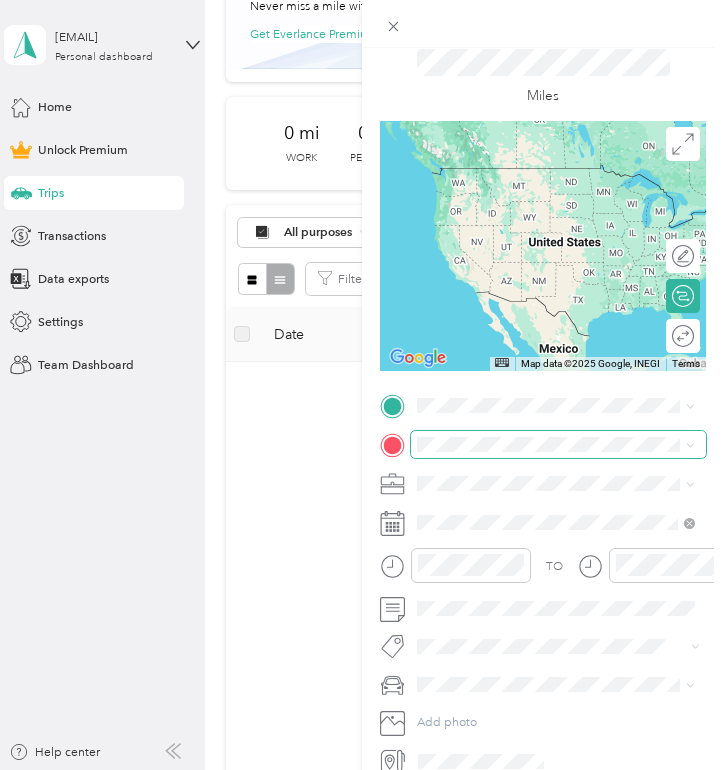 scroll, scrollTop: 59, scrollLeft: 0, axis: vertical 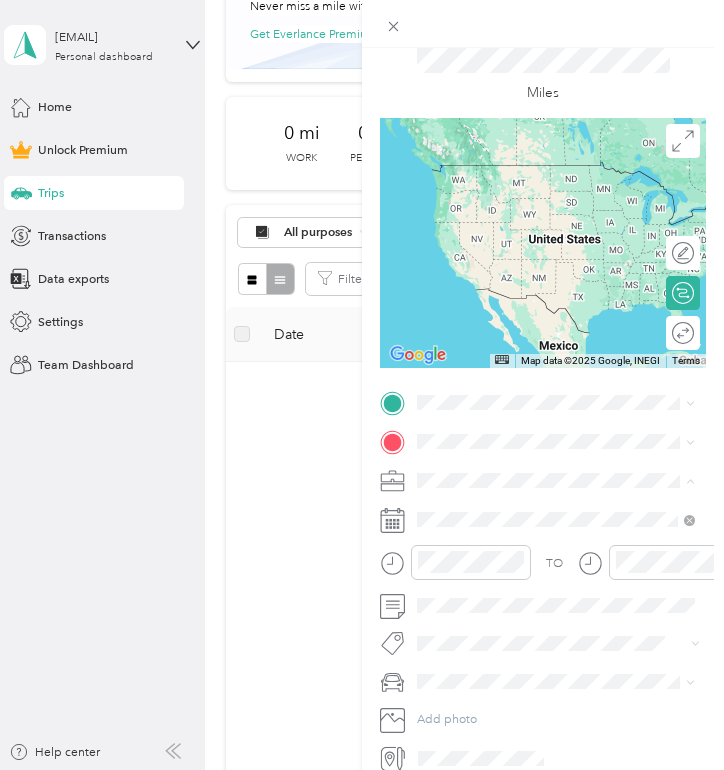 click on "Cleaning Services" at bounding box center (472, 570) 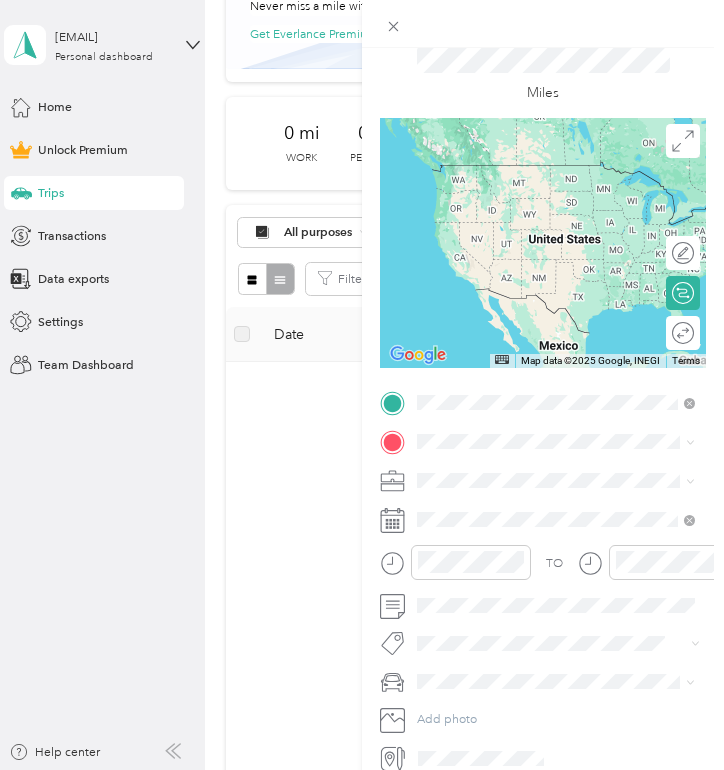 click on "[NUMBER] [STREET]
[CITY], [STATE] [POSTAL_CODE], [COUNTRY]" at bounding box center [570, 479] 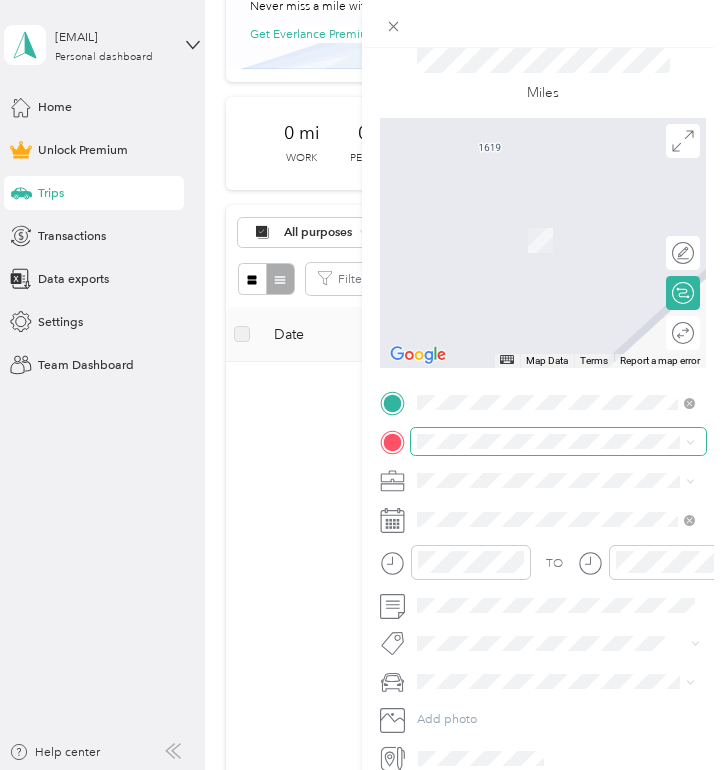 click at bounding box center (558, 441) 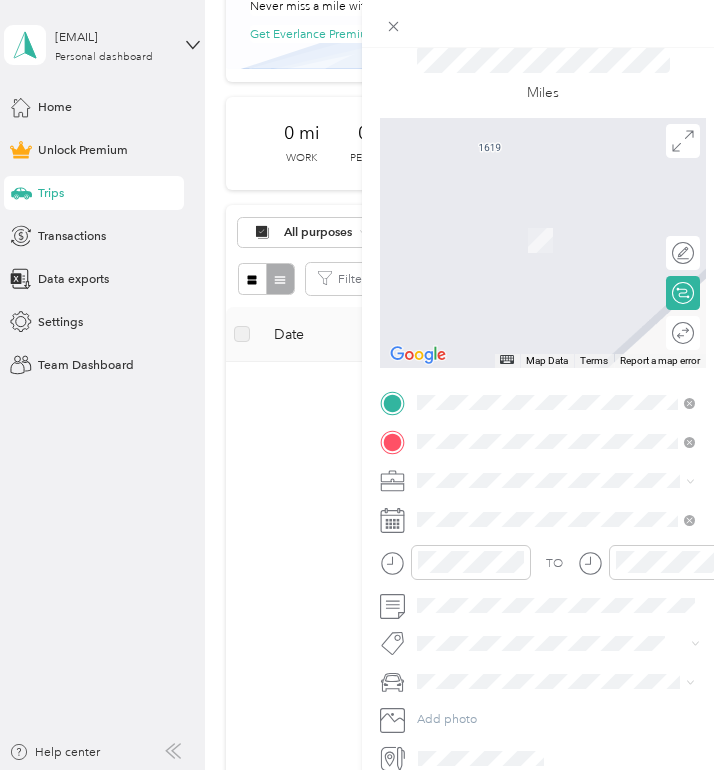 click on "[STREET]
[CITY], [STATE] [POSTAL_CODE], [COUNTRY]" at bounding box center [556, 518] 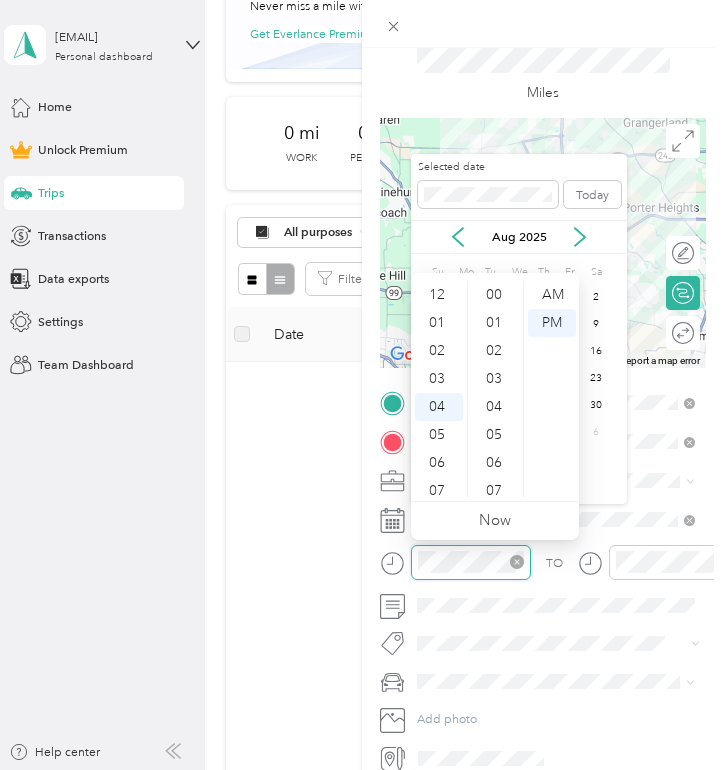scroll, scrollTop: 110, scrollLeft: 0, axis: vertical 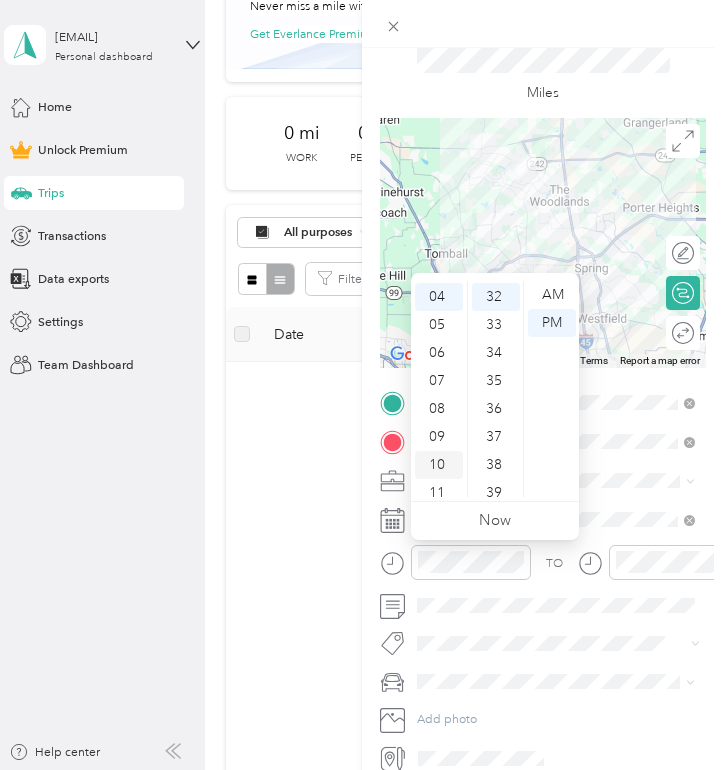 click on "10" at bounding box center [439, 465] 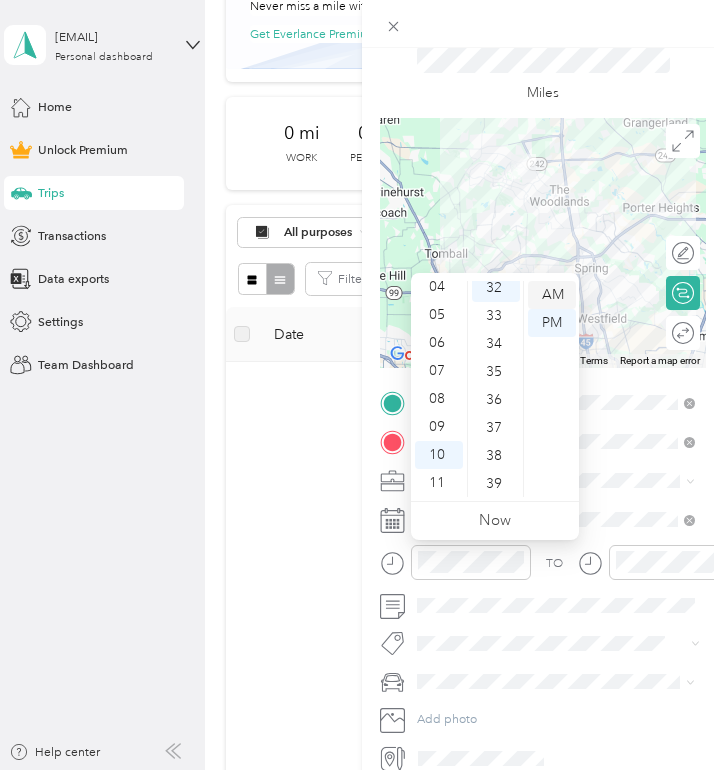 click on "AM" at bounding box center [552, 295] 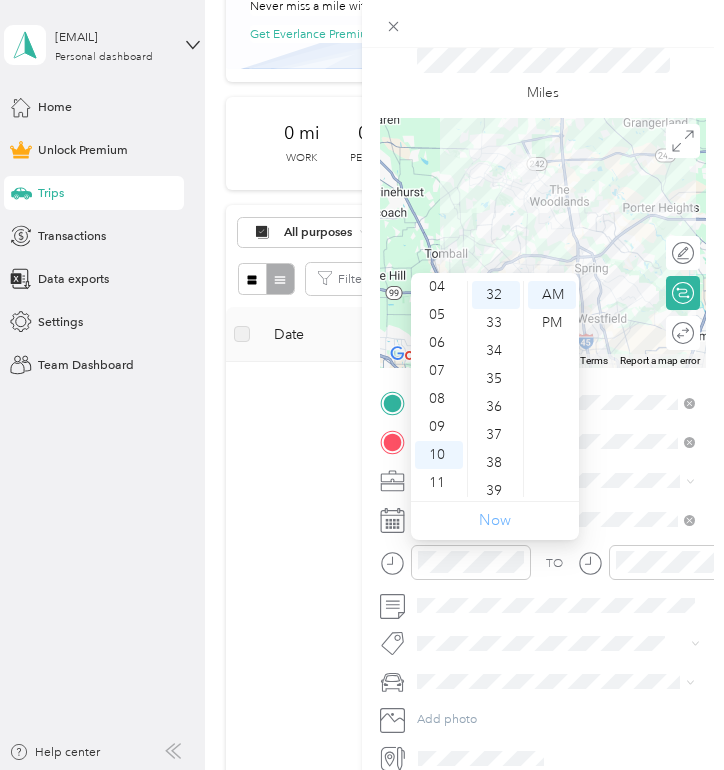 click on "Now" at bounding box center [495, 520] 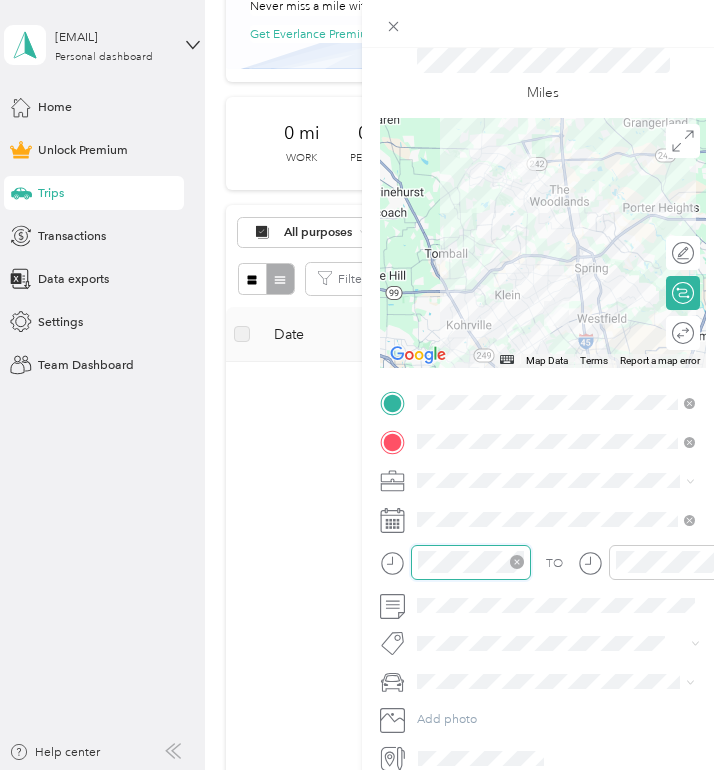scroll, scrollTop: 112, scrollLeft: 0, axis: vertical 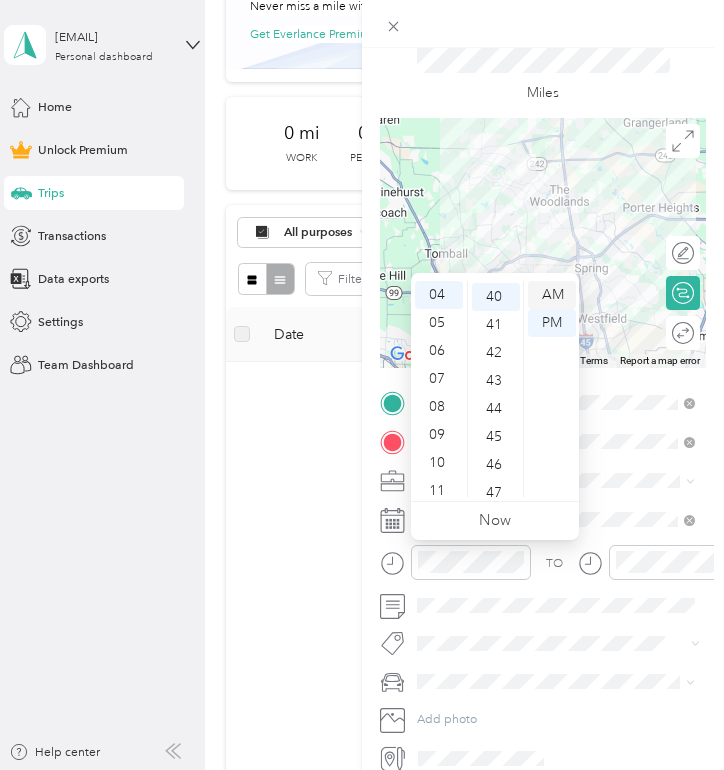 click on "AM" at bounding box center (552, 295) 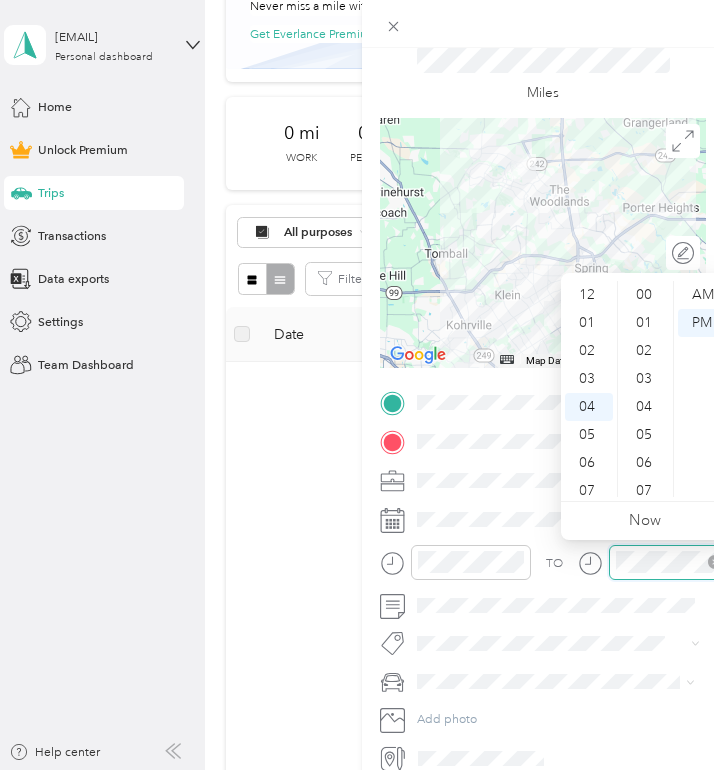 scroll, scrollTop: 894, scrollLeft: 0, axis: vertical 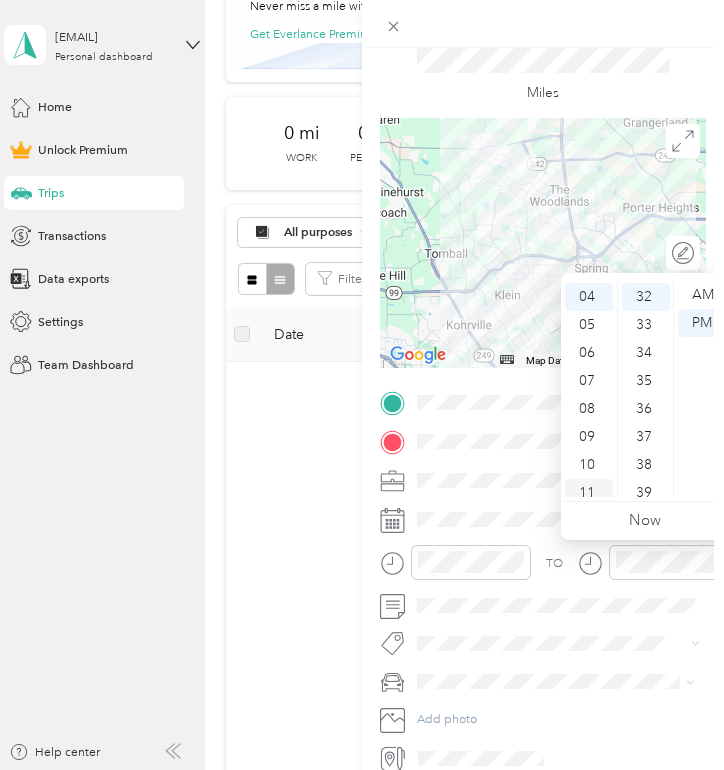 click on "11" at bounding box center [589, 493] 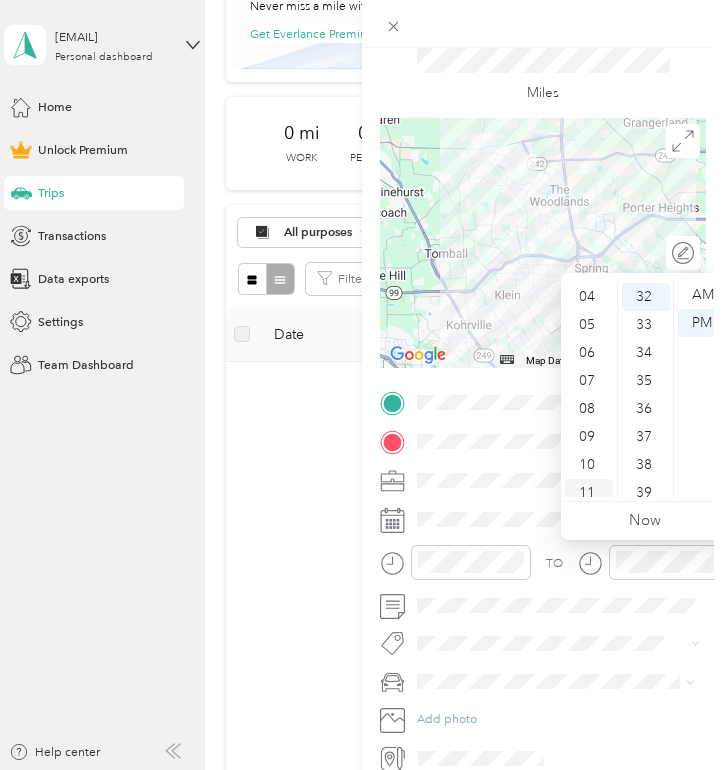 scroll, scrollTop: 120, scrollLeft: 0, axis: vertical 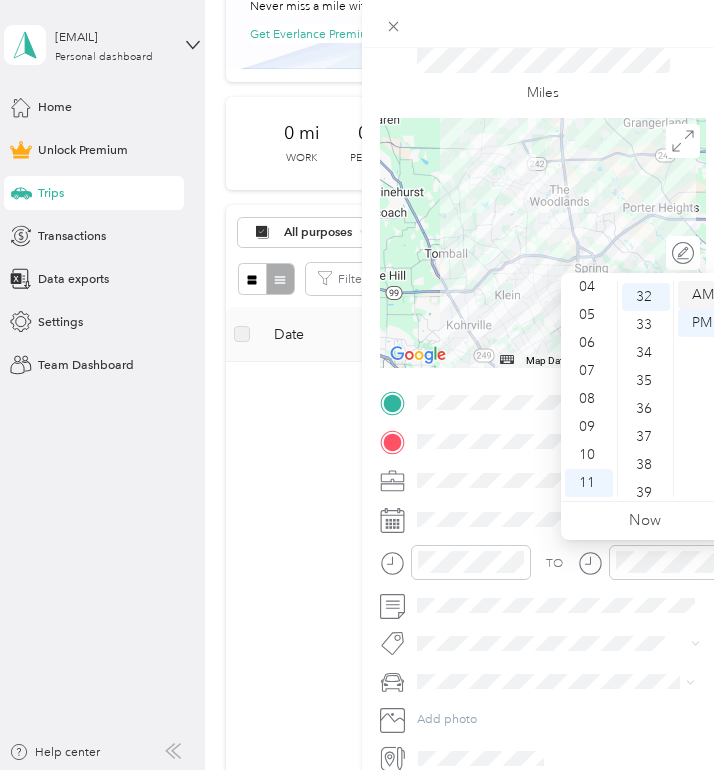 drag, startPoint x: 699, startPoint y: 300, endPoint x: 688, endPoint y: 307, distance: 13.038404 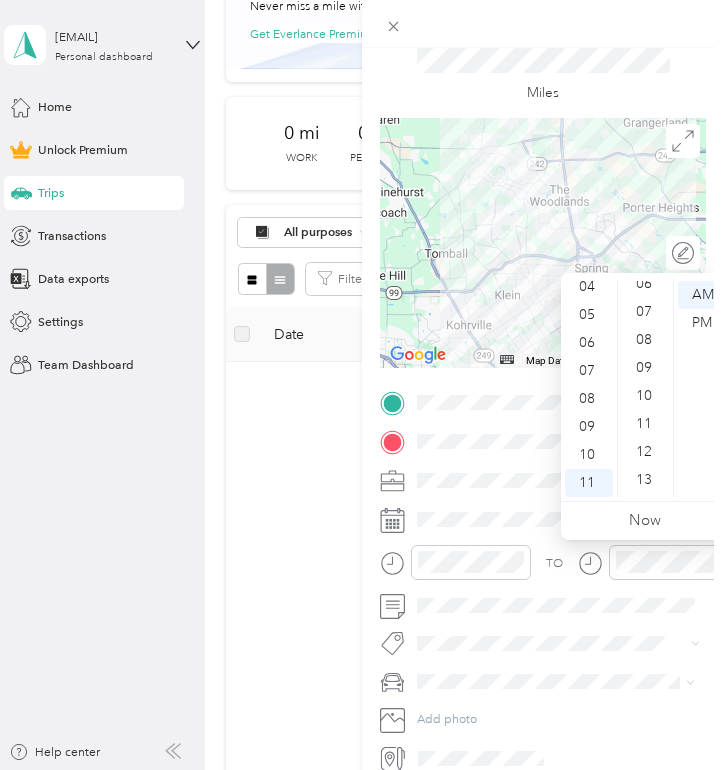 scroll, scrollTop: 0, scrollLeft: 0, axis: both 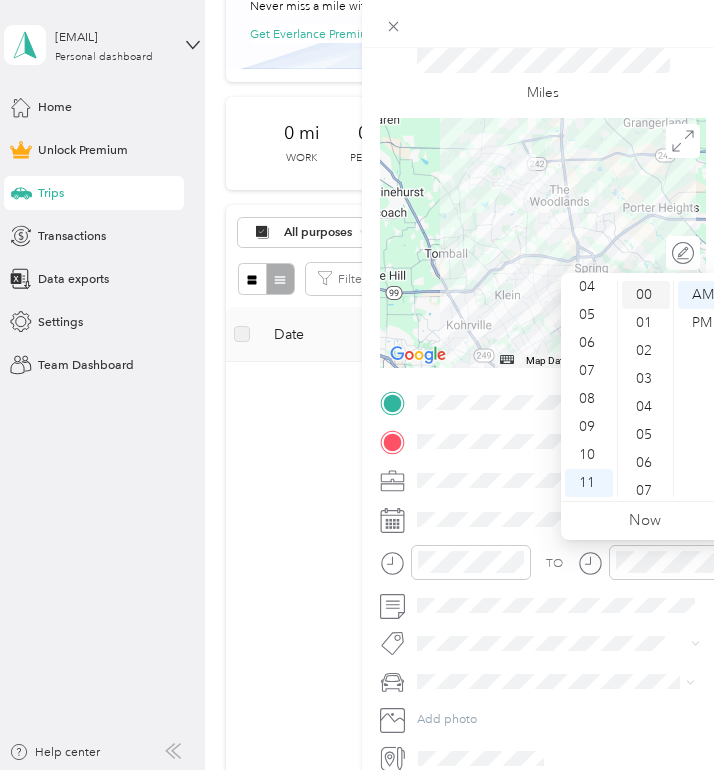 click on "00" at bounding box center [646, 295] 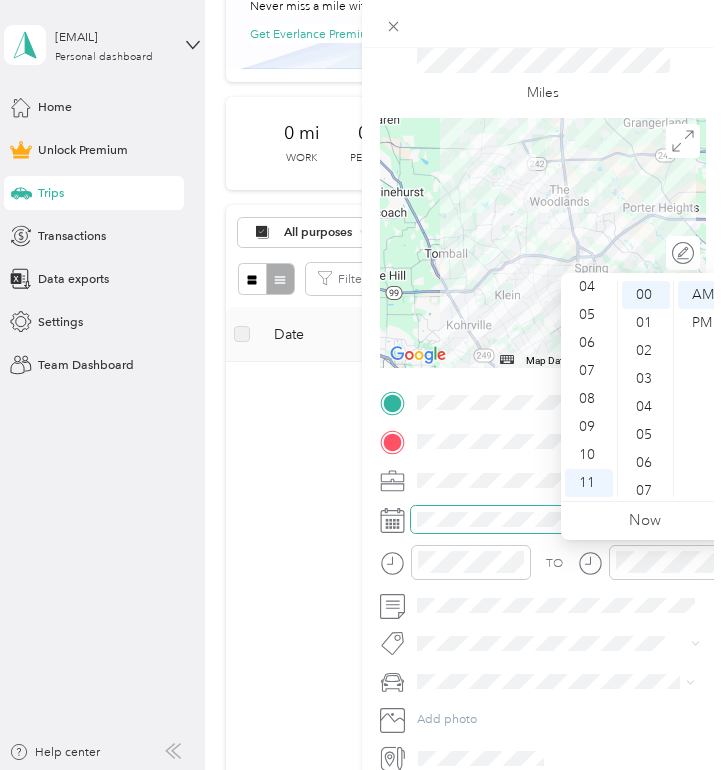 click at bounding box center (558, 519) 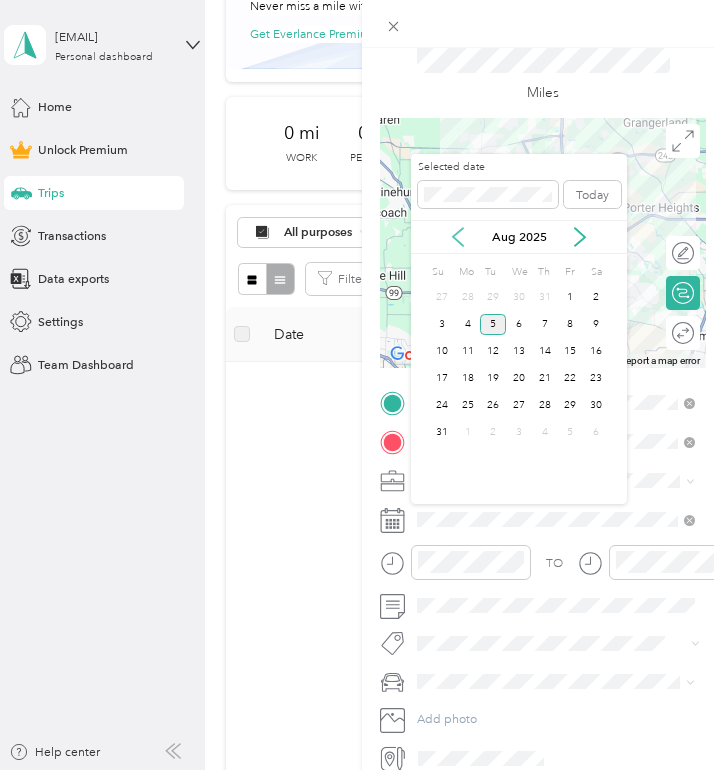 click 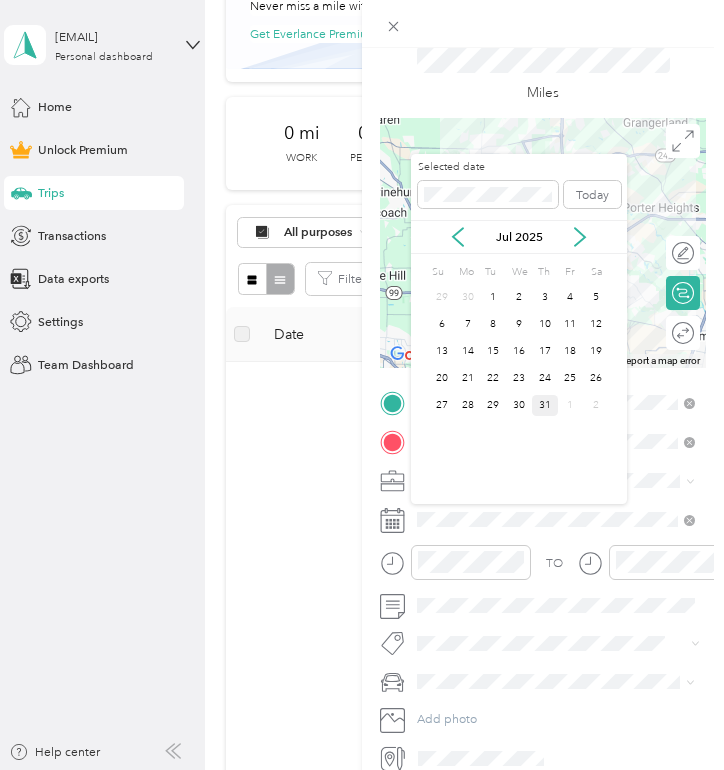 click on "31" at bounding box center [545, 405] 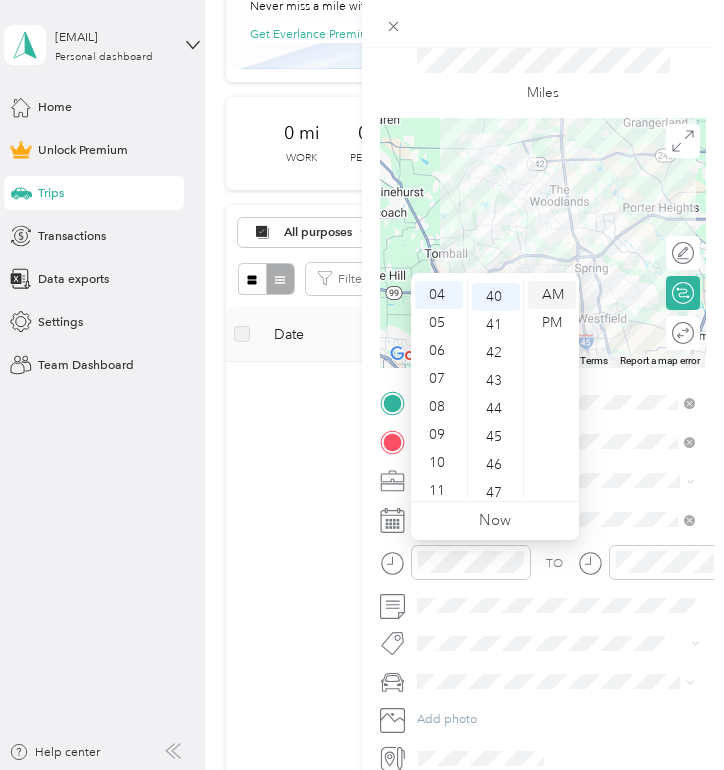 click on "AM" at bounding box center (552, 295) 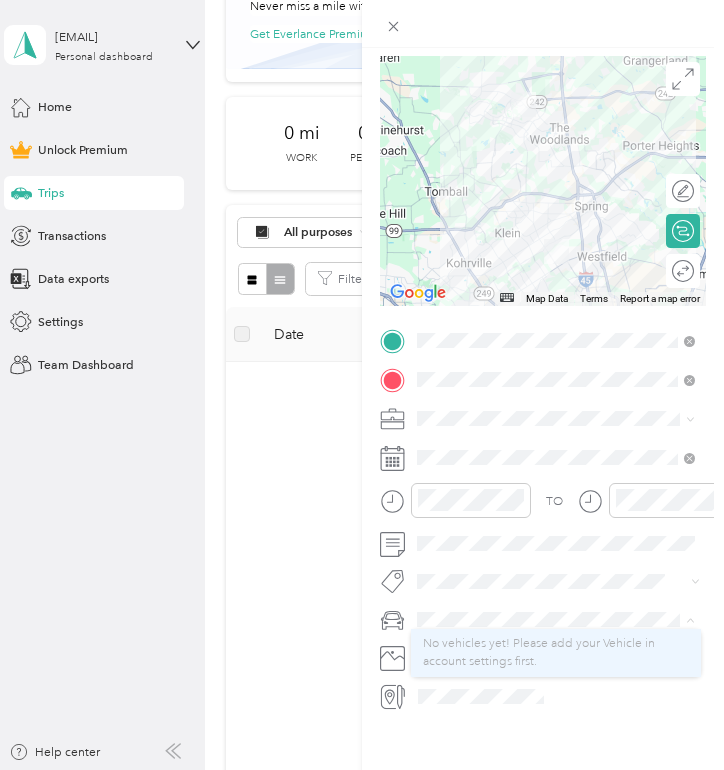 scroll, scrollTop: 128, scrollLeft: 0, axis: vertical 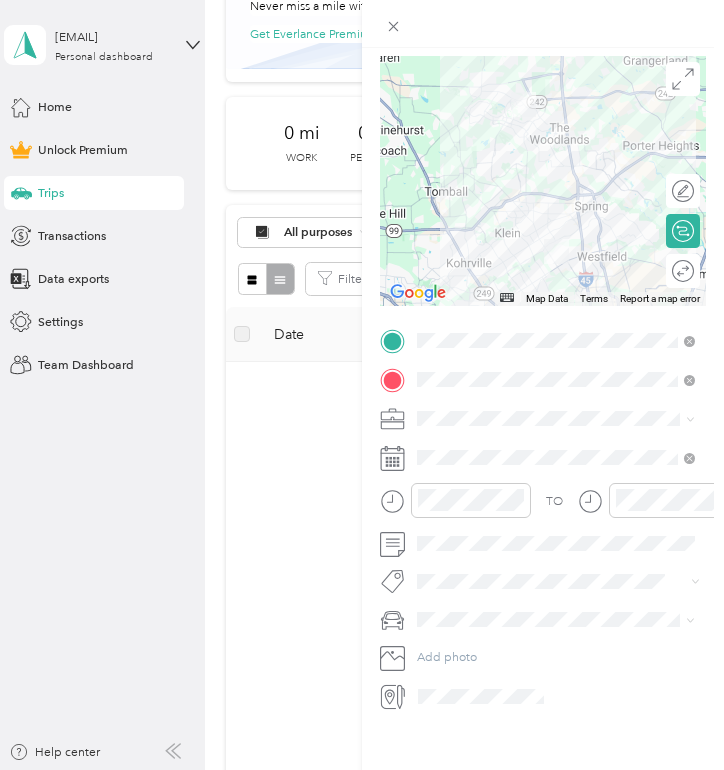 click on "No vehicles yet! Please add your Vehicle in account settings first." at bounding box center (556, 651) 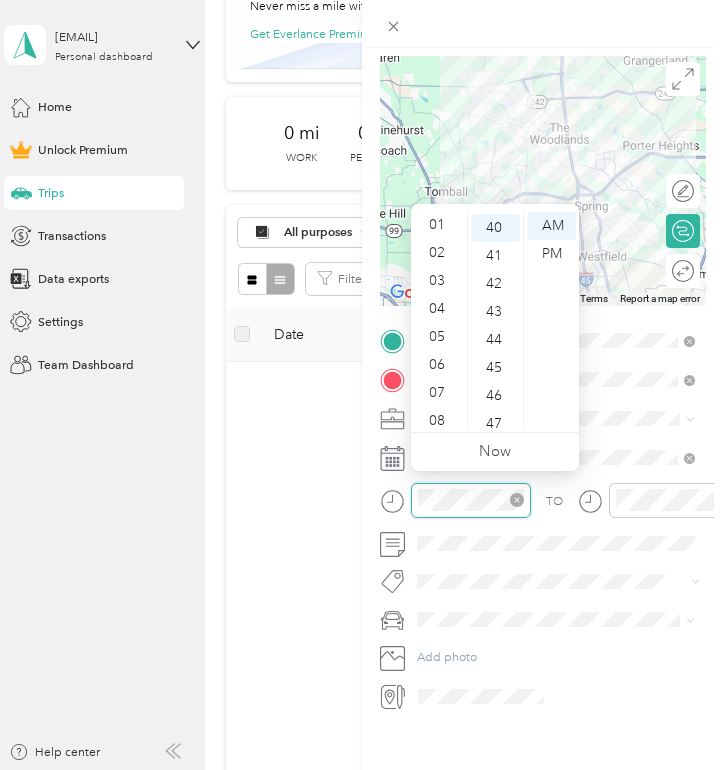 scroll, scrollTop: 120, scrollLeft: 0, axis: vertical 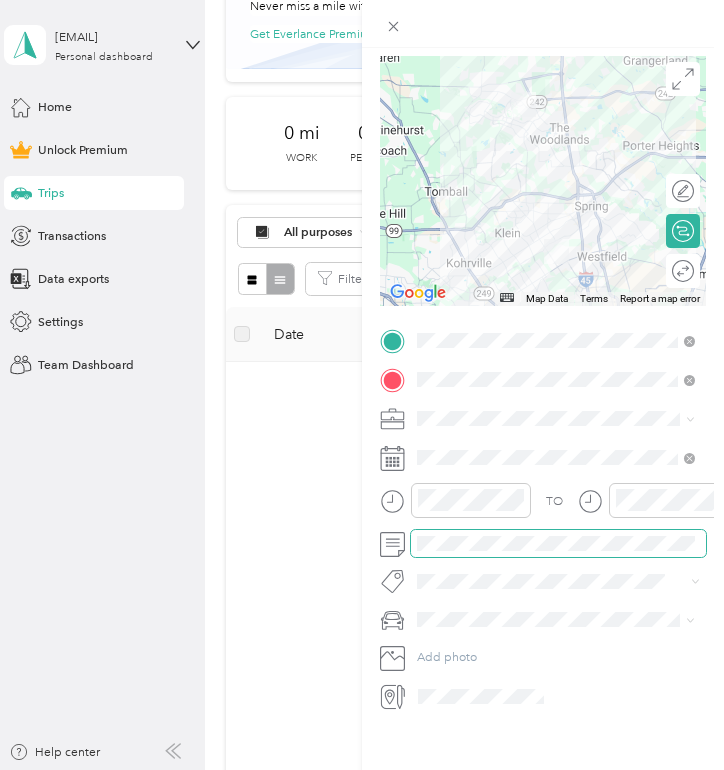 click at bounding box center (558, 543) 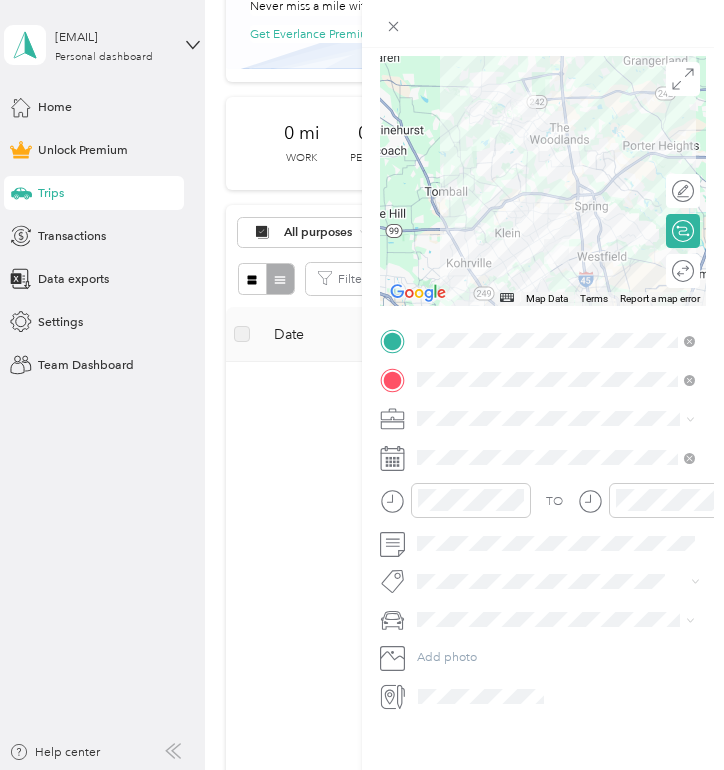 click on "No vehicles yet! Please add your Vehicle in account settings first." at bounding box center (539, 651) 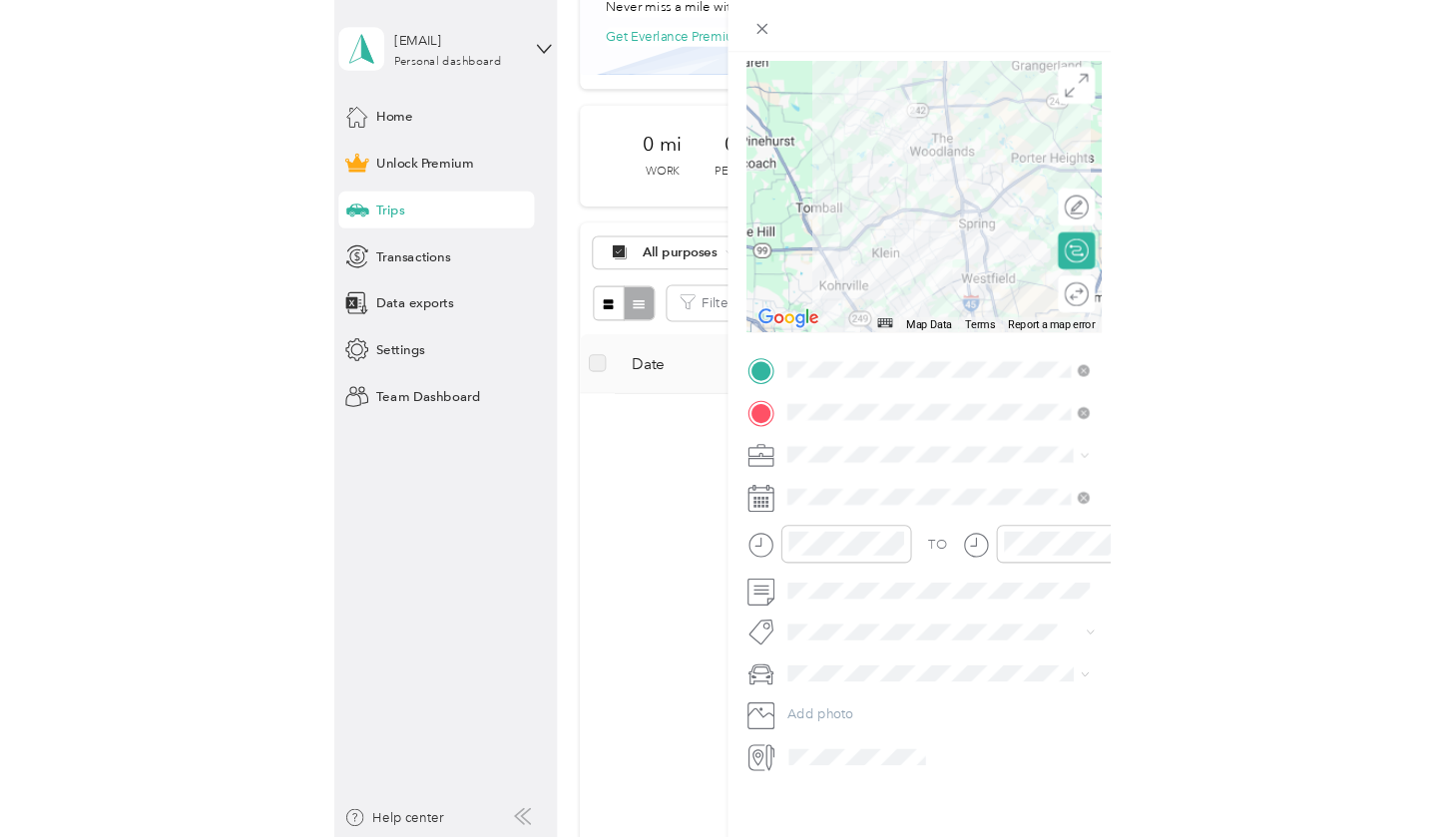 scroll, scrollTop: 0, scrollLeft: 0, axis: both 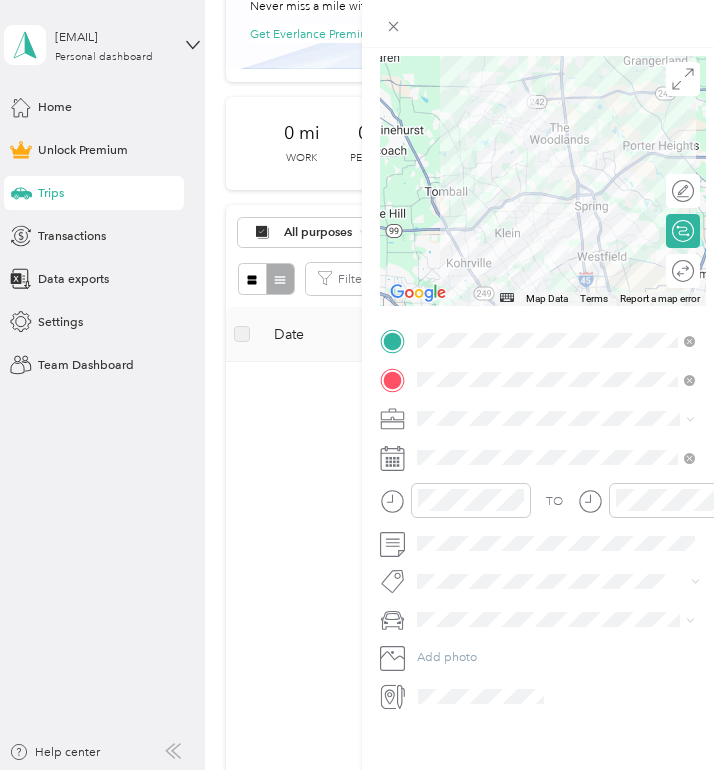 click on "New Trip Save This trip cannot be edited because it is either under review, approved, or paid. Contact your Team Manager to edit it. Miles ← Move left → Move right ↑ Move up ↓ Move down + Zoom in - Zoom out Home Jump left by 75% End Jump right by 75% Page Up Jump up by 75% Page Down Jump down by 75% Map Data Map data ©2025 Google Map data ©2025 Google 10 km  Click to toggle between metric and imperial units Terms Report a map error Edit route Calculate route Round trip TO Add photo" at bounding box center [362, 385] 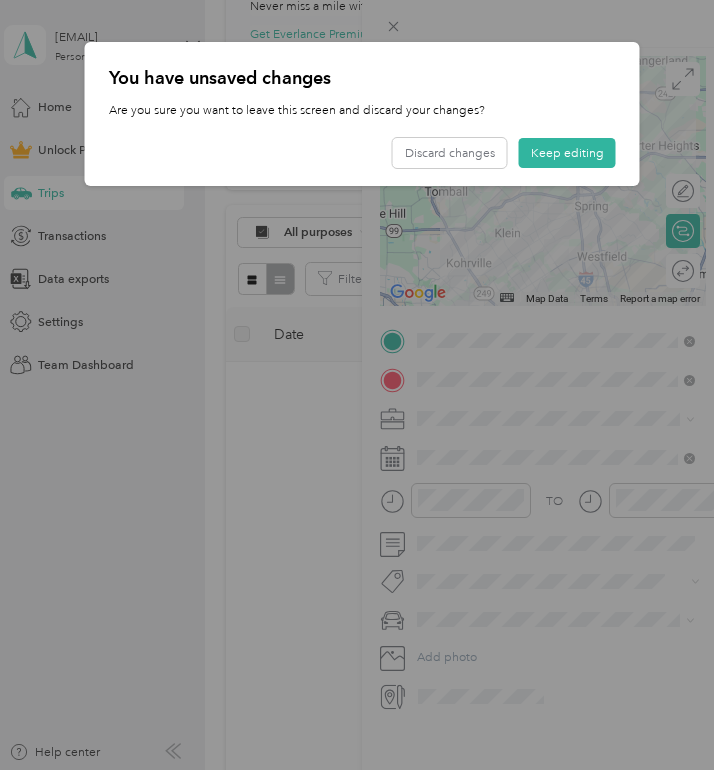 click at bounding box center (362, 385) 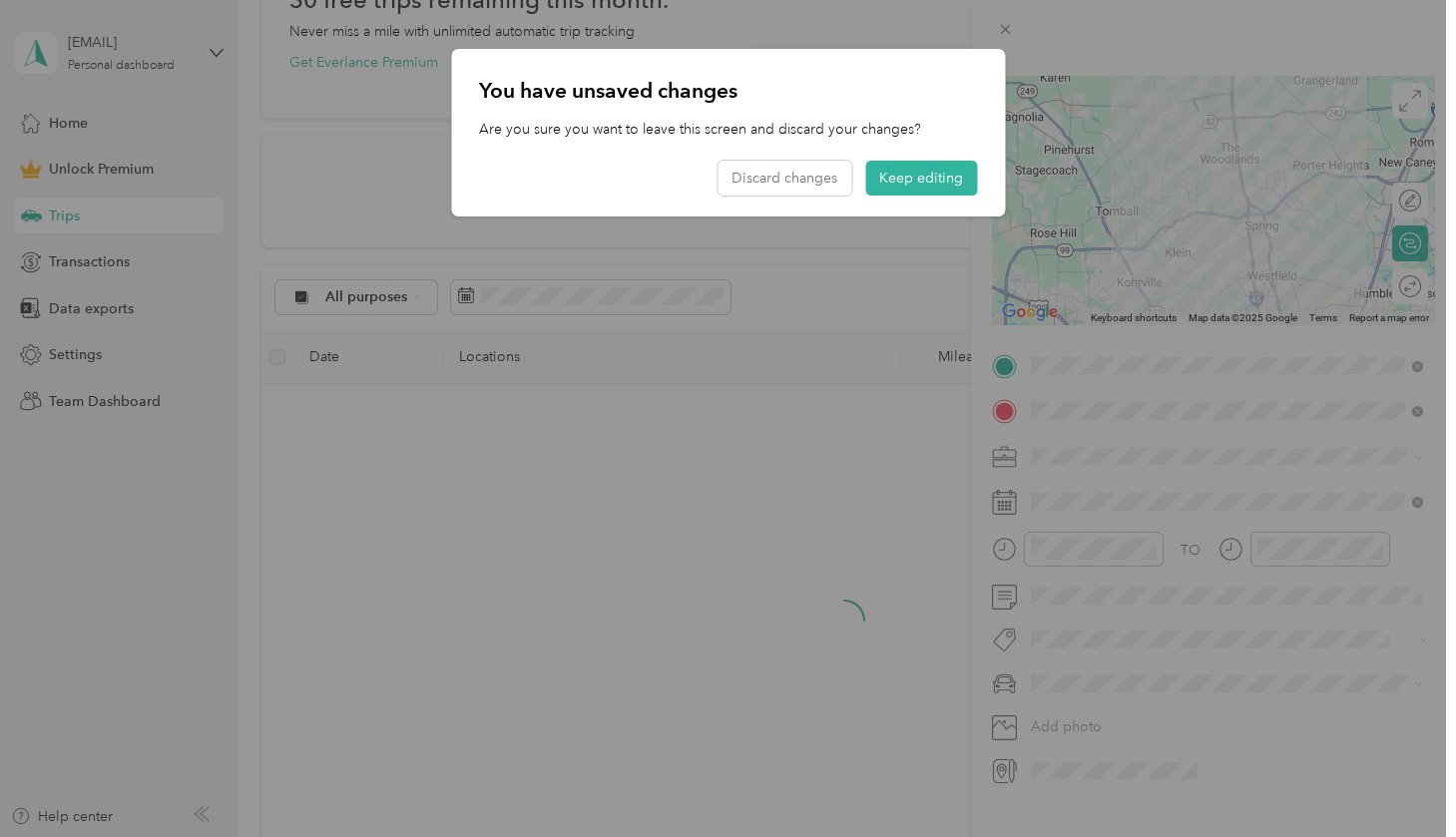 click at bounding box center (728, 418) 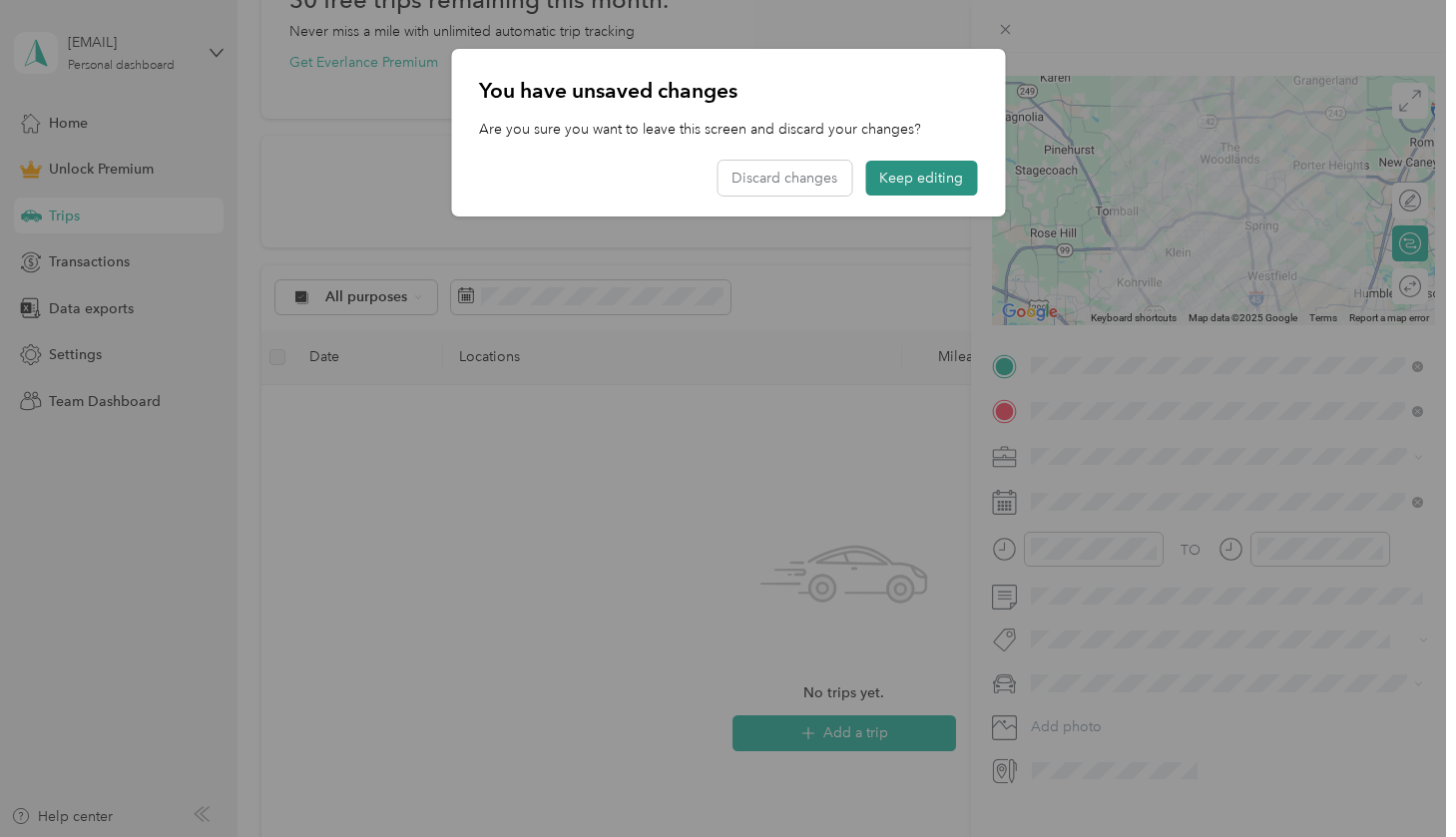 click on "Keep editing" at bounding box center (921, 178) 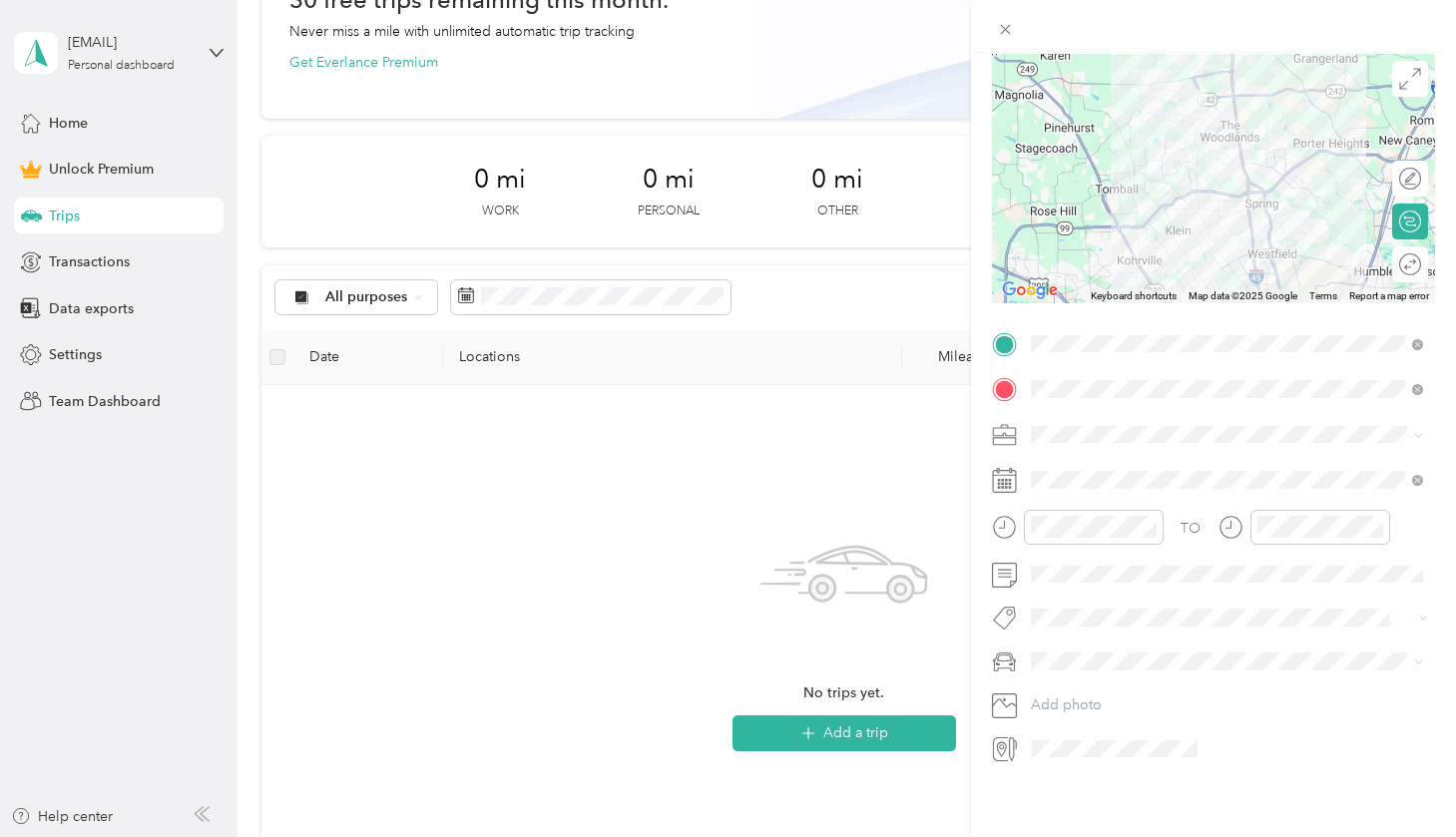 scroll, scrollTop: 0, scrollLeft: 0, axis: both 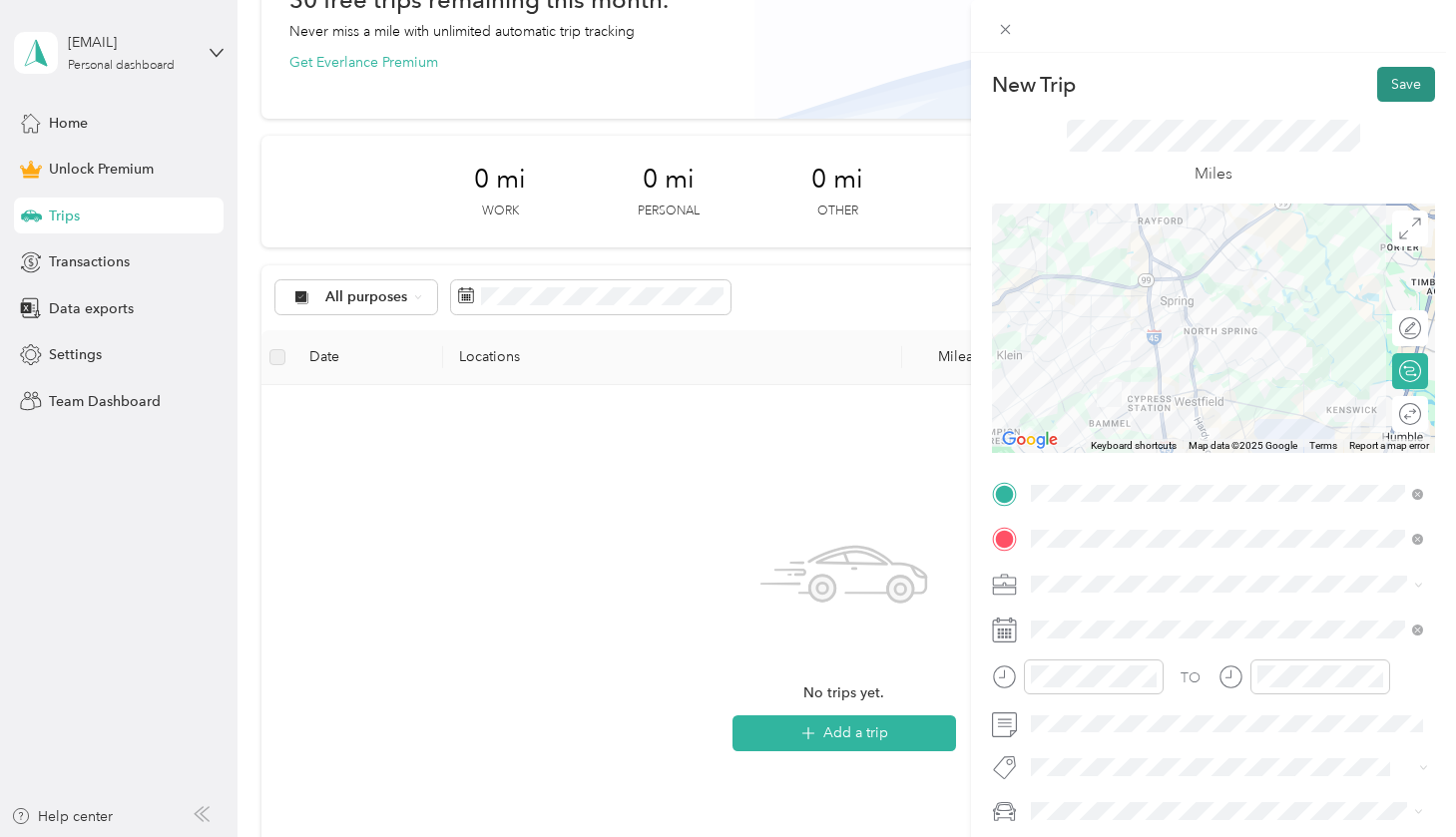 click on "Save" at bounding box center (1406, 84) 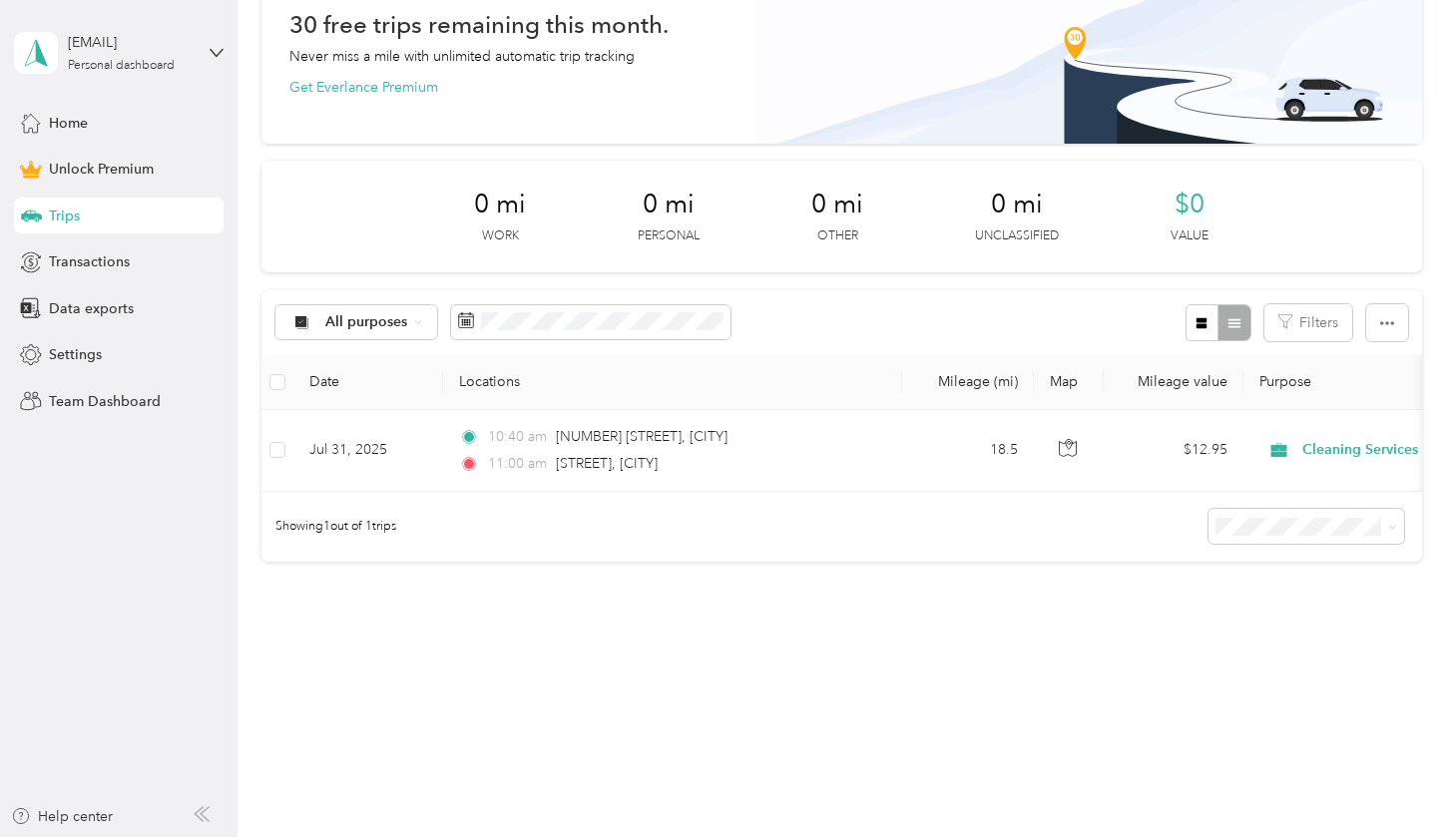 scroll, scrollTop: 0, scrollLeft: 0, axis: both 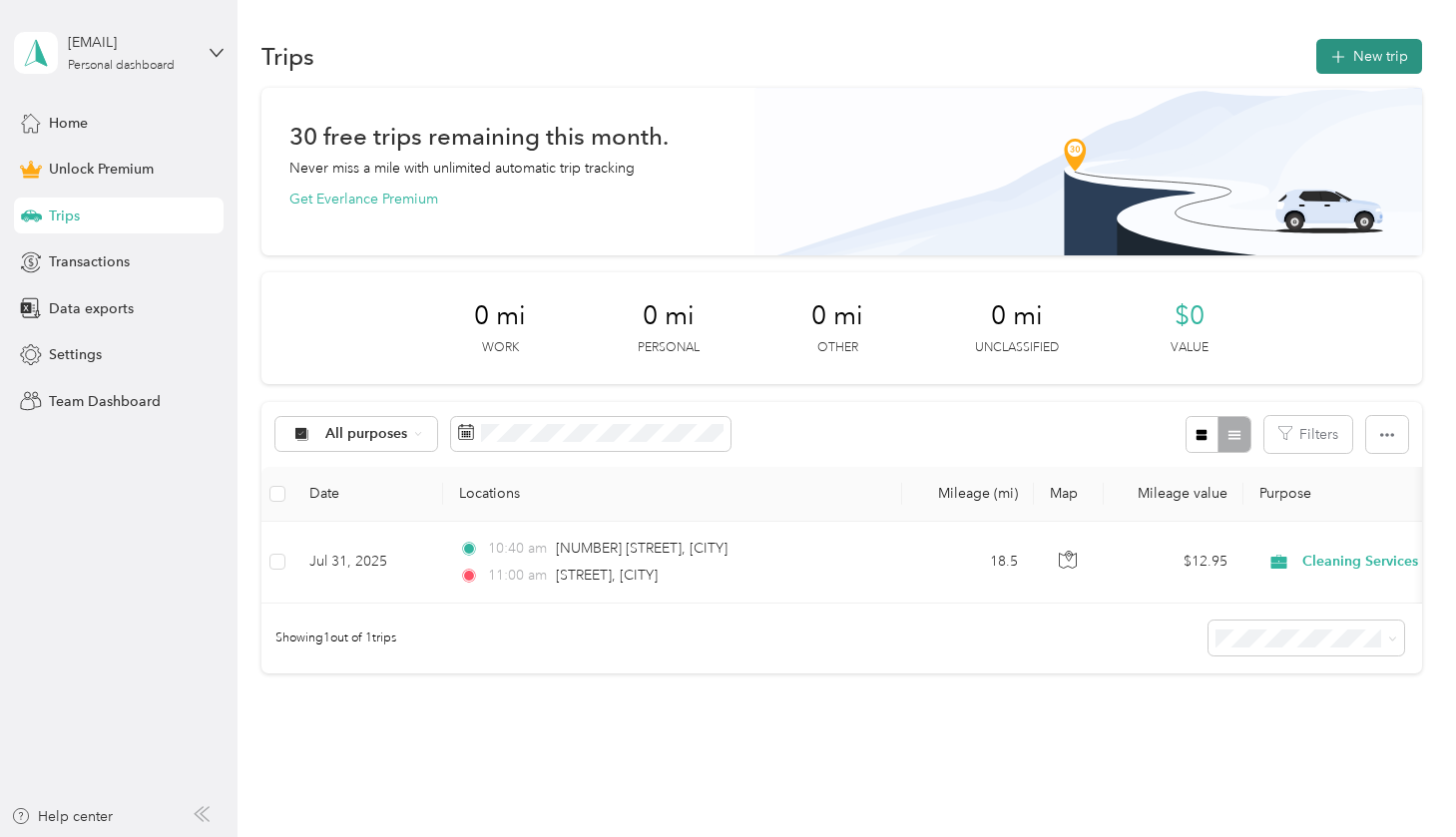 click on "New trip" at bounding box center [1369, 56] 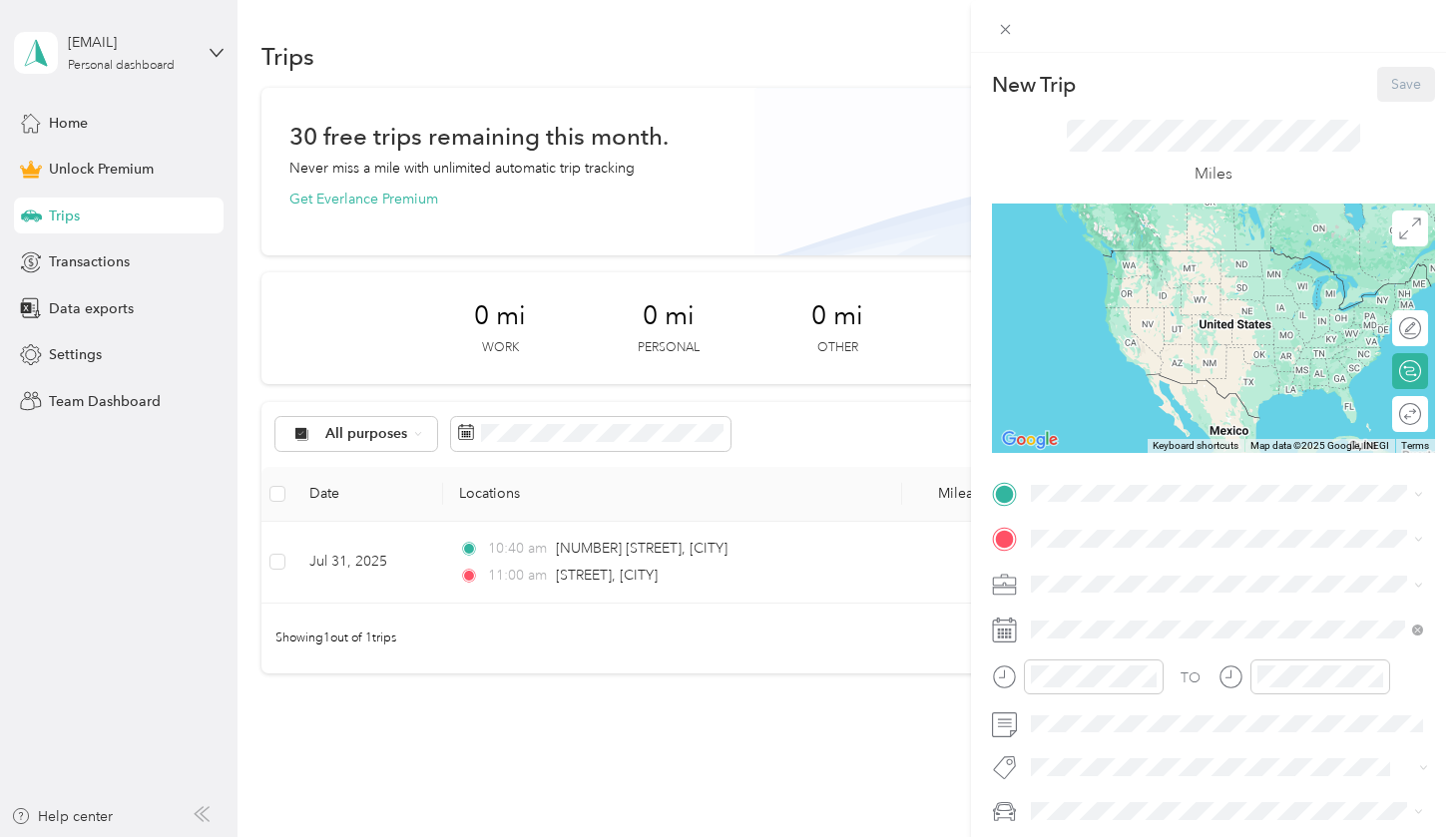 scroll, scrollTop: 24, scrollLeft: 0, axis: vertical 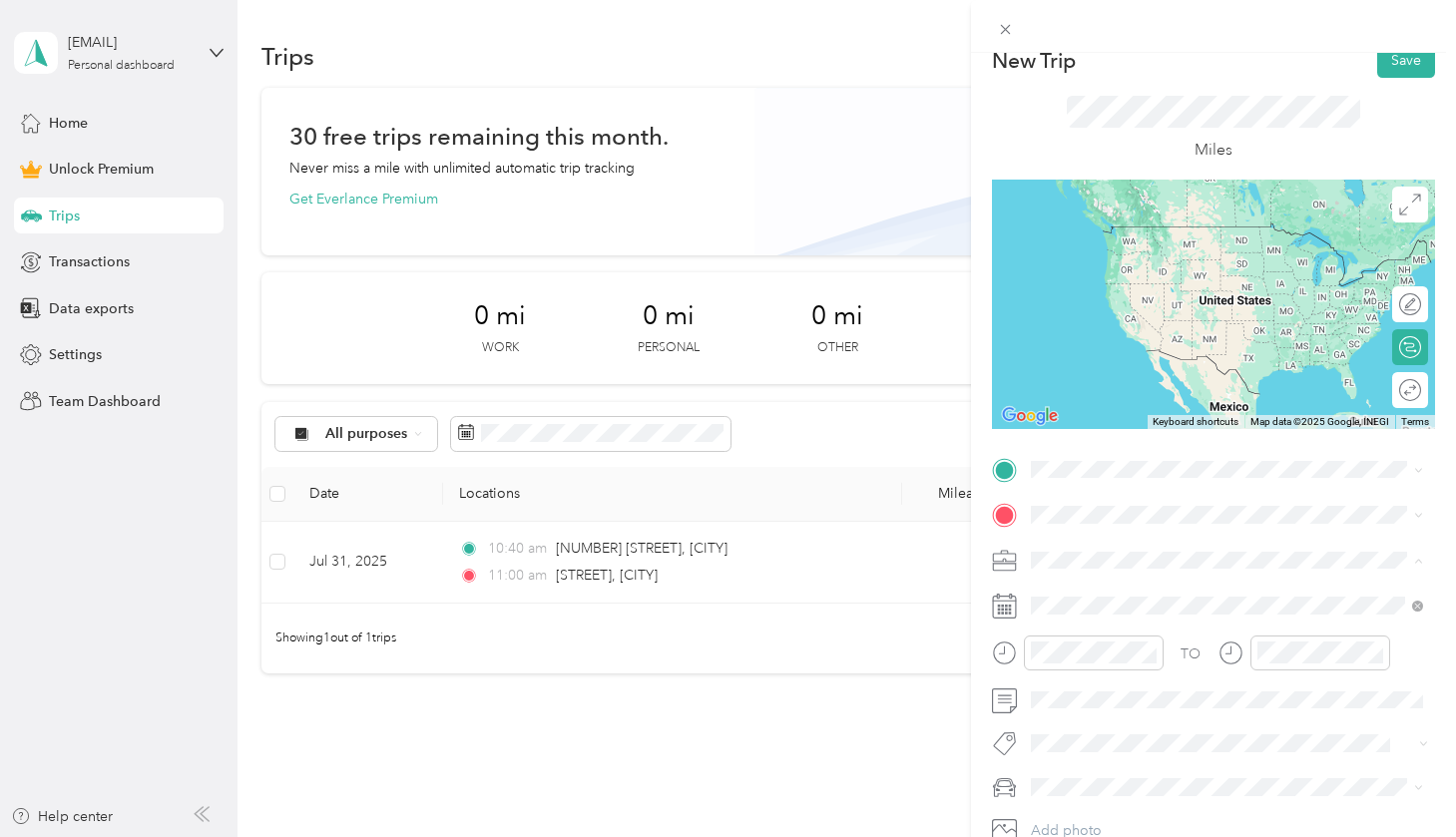 click on "Cleaning Services" at bounding box center (1226, 349) 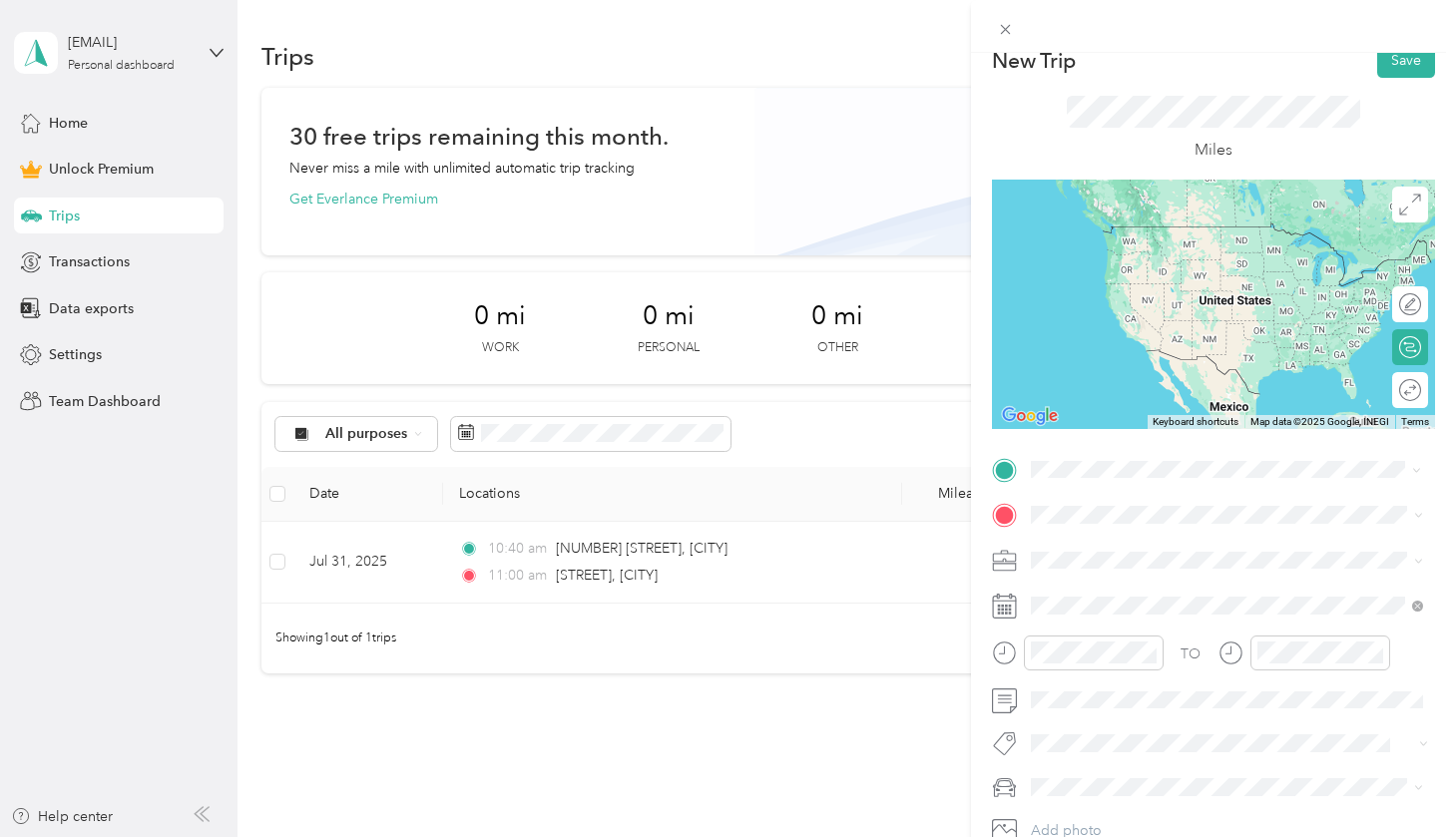 click on "[STREET]
[CITY], [STATE] [POSTAL_CODE], [COUNTRY]" at bounding box center (1212, 549) 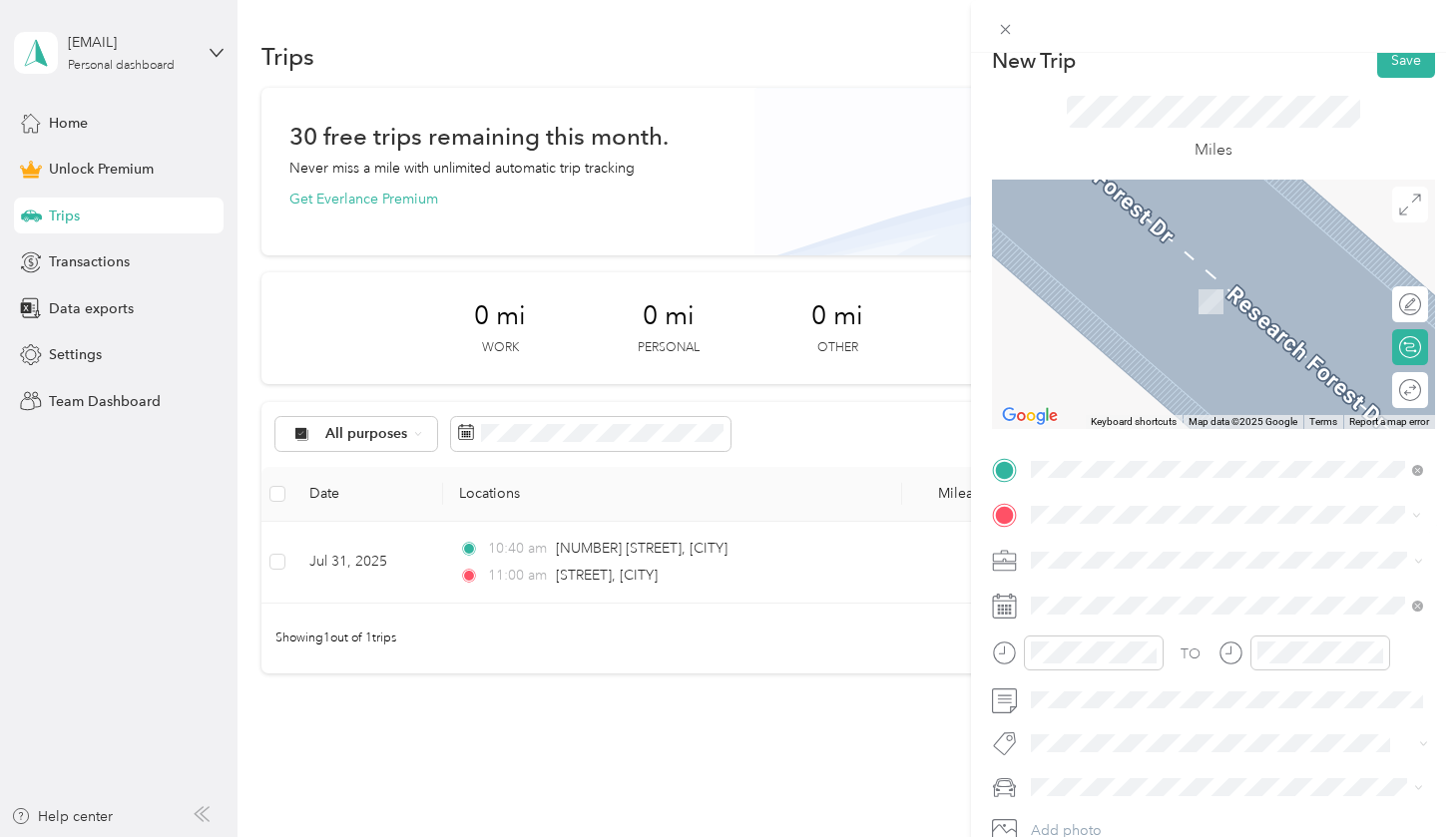 click on "[NUMBER] [STREET]
[CITY], [STATE] [POSTAL_CODE], [COUNTRY]" at bounding box center [1212, 595] 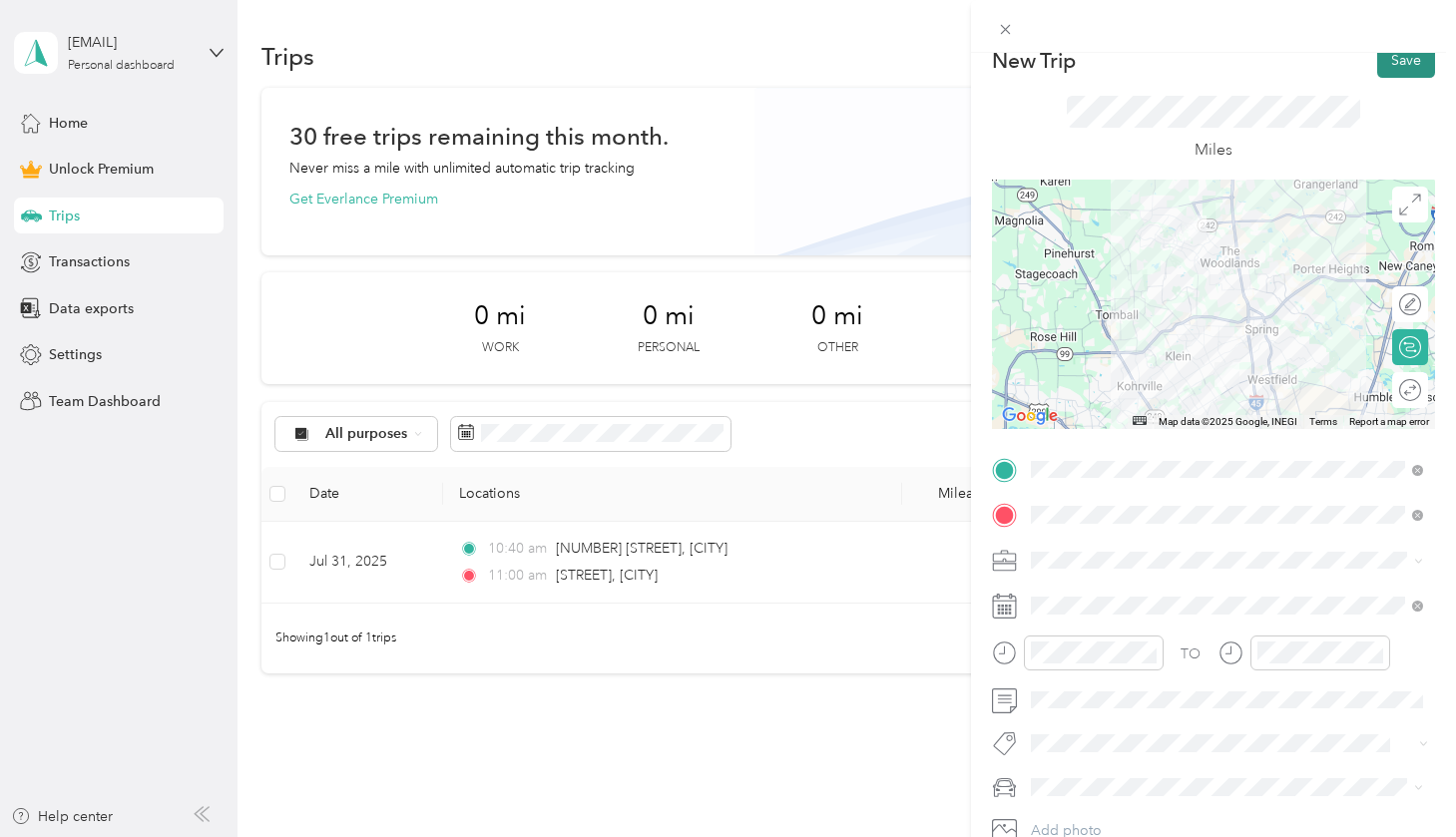 click on "Save" at bounding box center (1406, 60) 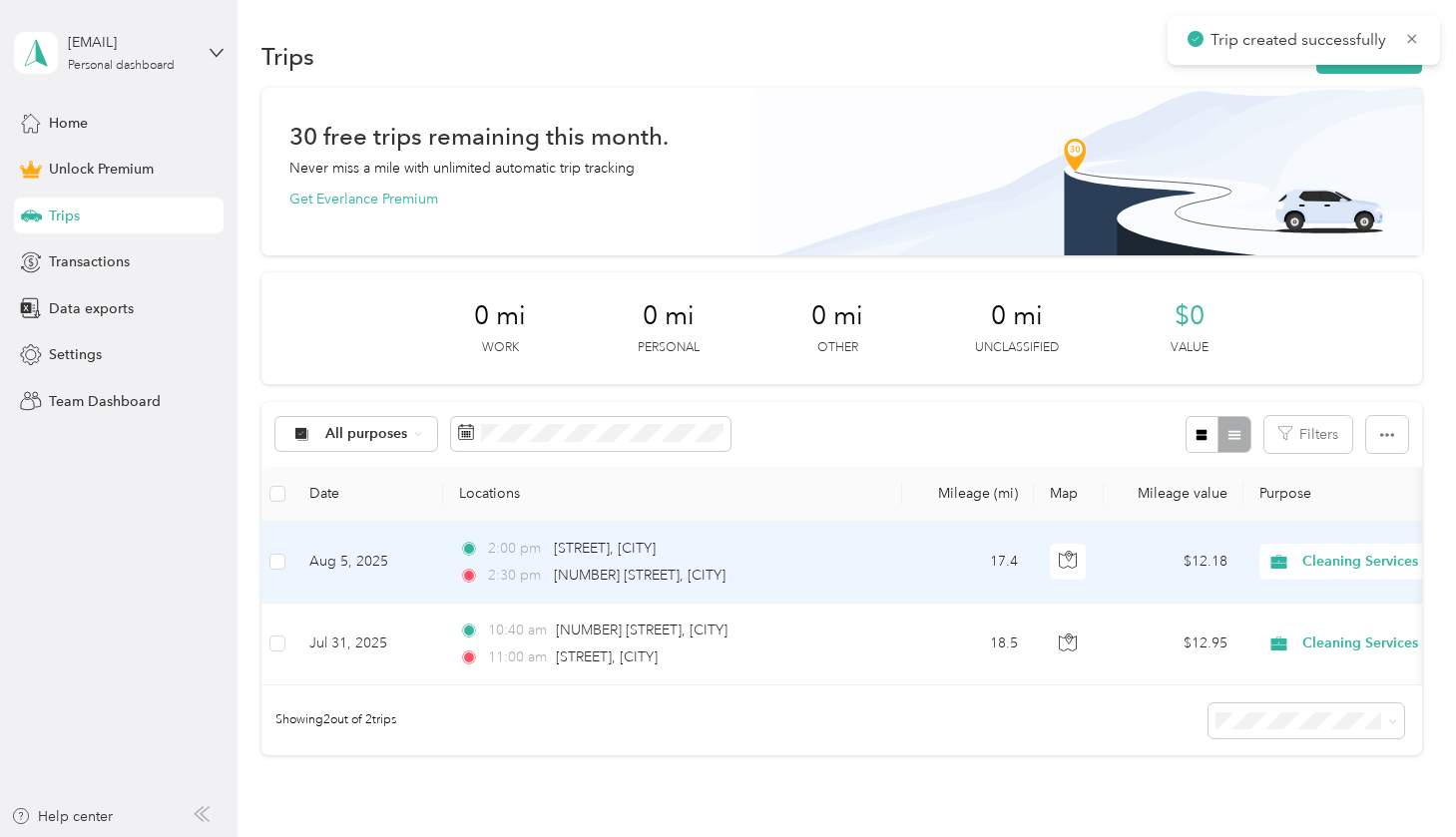 click on "[DATE] [TIME] [STREET], [CITY] [TIME] [NUMBER] [STREET], [CITY] [PRICE] [SERVICE]  [PERSON] -- [DATE] [TIME] [NUMBER] [STREET], [CITY] [TIME] [STREET], [CITY] [PRICE] [SERVICE]  [PERSON] --" at bounding box center [1088, 604] 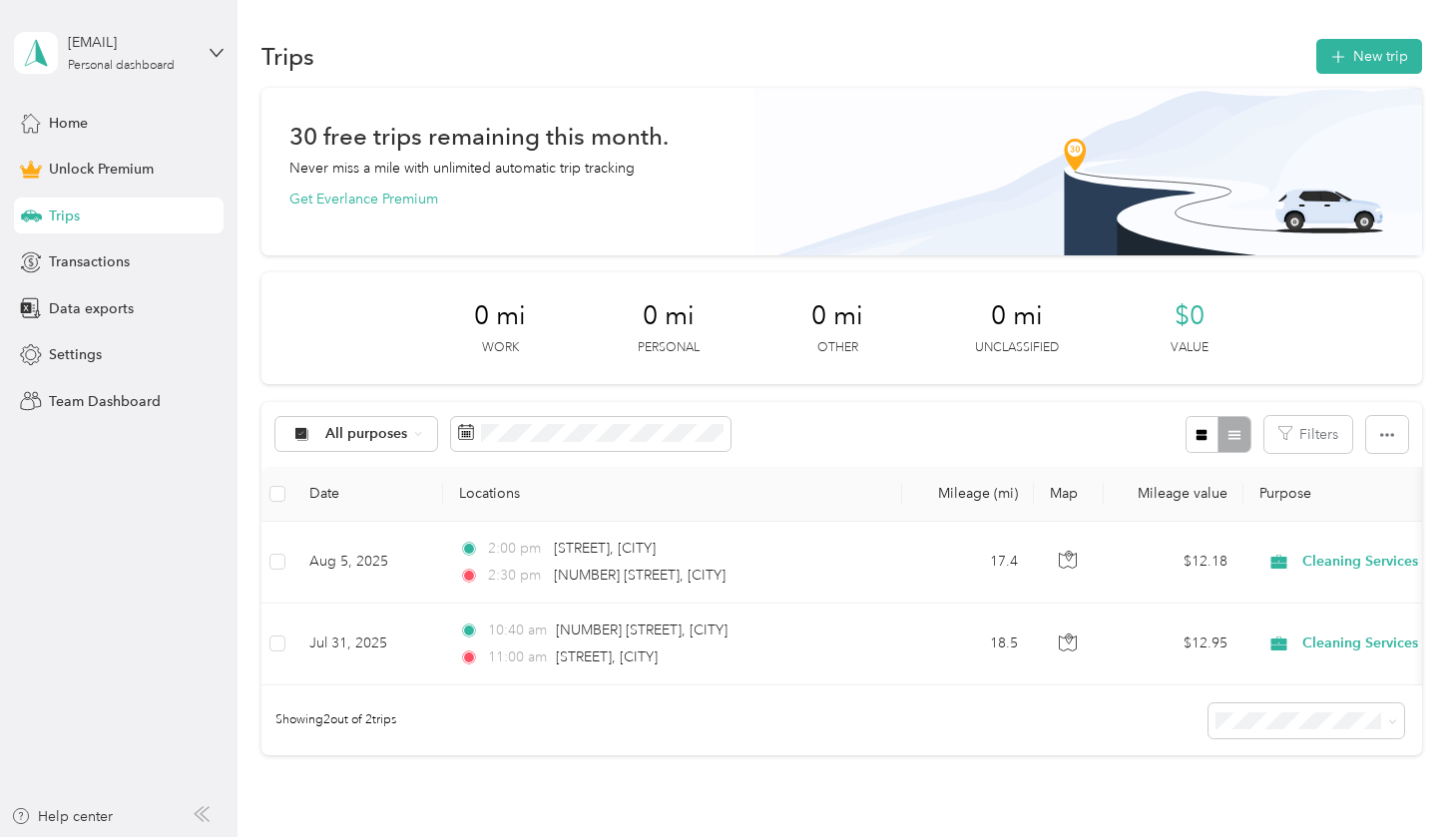click on "0   mi Work 0   mi Personal 0   mi Other 0   mi Unclassified $0 Value" at bounding box center [841, 328] 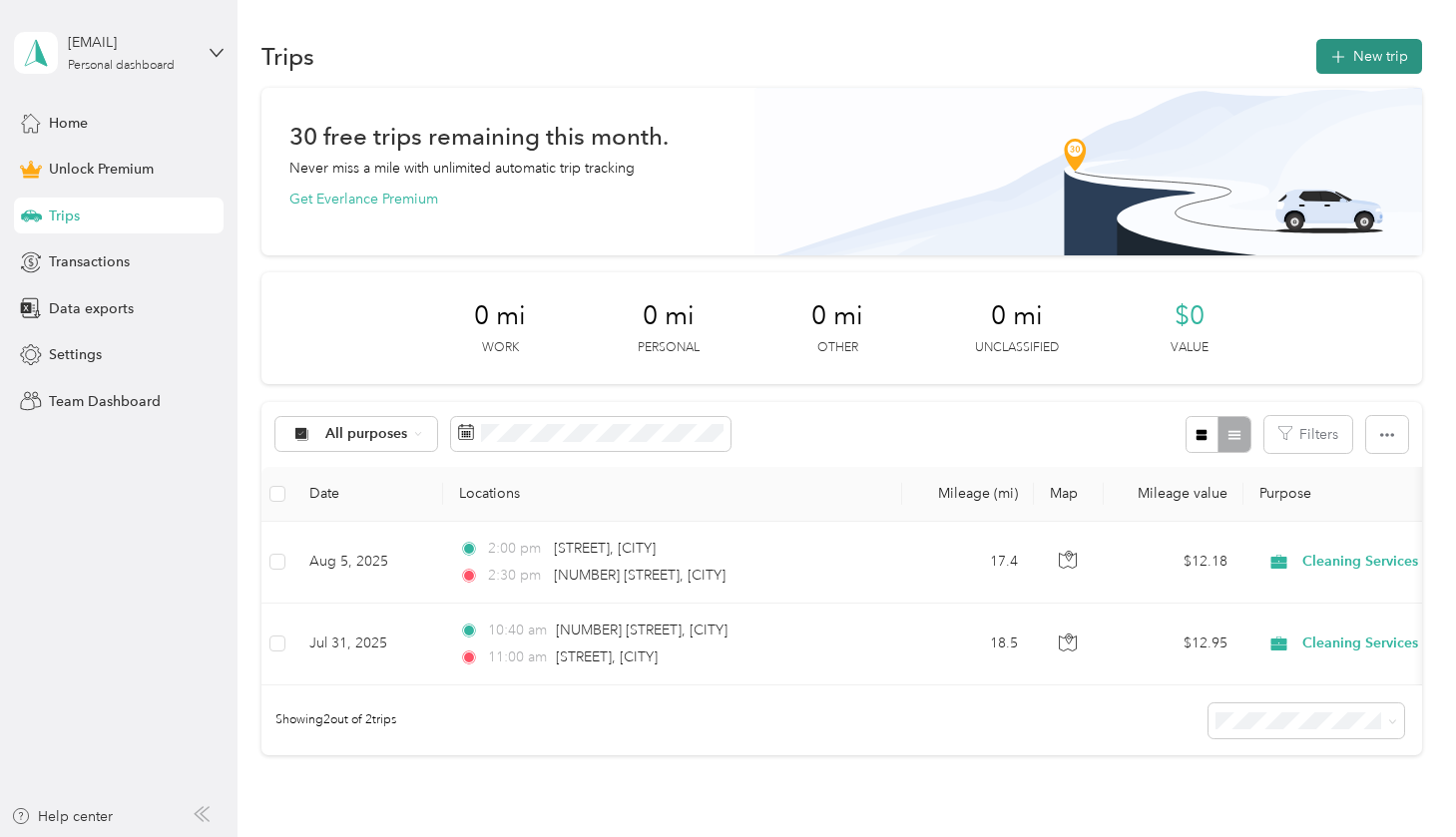 click on "New trip" at bounding box center [1369, 56] 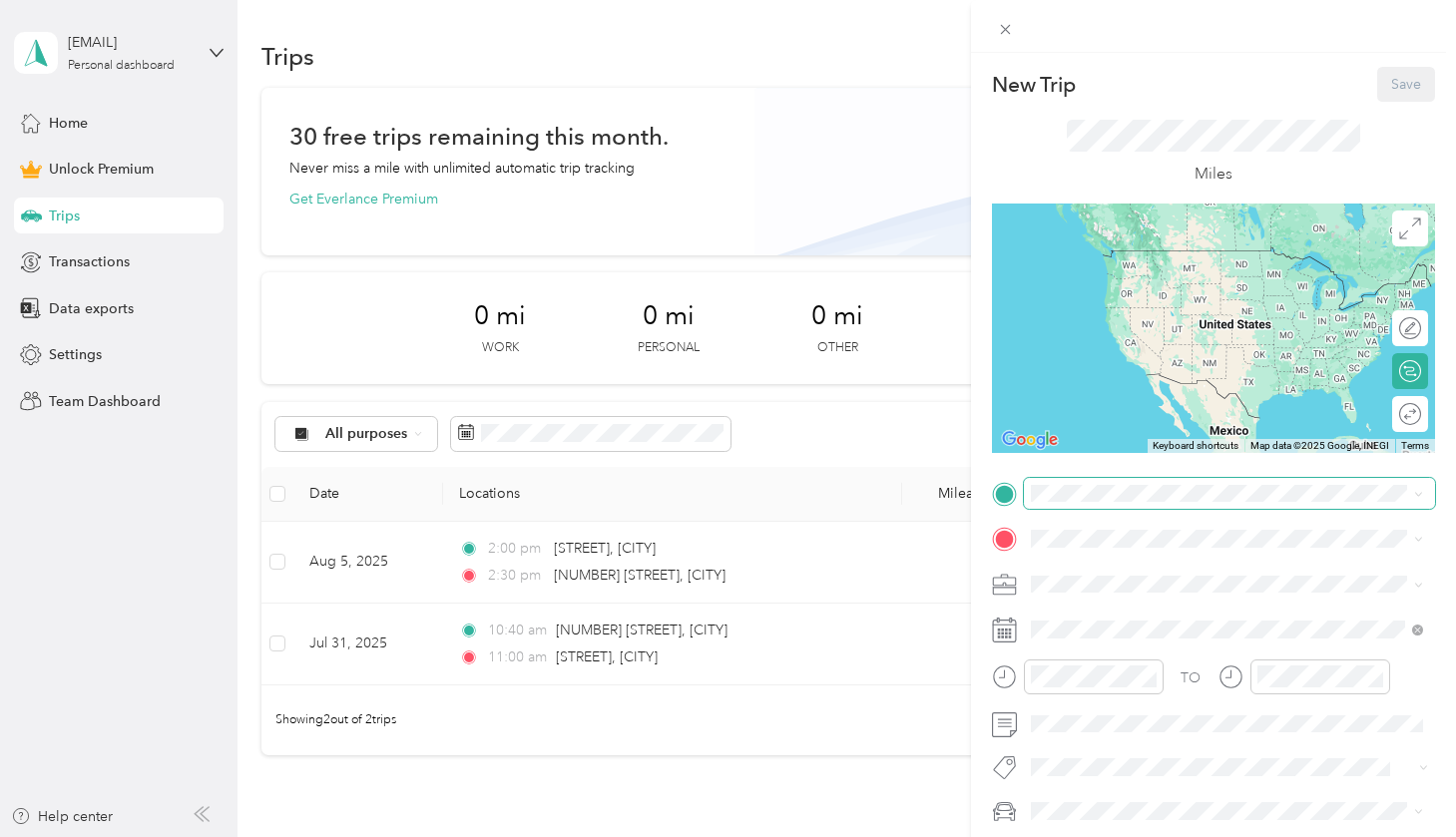click at bounding box center (1229, 494) 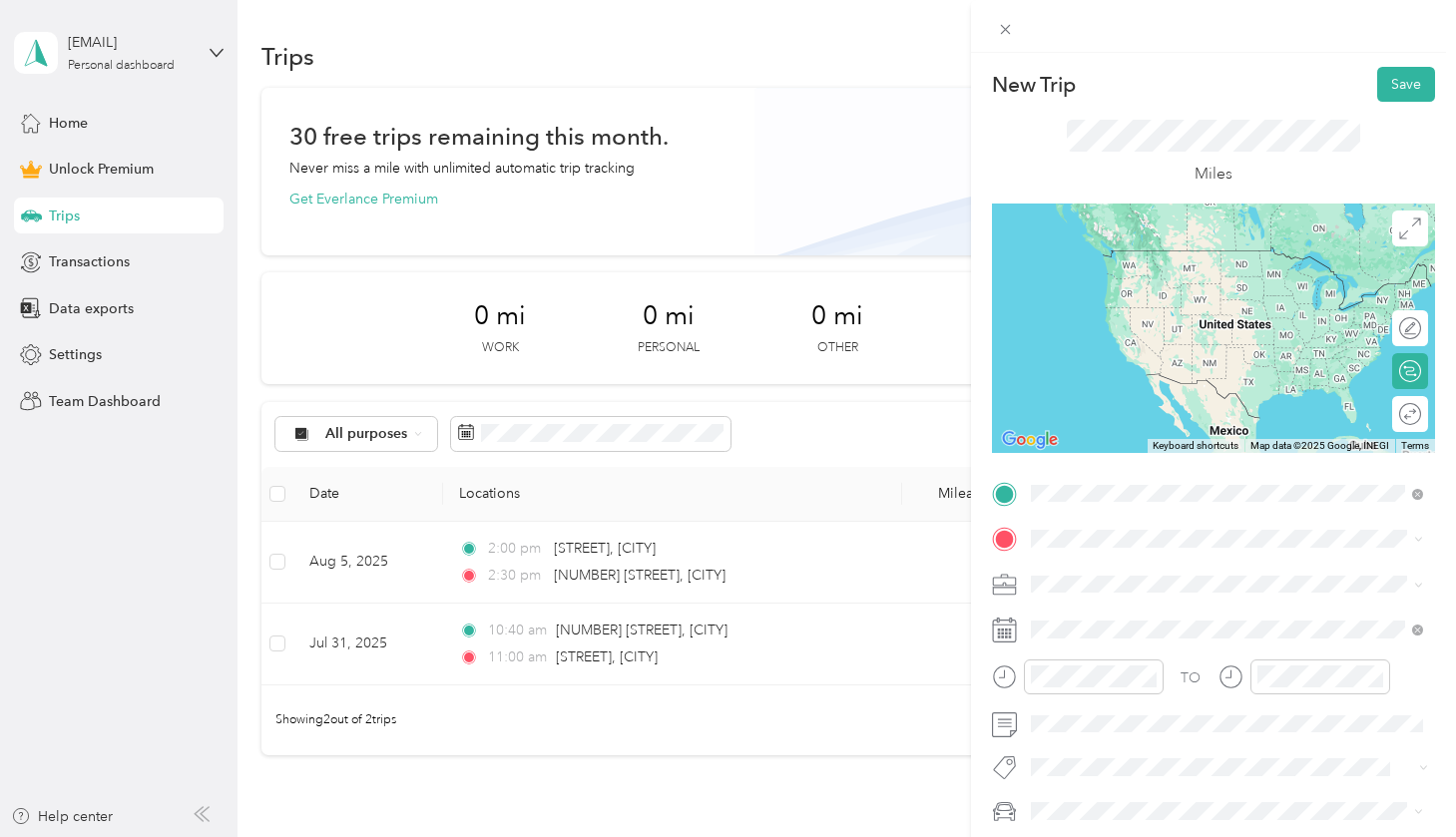 click on "[NUMBER][STREET]
[CITY], [STATE] [POSTAL_CODE], [COUNTRY]" at bounding box center (1212, 573) 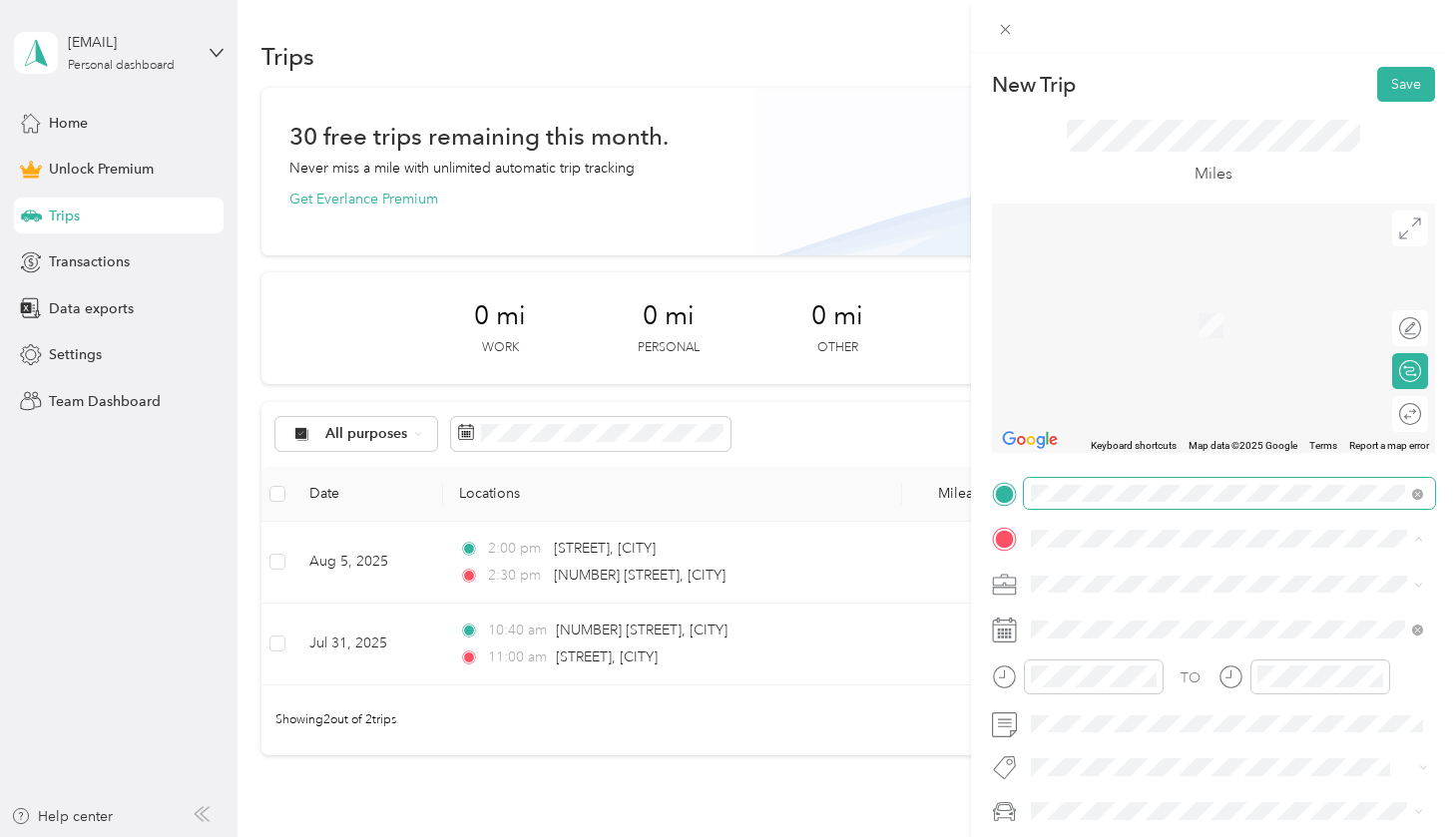 click at bounding box center (1229, 494) 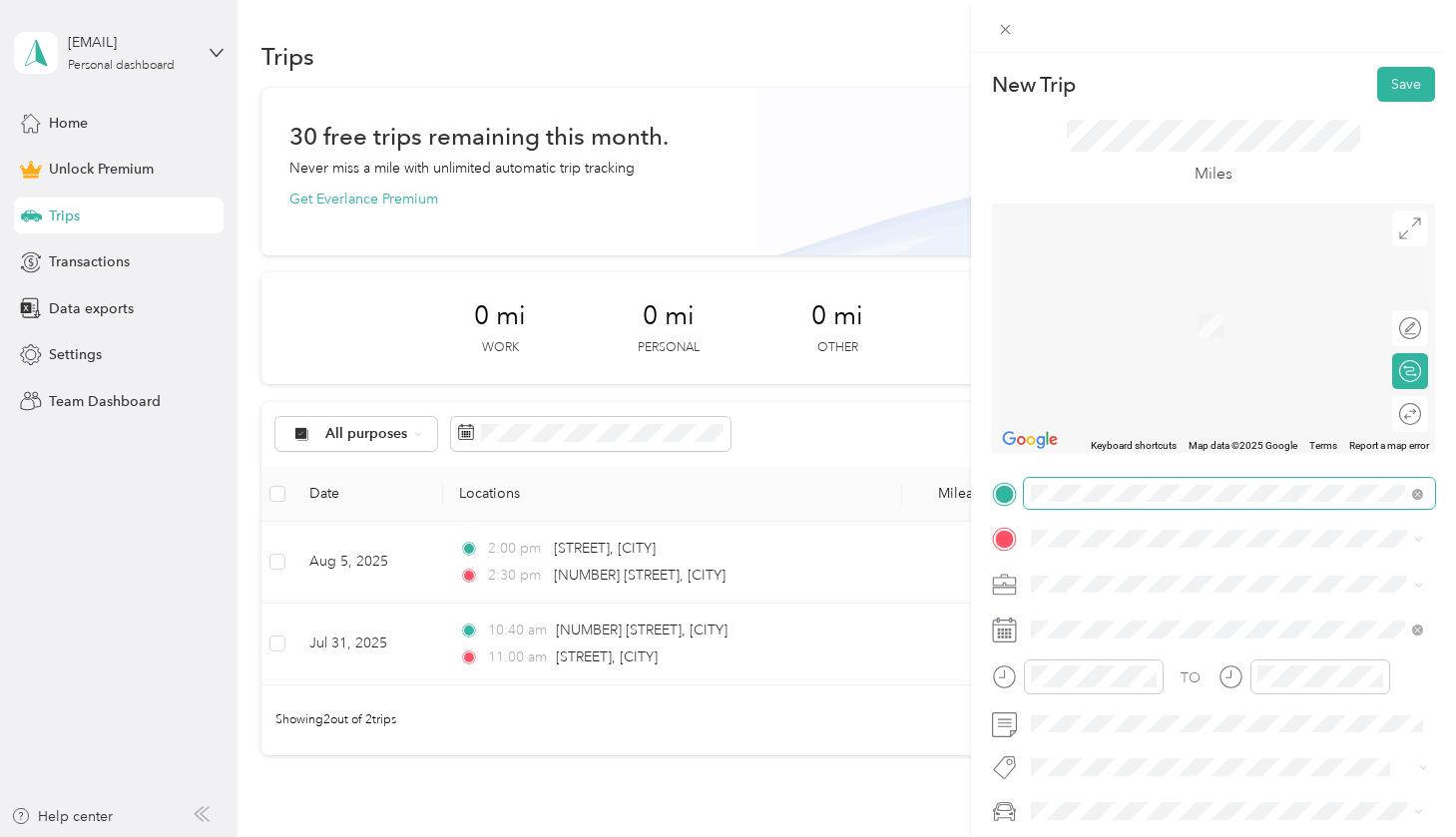click at bounding box center (1229, 494) 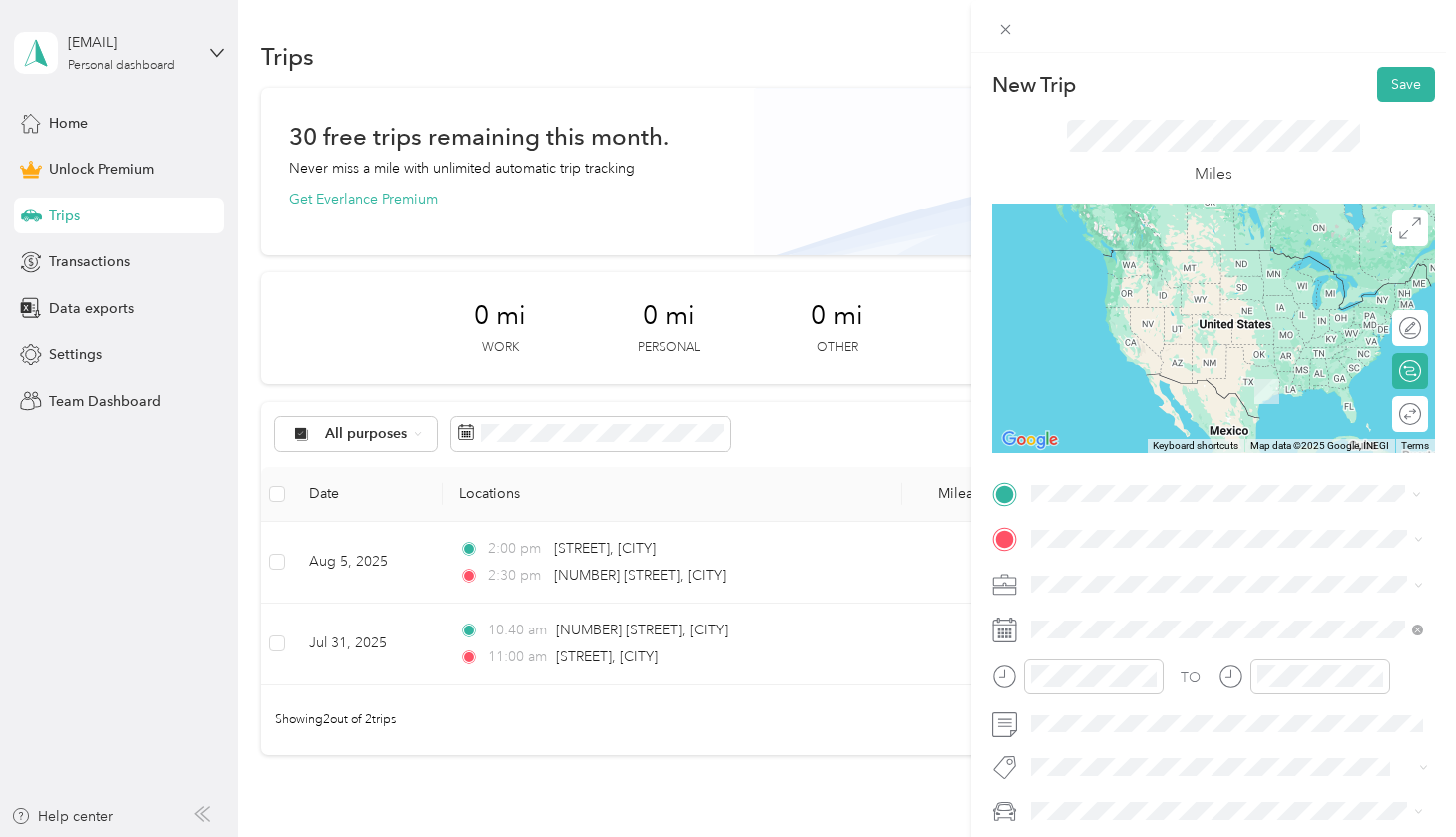 click on "[NUMBER] [STREET]
[CITY], [STATE] [POSTAL_CODE], [COUNTRY]" at bounding box center (1212, 573) 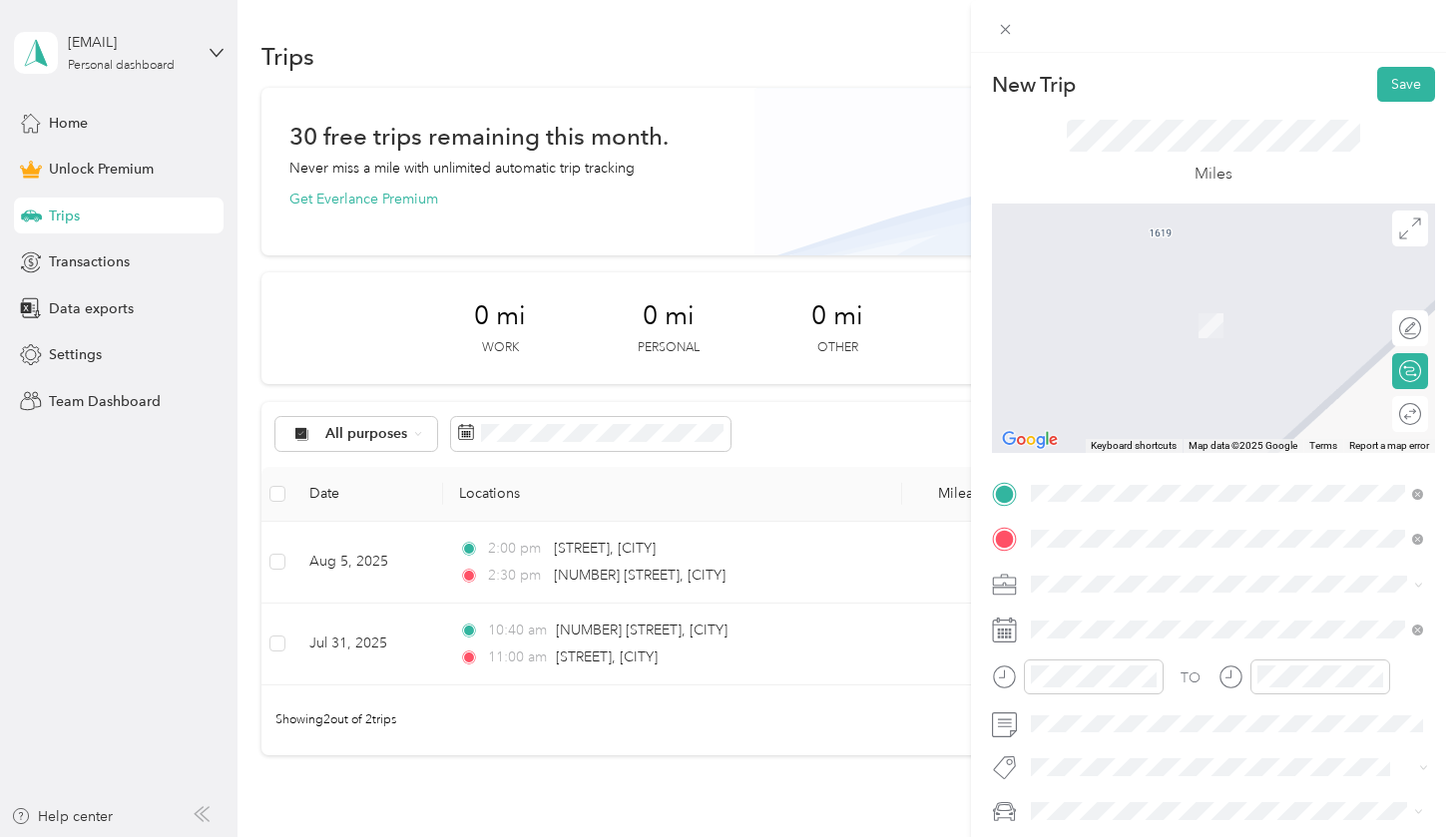 click on "[NUMBER] [STREET]
[CITY], [STATE] [POSTAL_CODE], [COUNTRY]" at bounding box center [1212, 619] 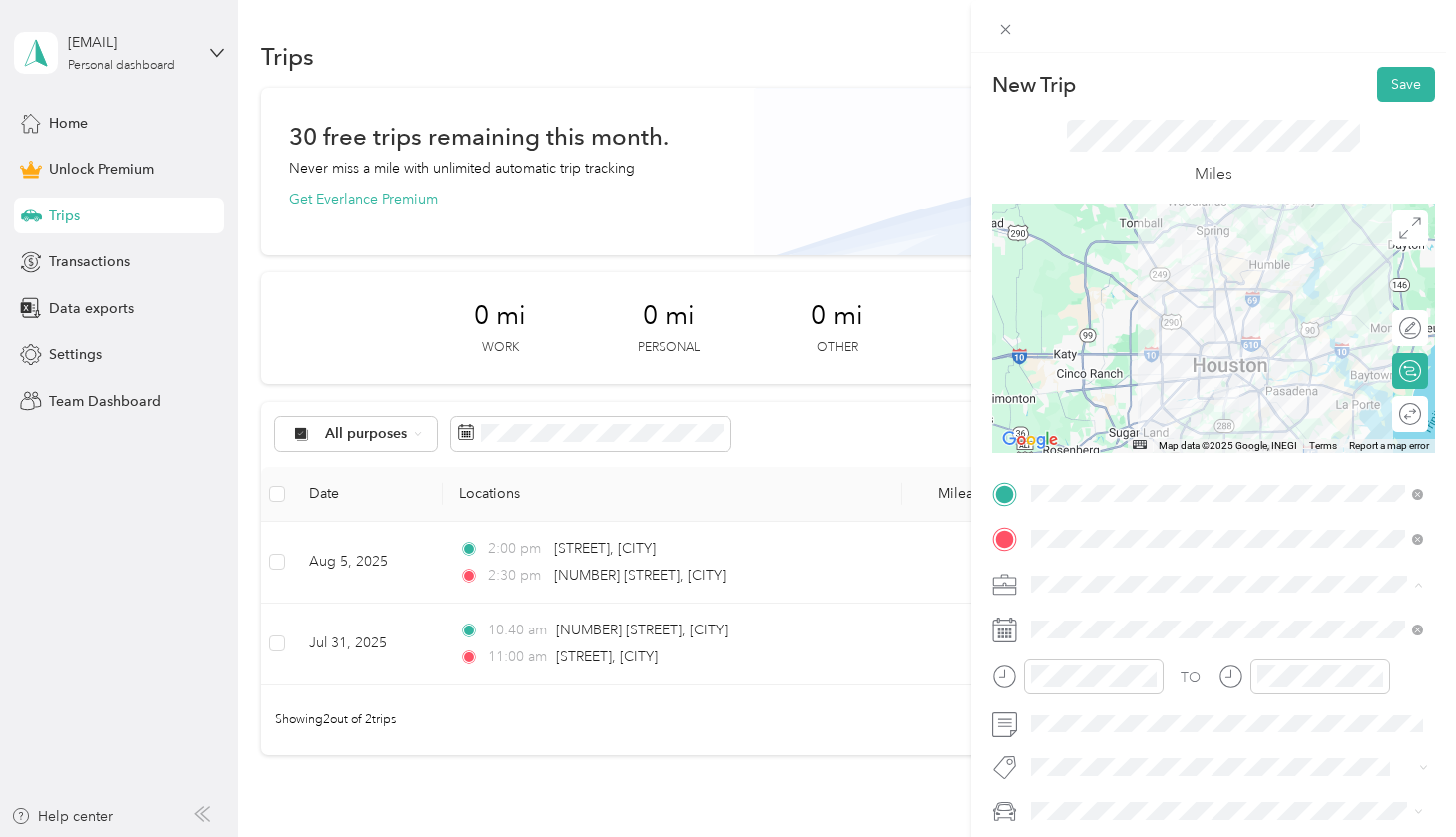 click on "Cleaning Services" at bounding box center [1094, 373] 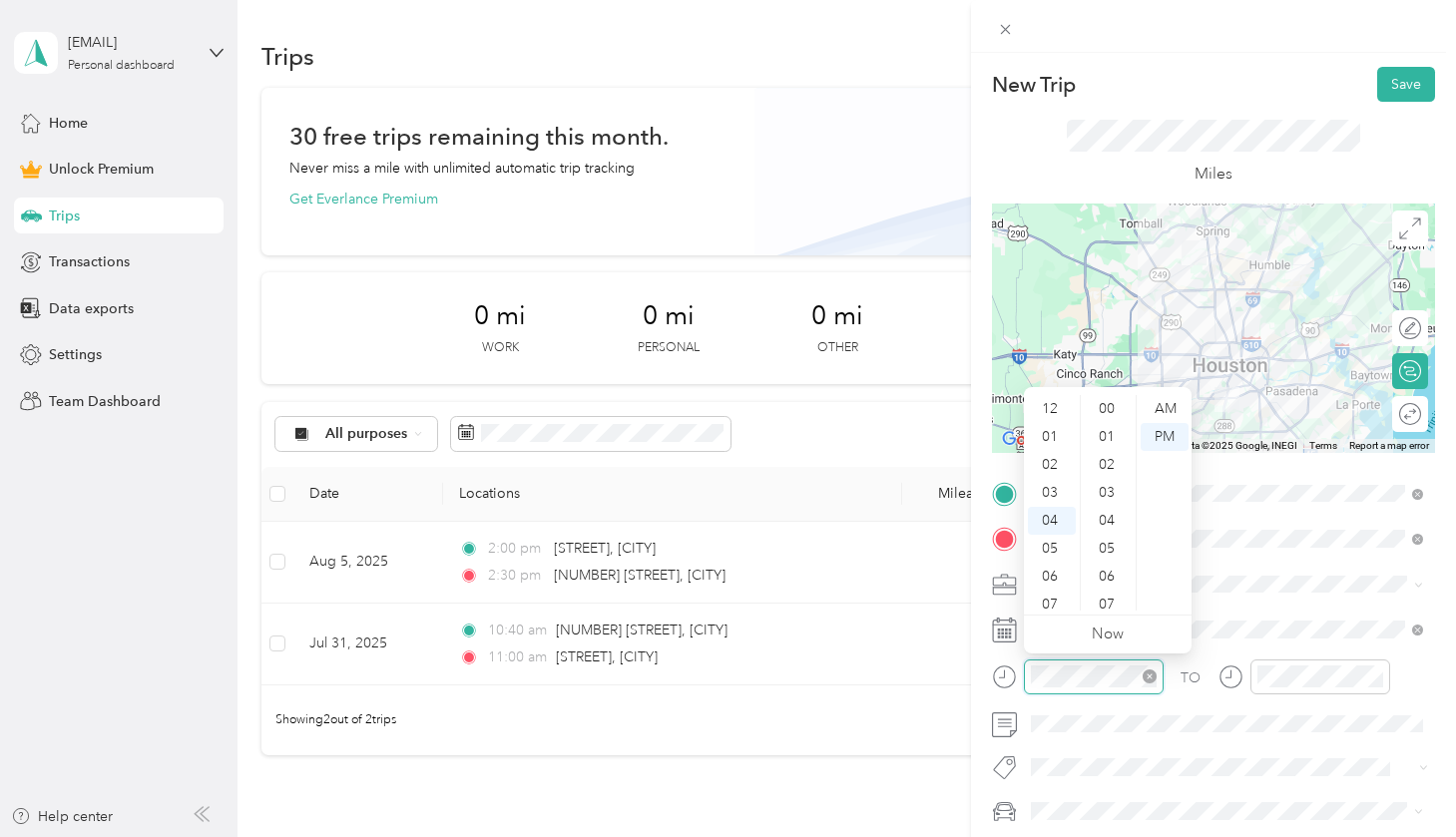 scroll, scrollTop: 110, scrollLeft: 0, axis: vertical 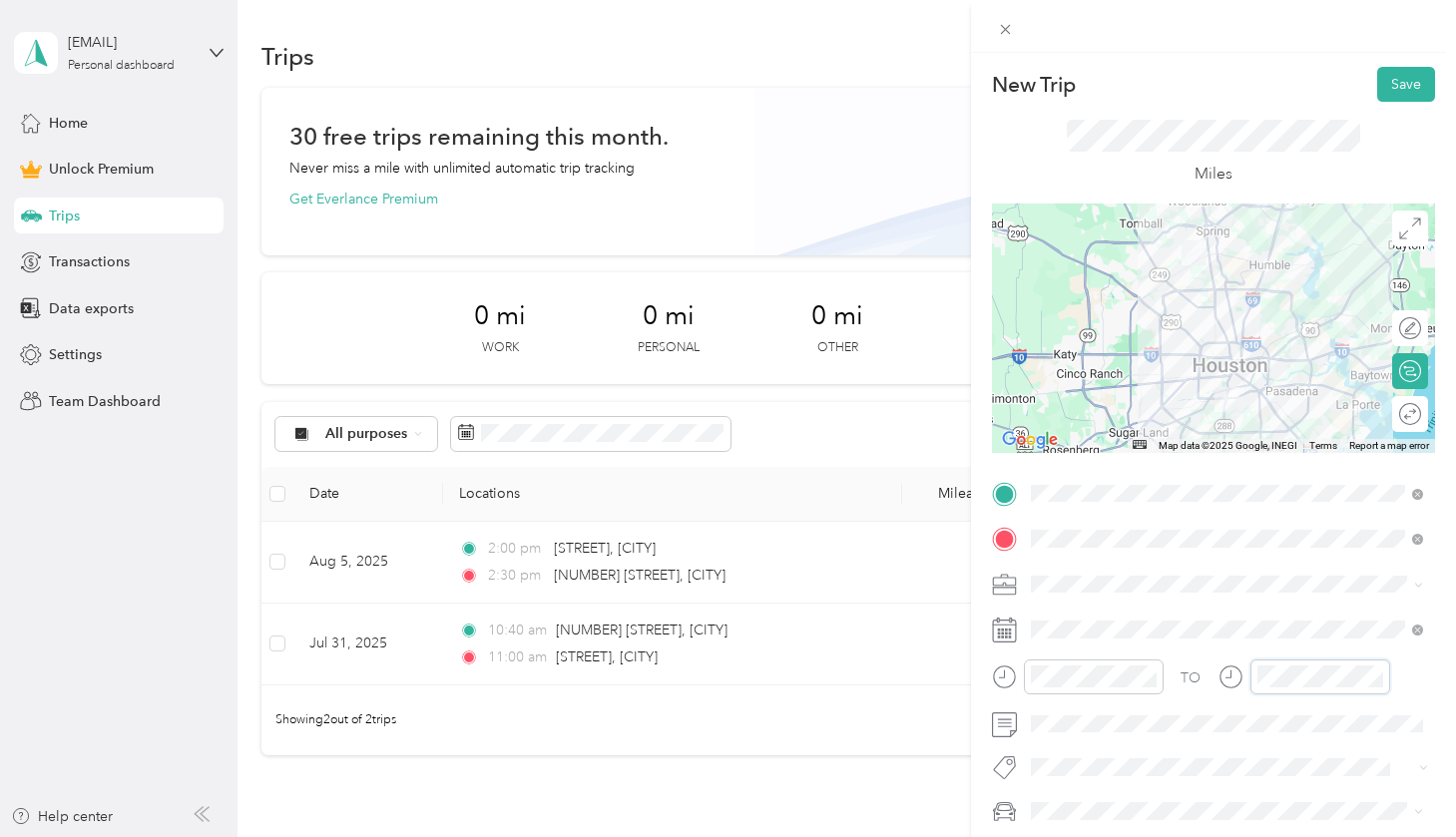 click on "TO" at bounding box center [1213, 683] 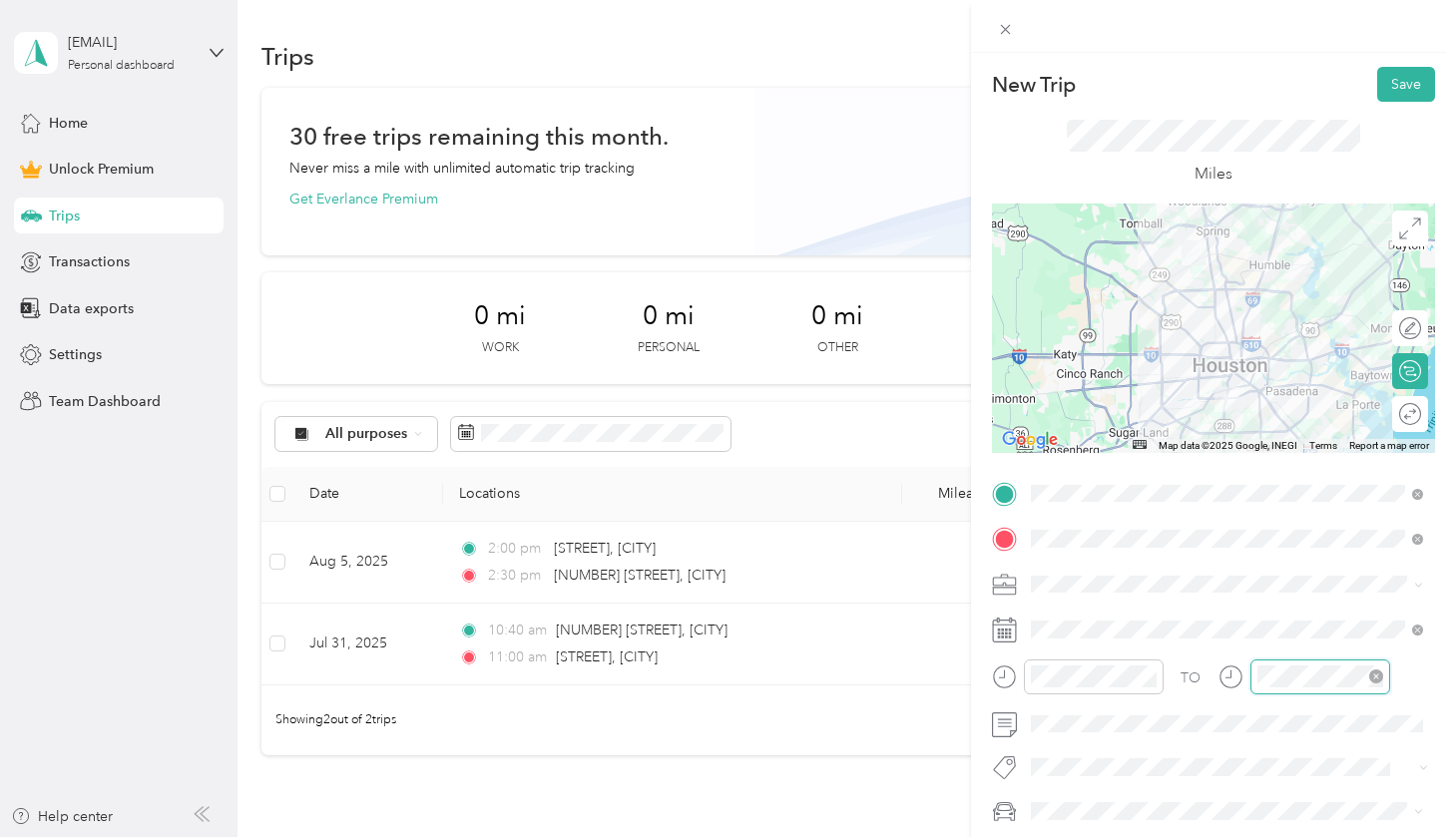 scroll, scrollTop: 110, scrollLeft: 0, axis: vertical 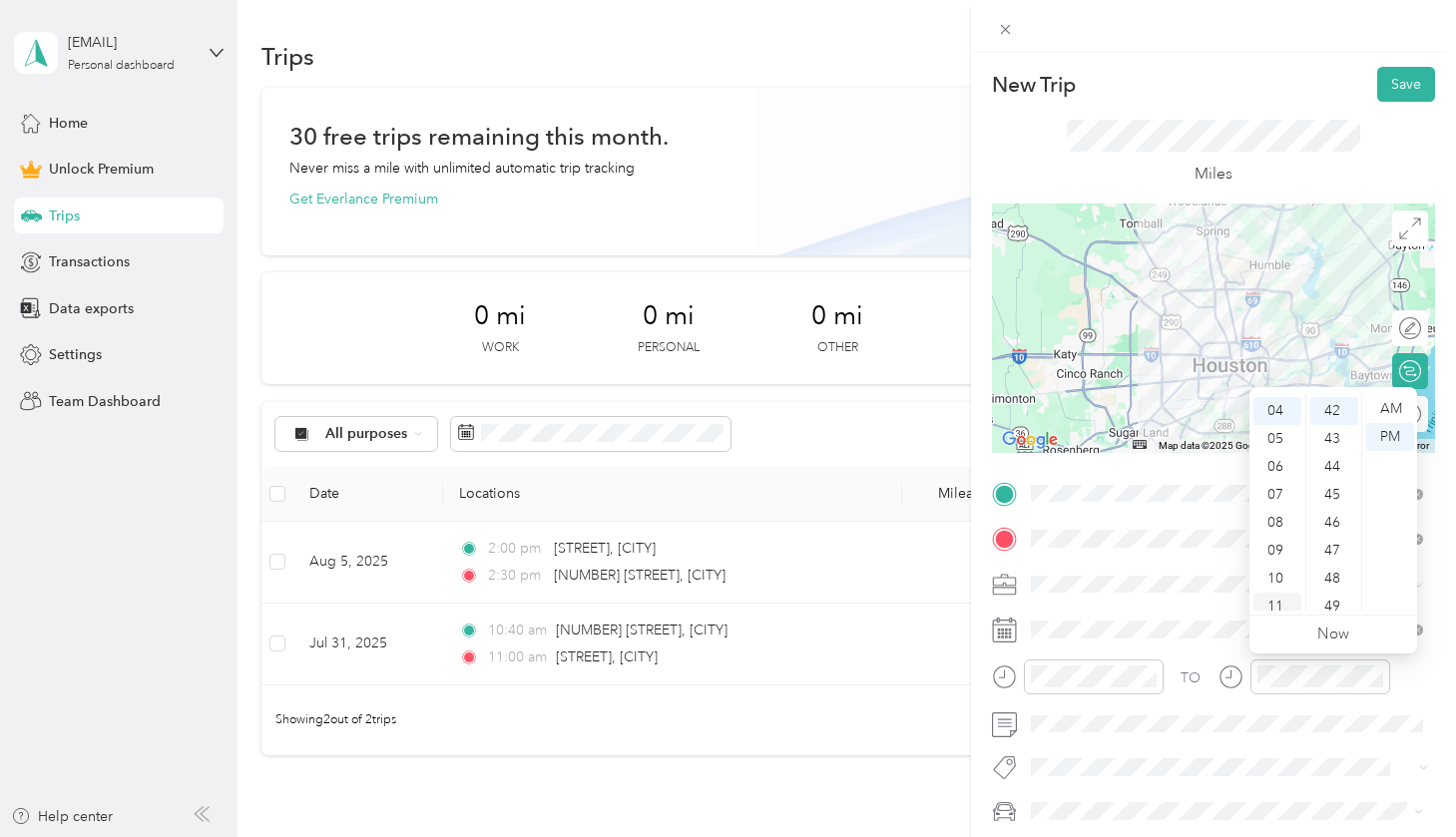 click on "11" at bounding box center [1277, 607] 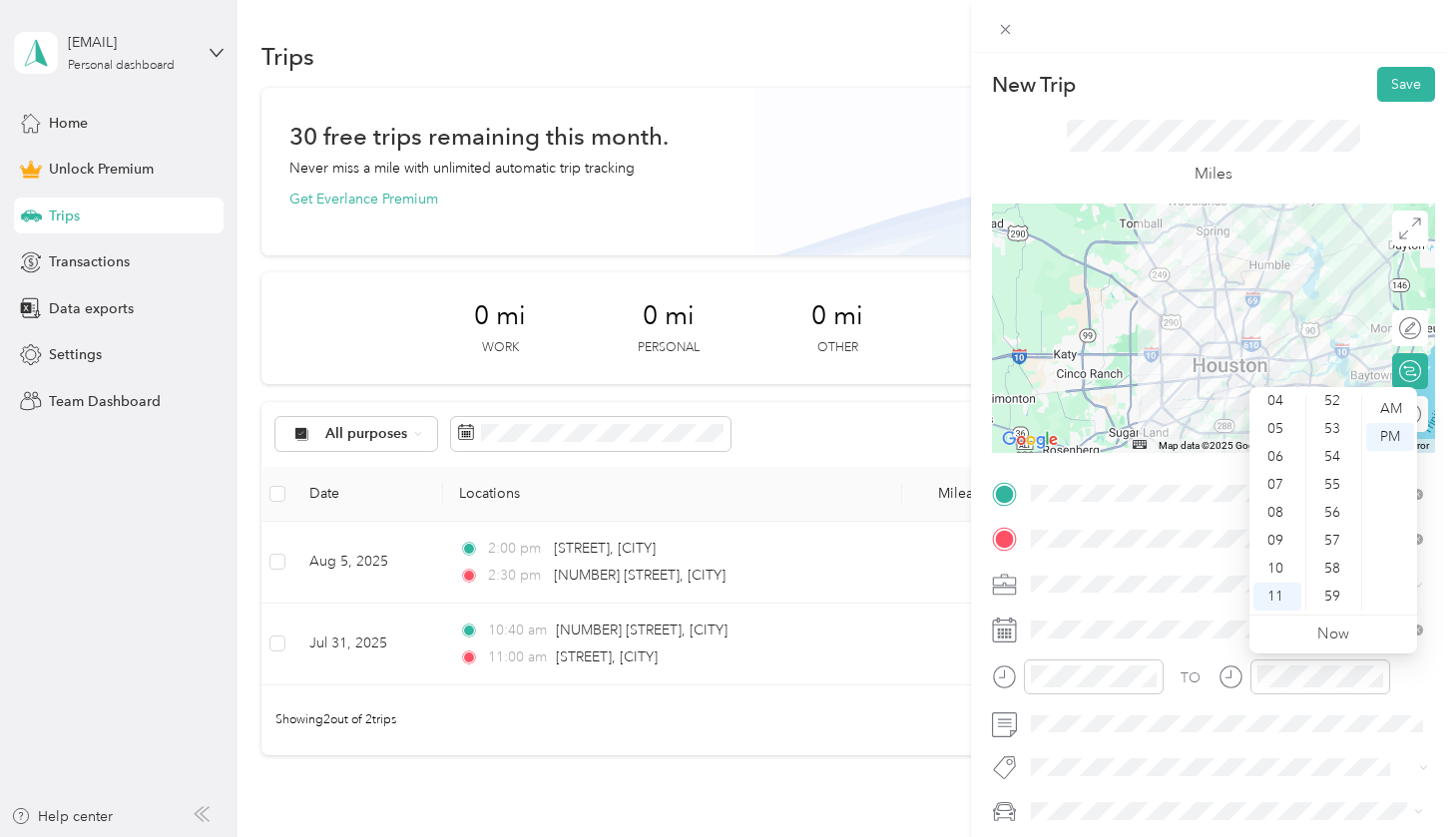 scroll, scrollTop: 0, scrollLeft: 0, axis: both 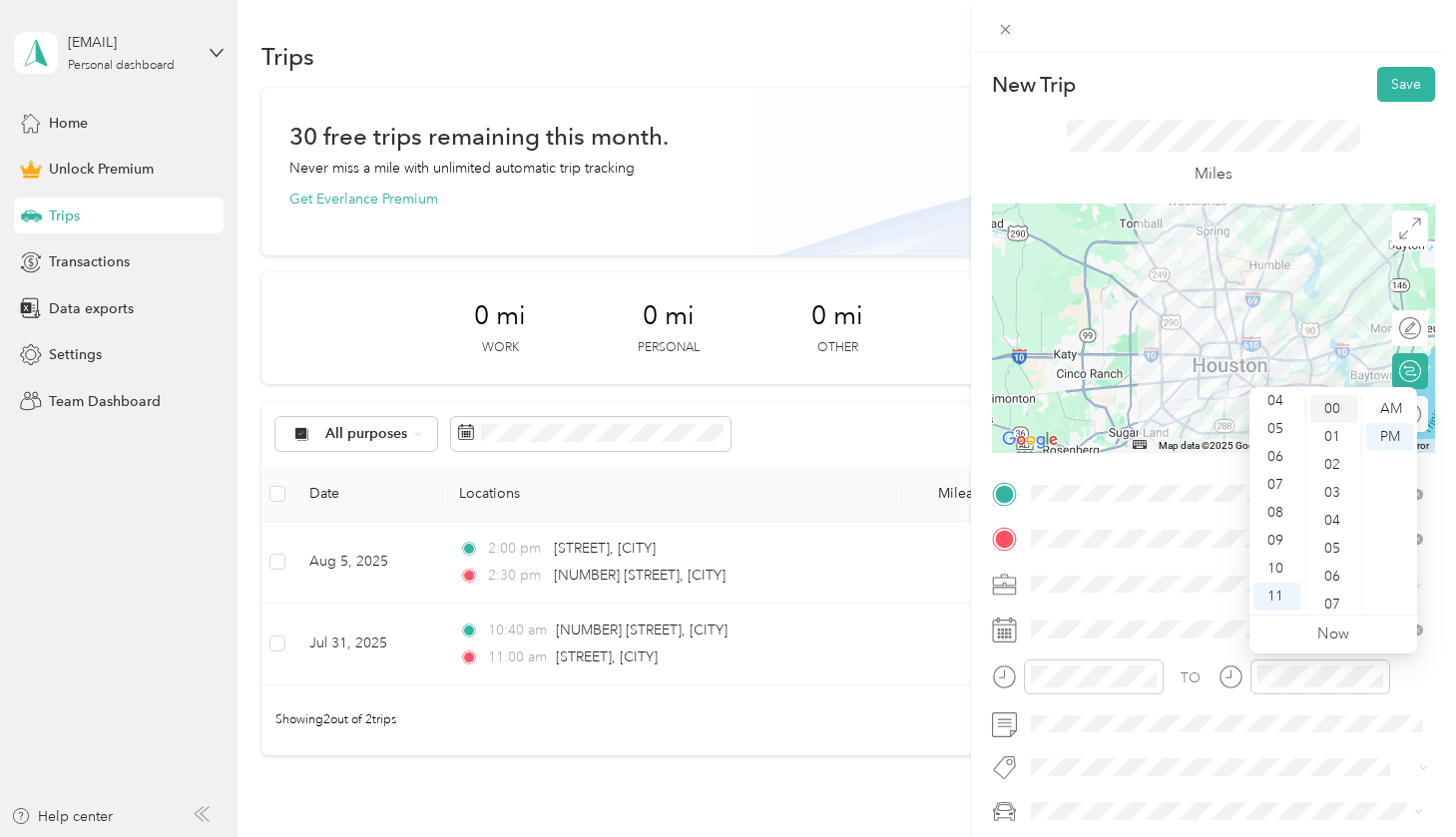 click on "00" at bounding box center [1334, 409] 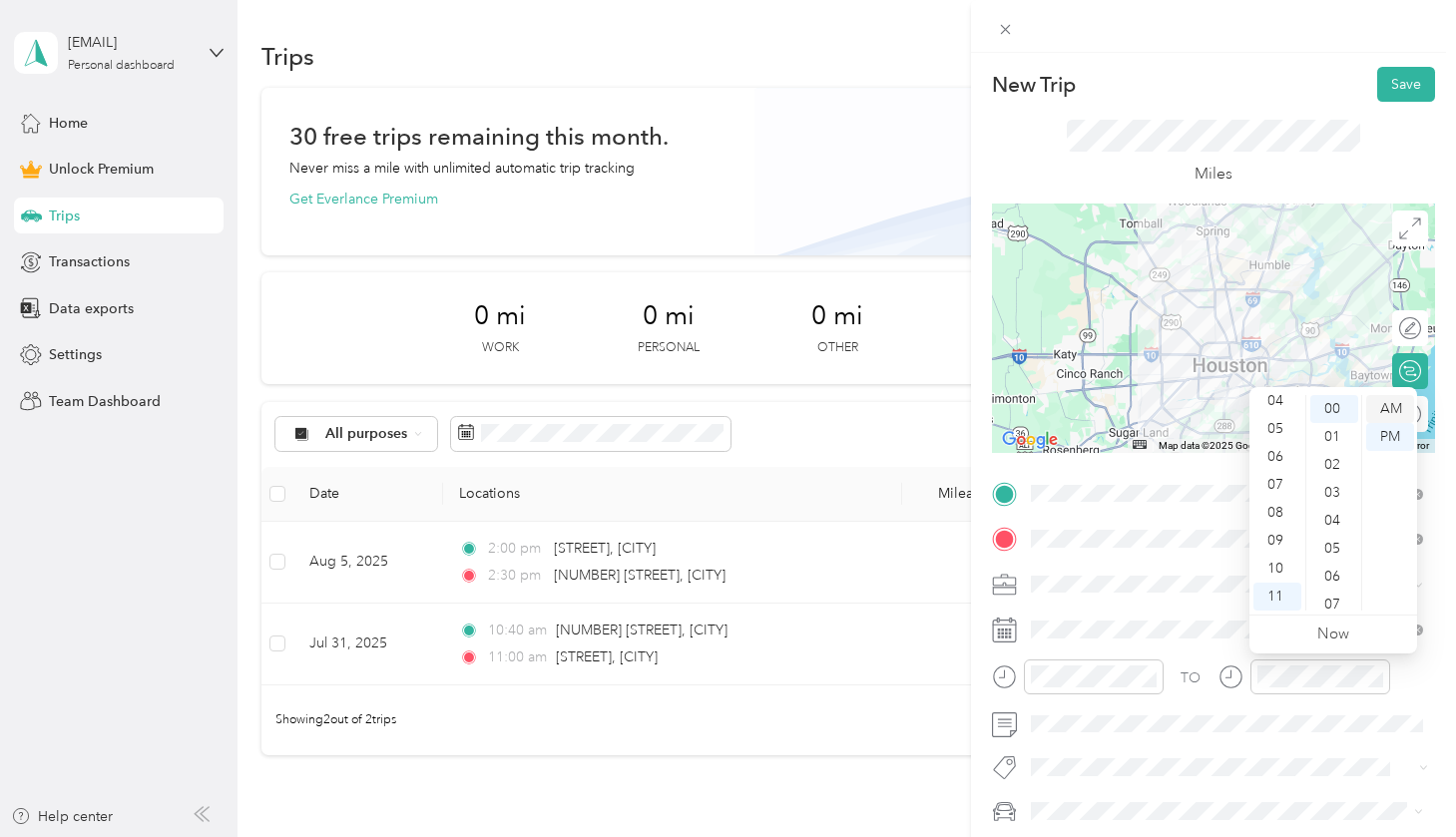 click on "AM" at bounding box center (1390, 409) 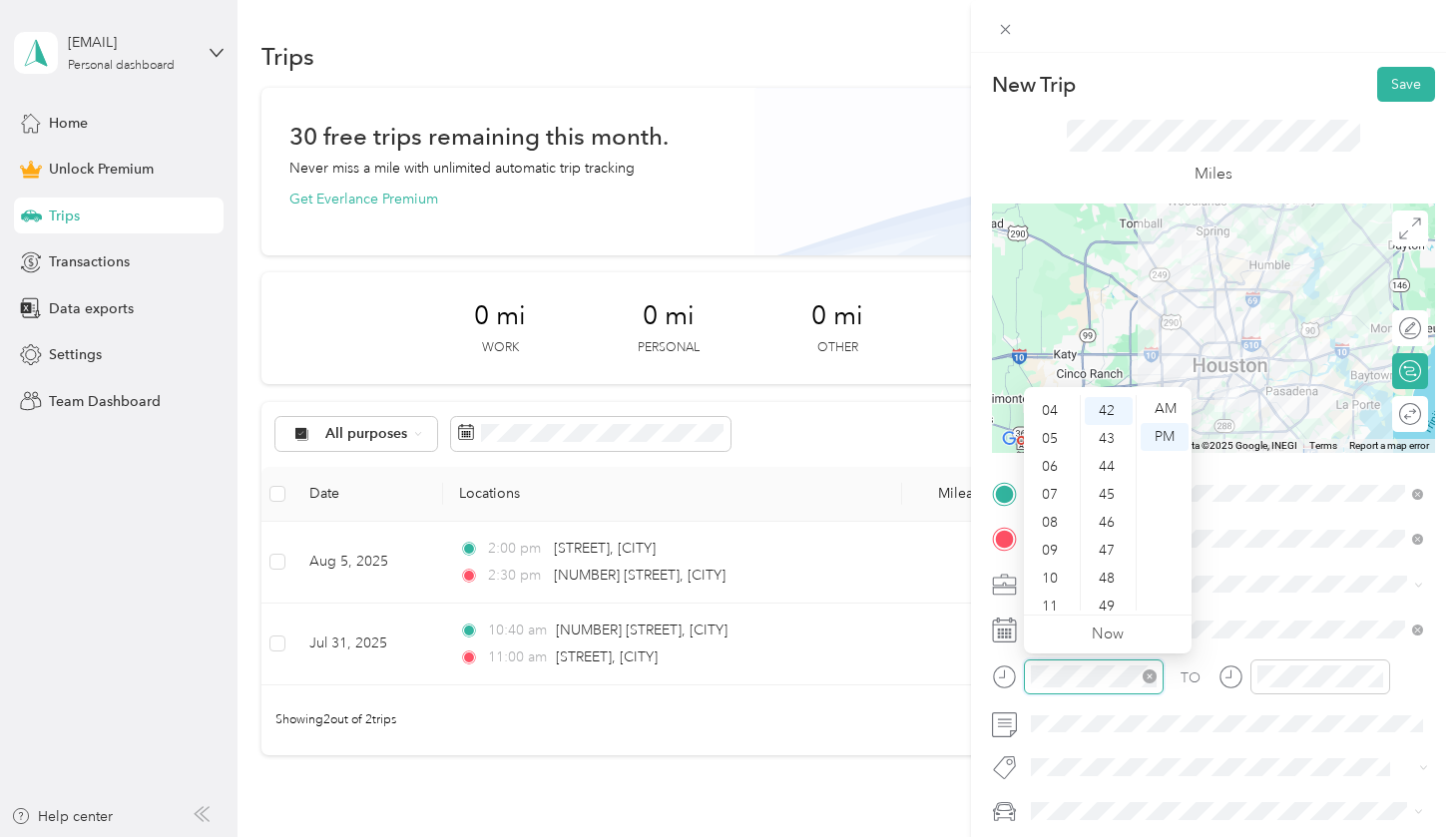 scroll, scrollTop: 120, scrollLeft: 0, axis: vertical 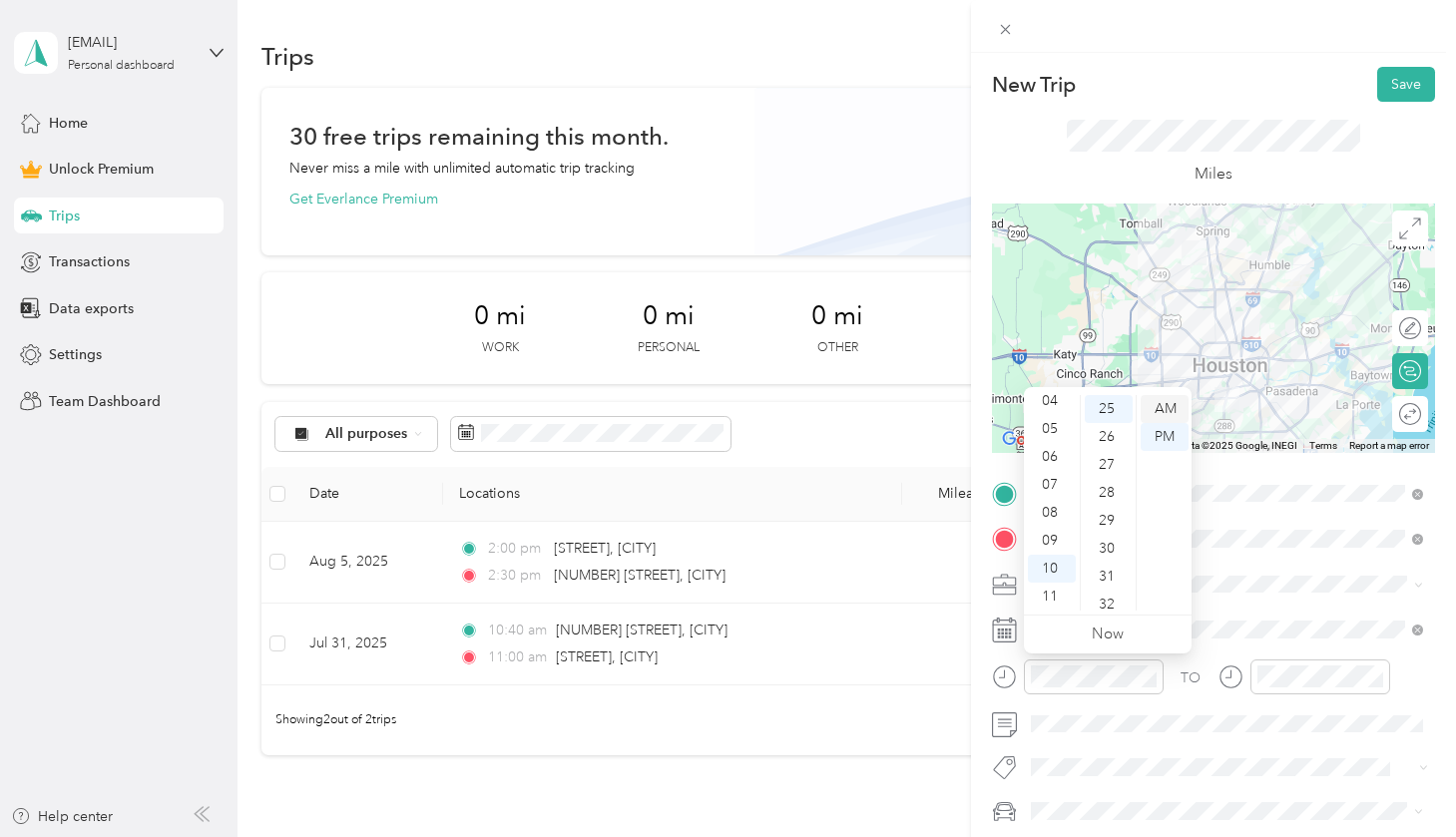 click on "AM" at bounding box center (1165, 409) 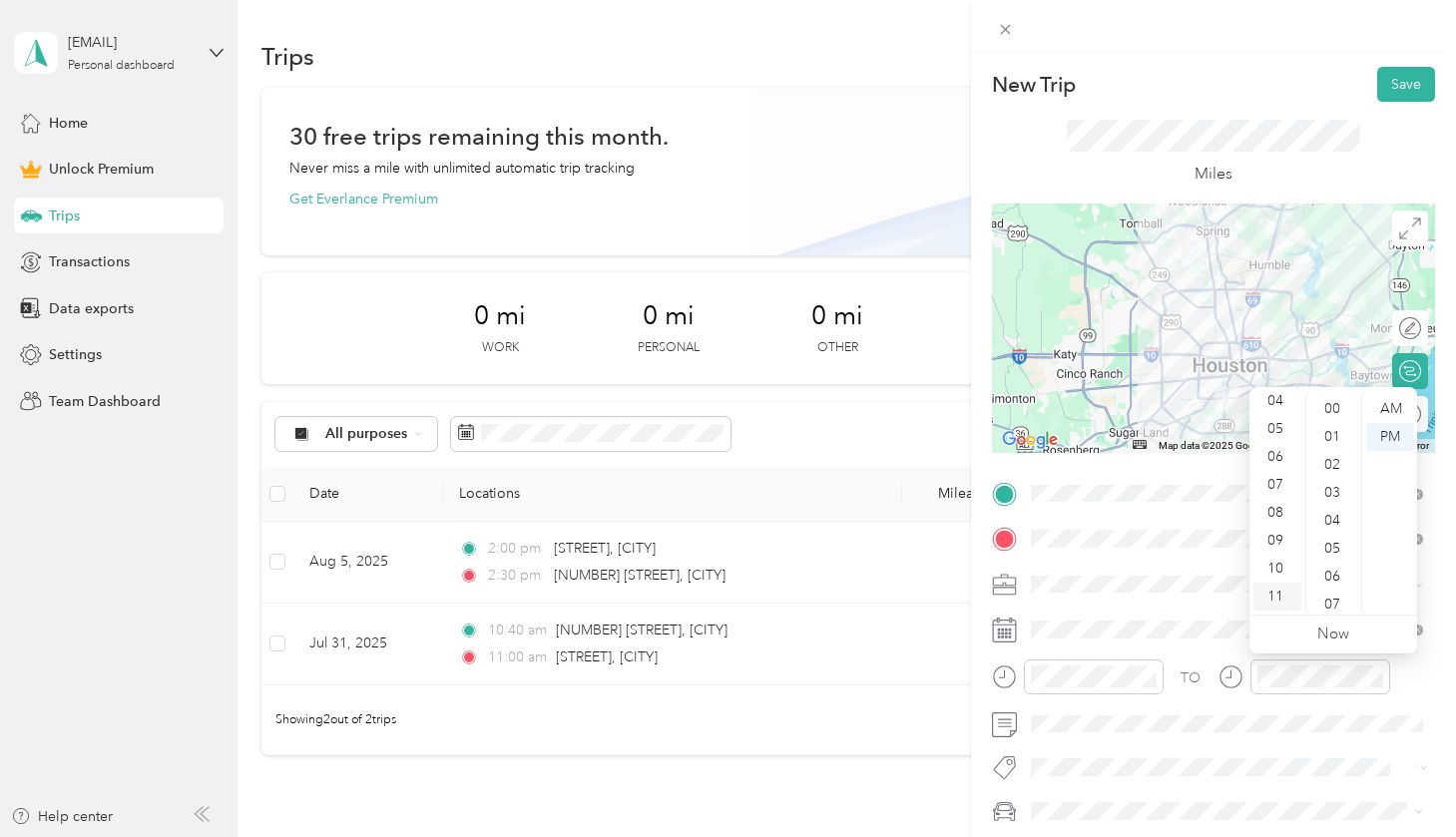 click on "11" at bounding box center (1277, 597) 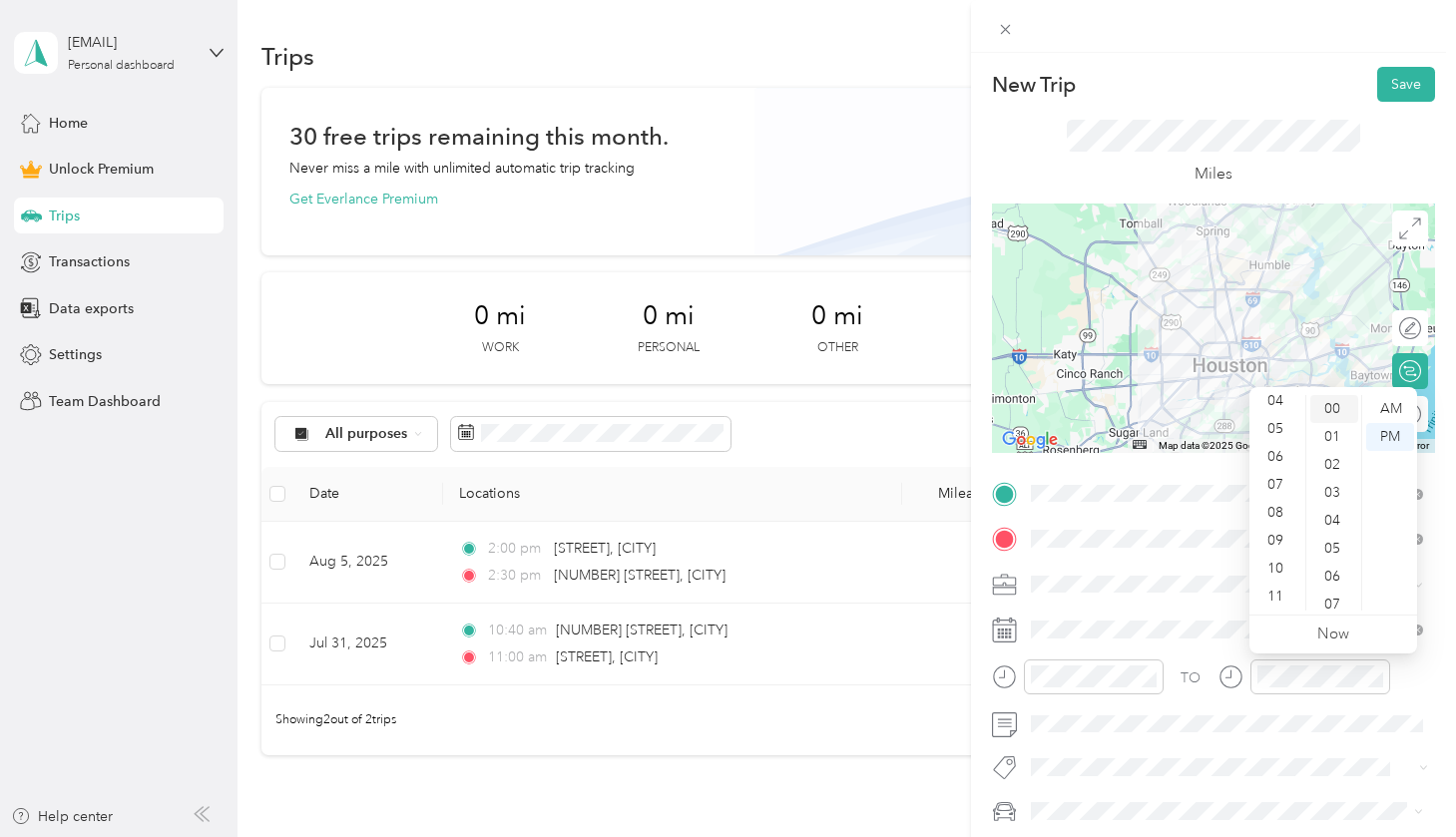 drag, startPoint x: 1326, startPoint y: 409, endPoint x: 1344, endPoint y: 414, distance: 18.681542 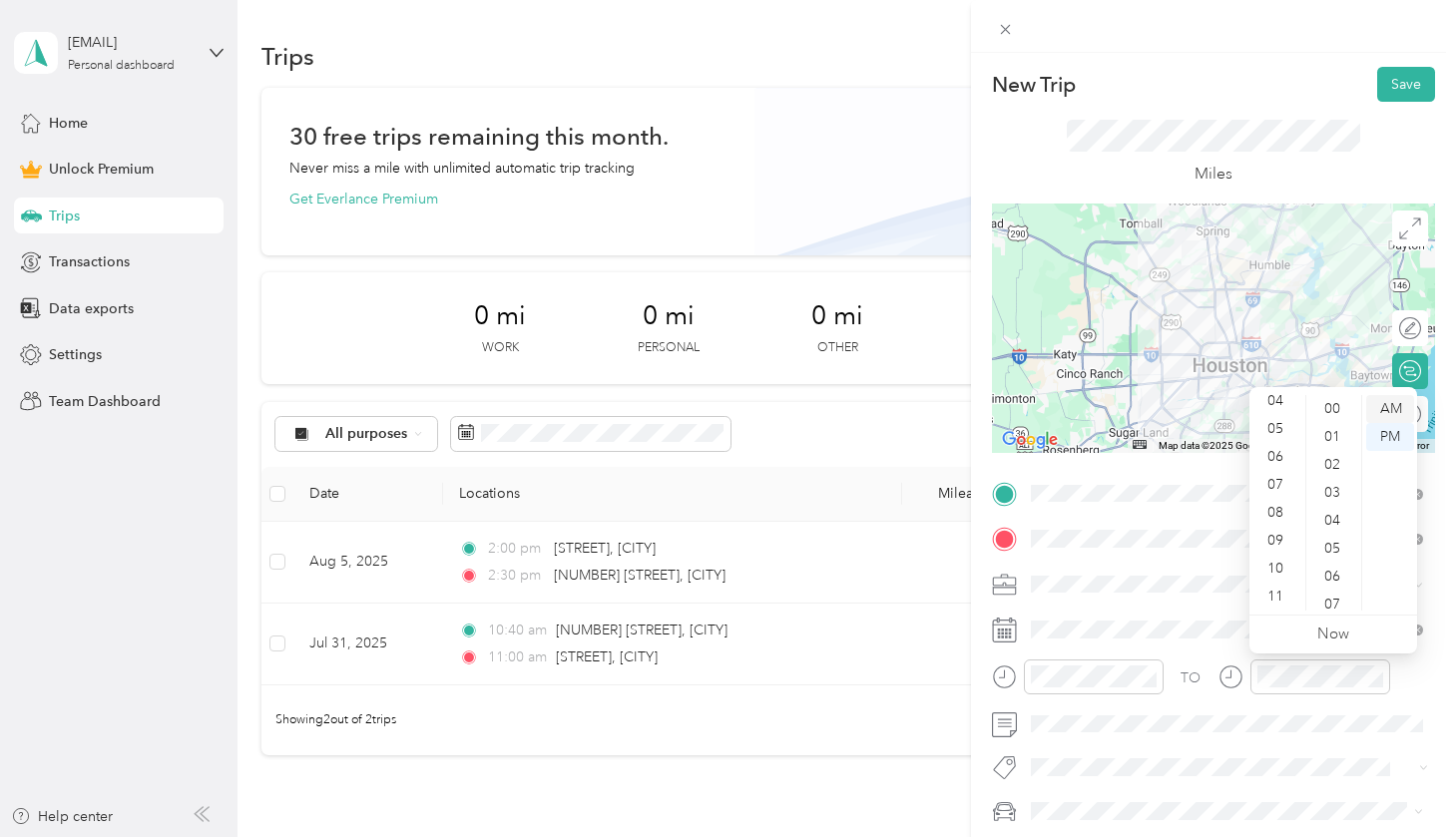 click on "AM" at bounding box center [1390, 409] 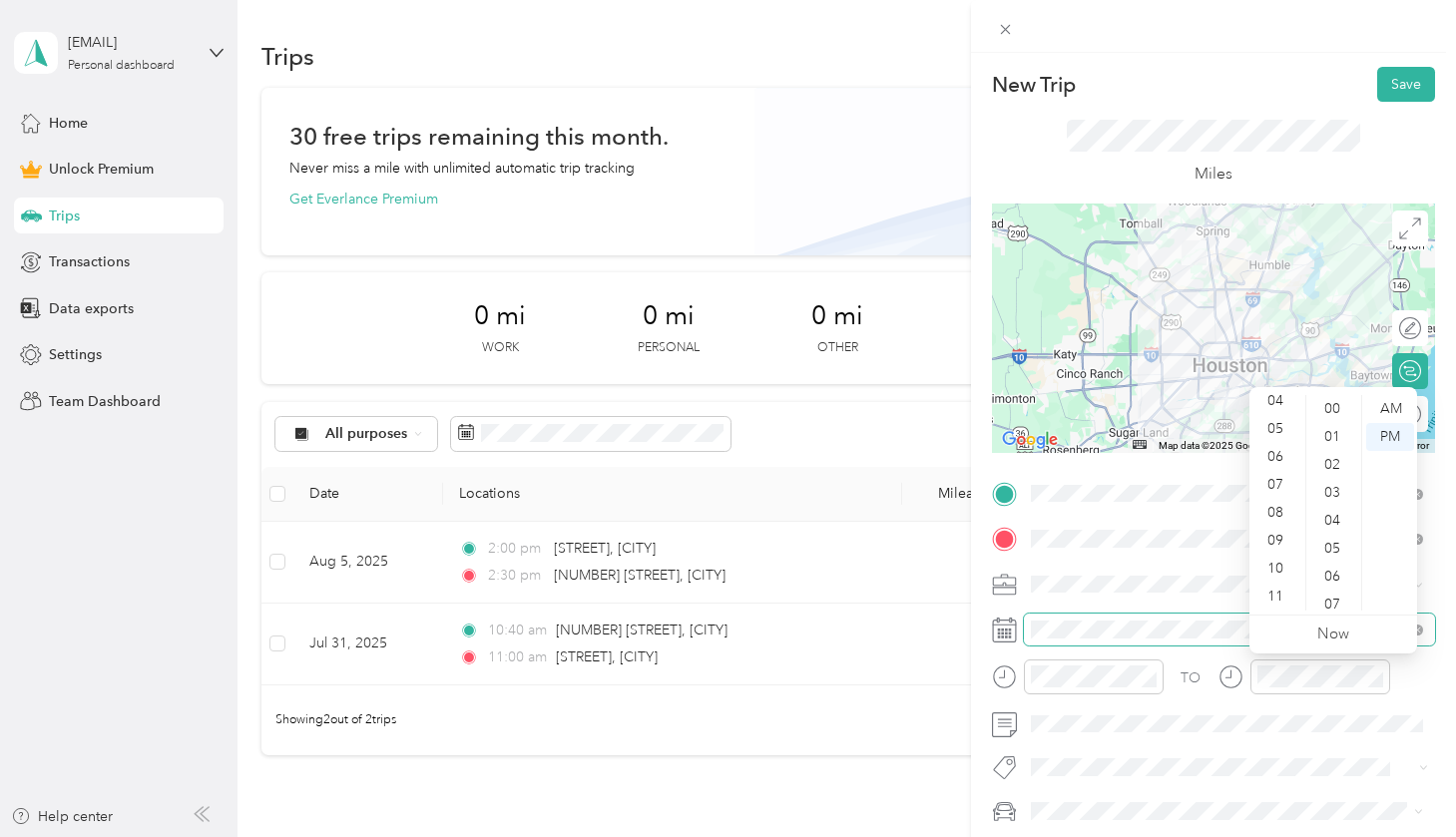 click at bounding box center [1229, 629] 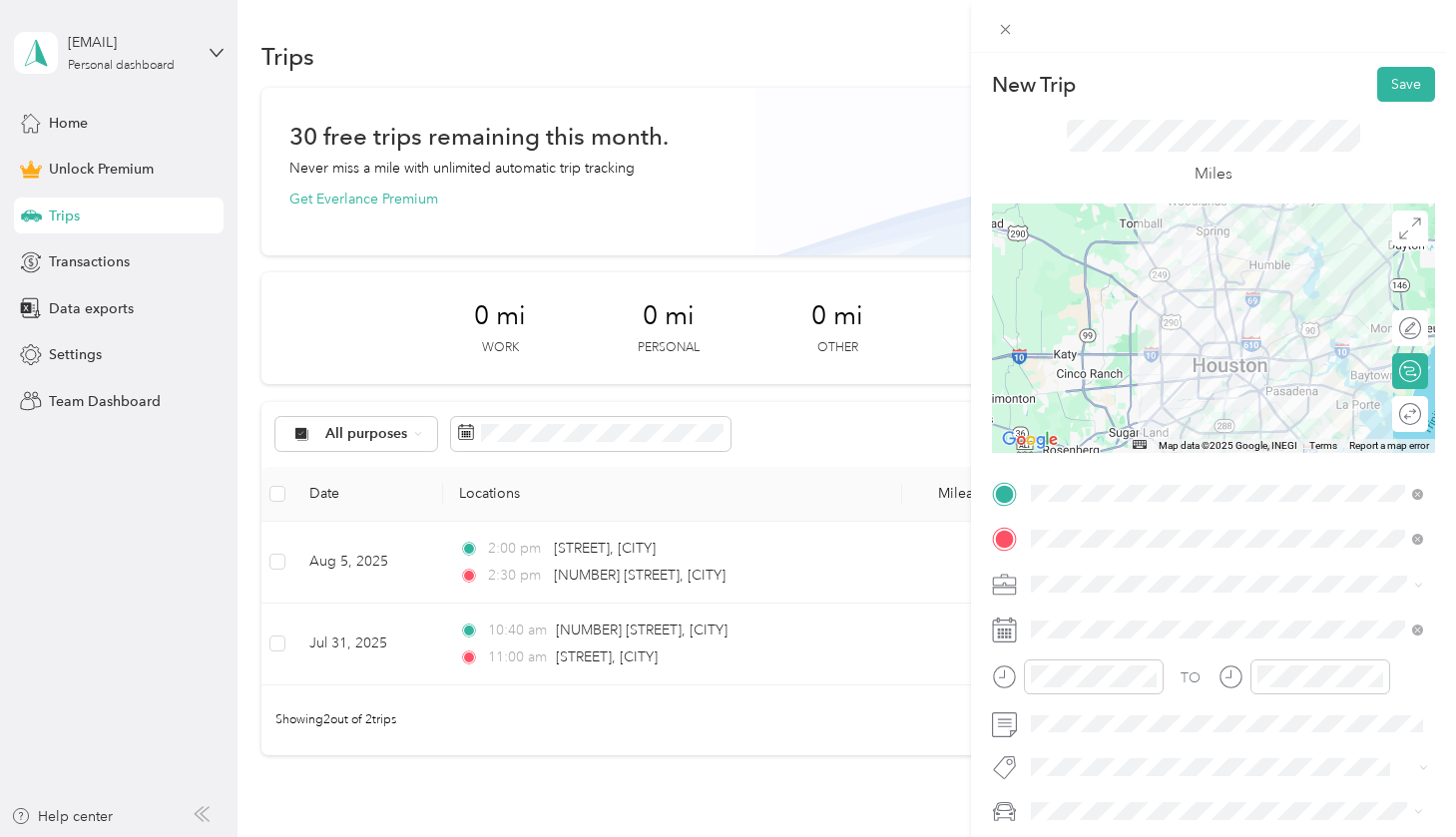 click on "TO Add photo" at bounding box center (1213, 696) 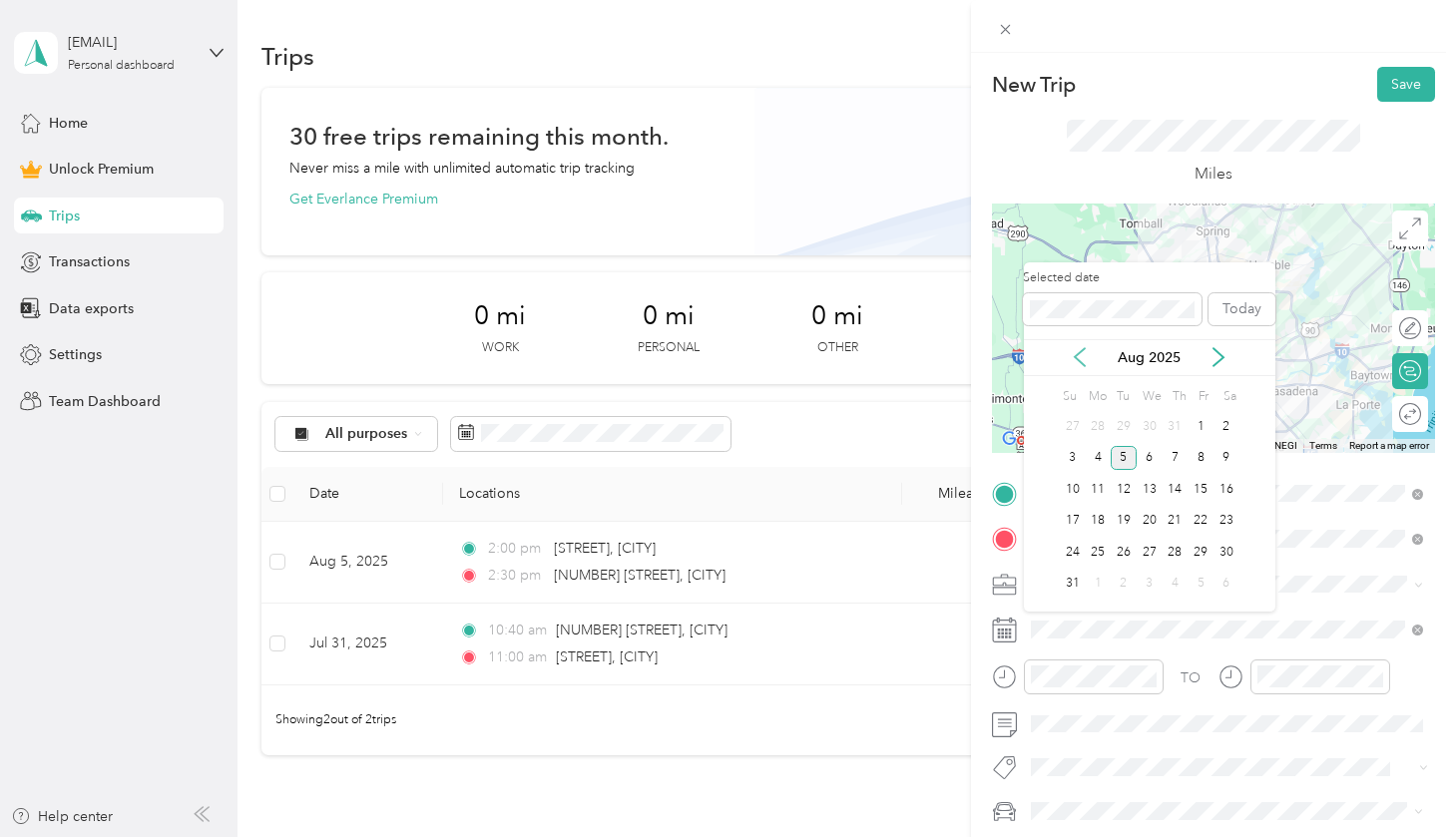 click 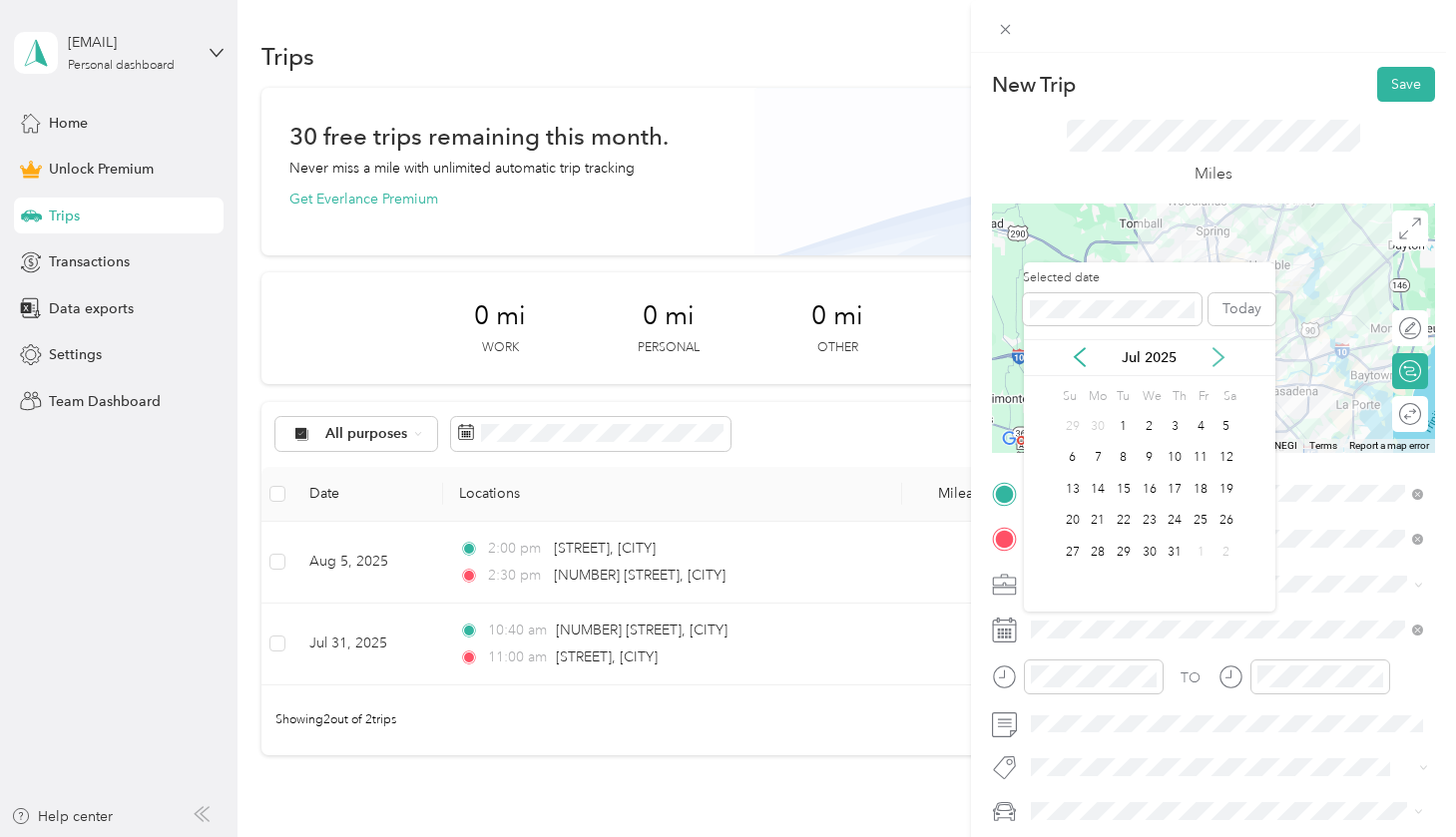 click 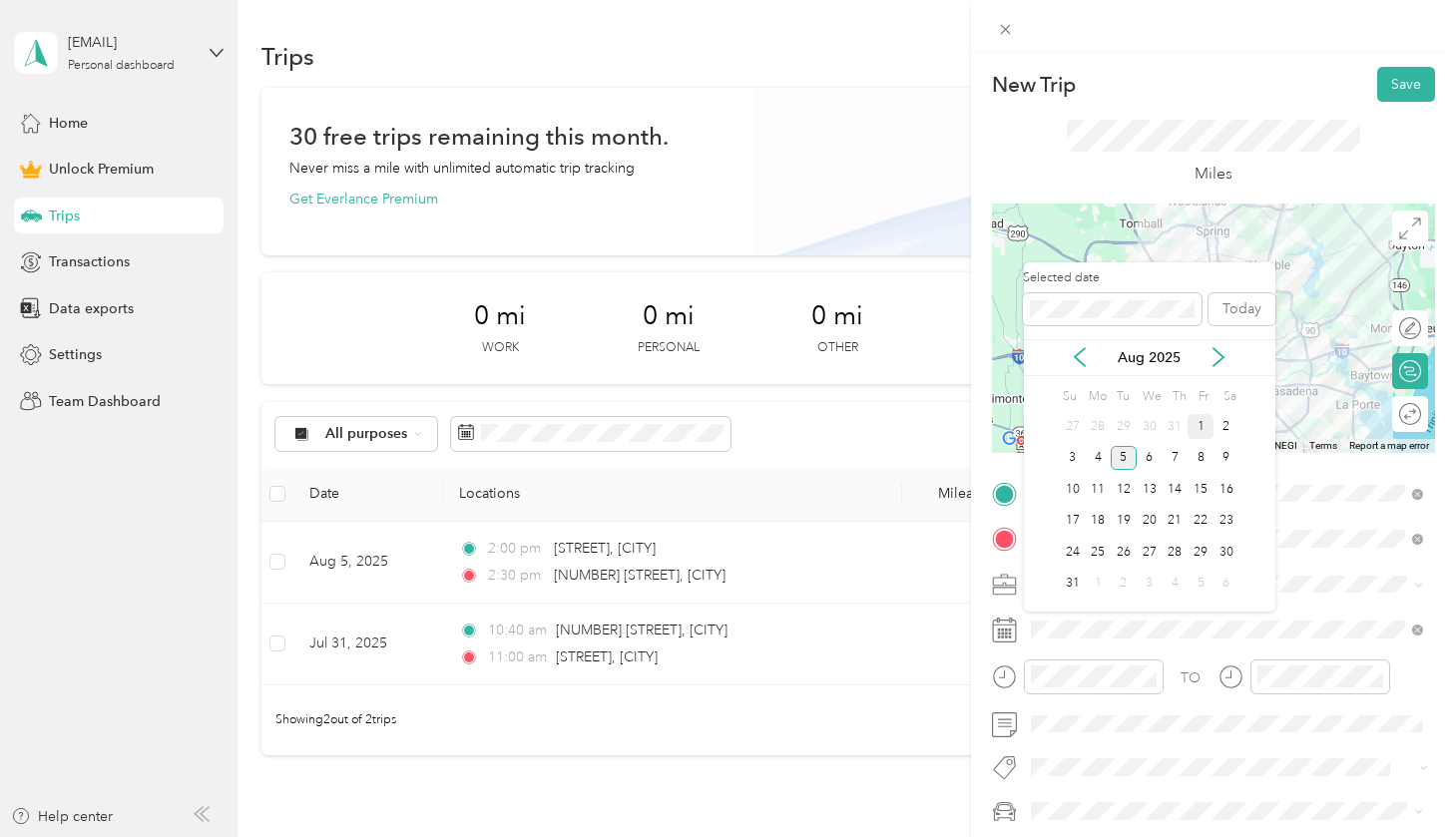 click on "1" at bounding box center (1201, 426) 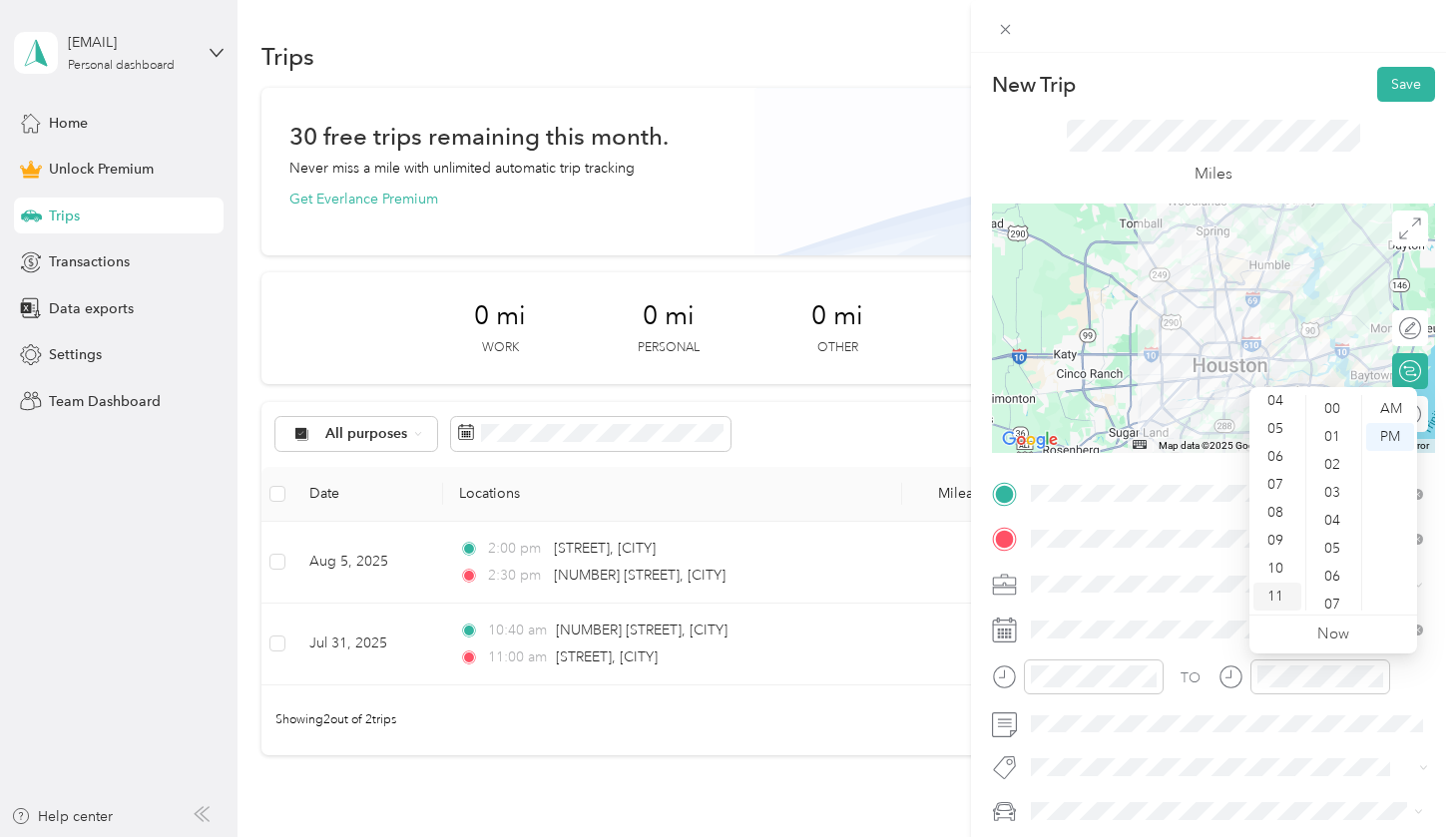 click on "11" at bounding box center [1277, 597] 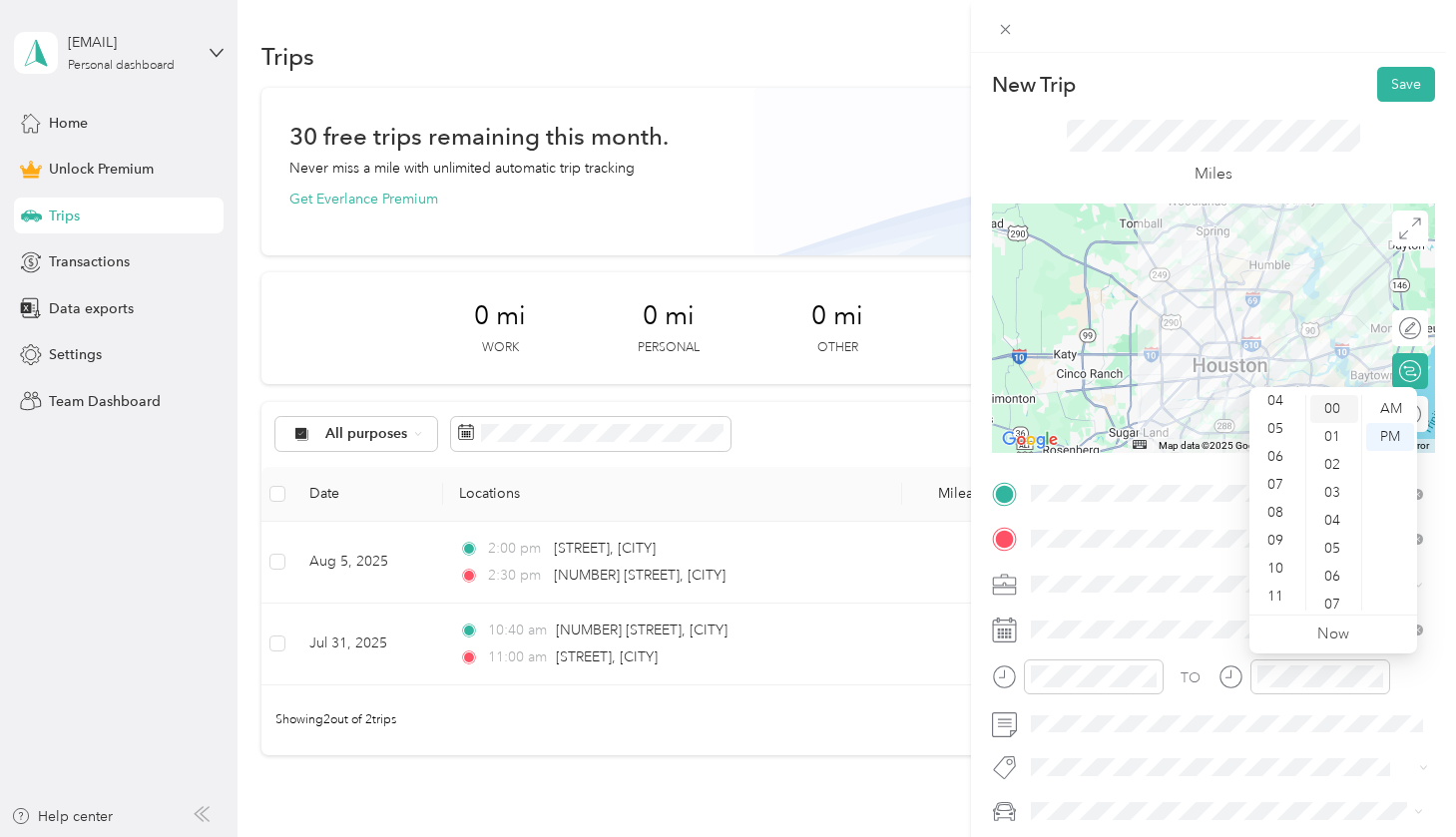 click on "00" at bounding box center (1334, 409) 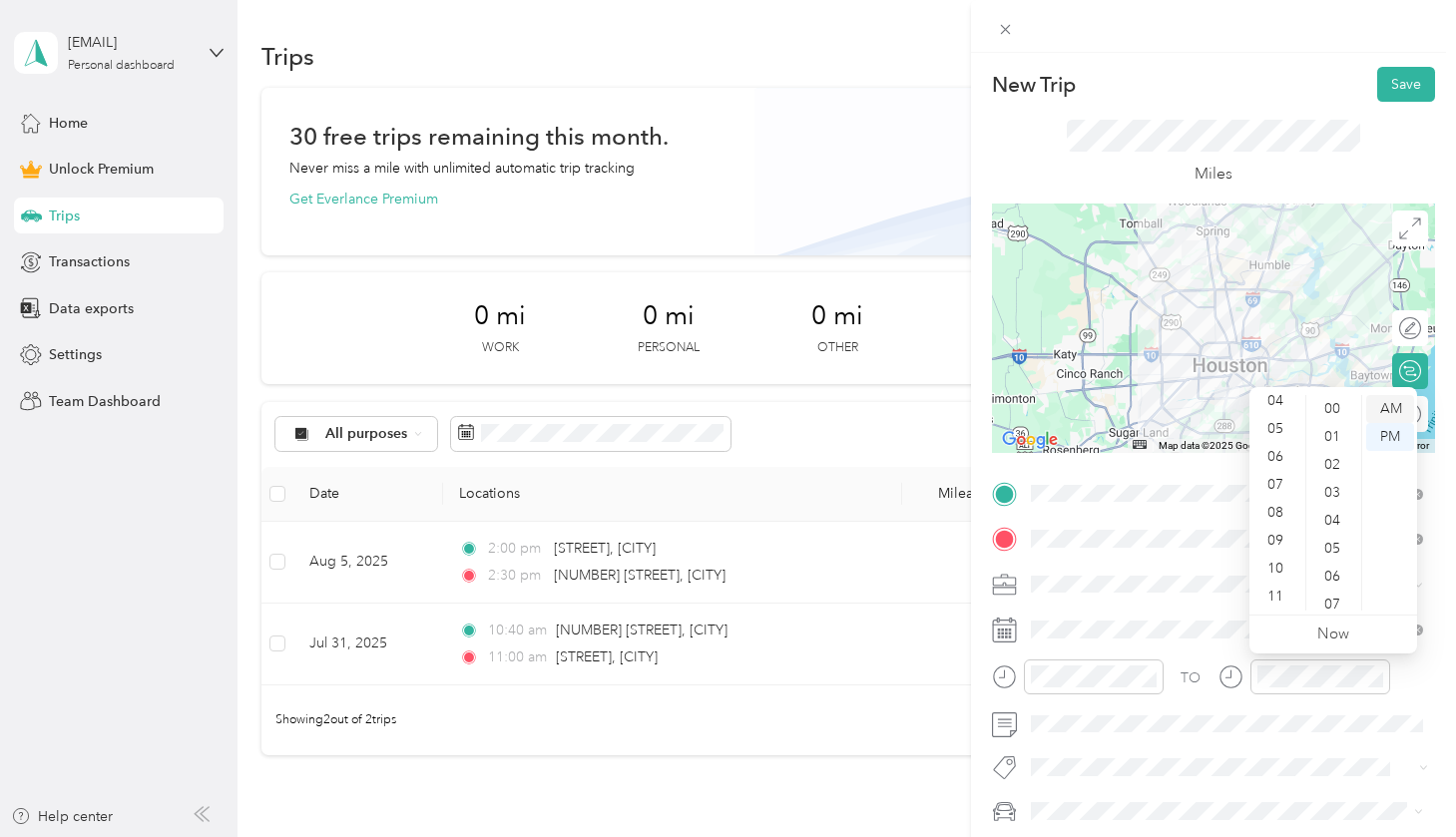 click on "AM" at bounding box center (1390, 409) 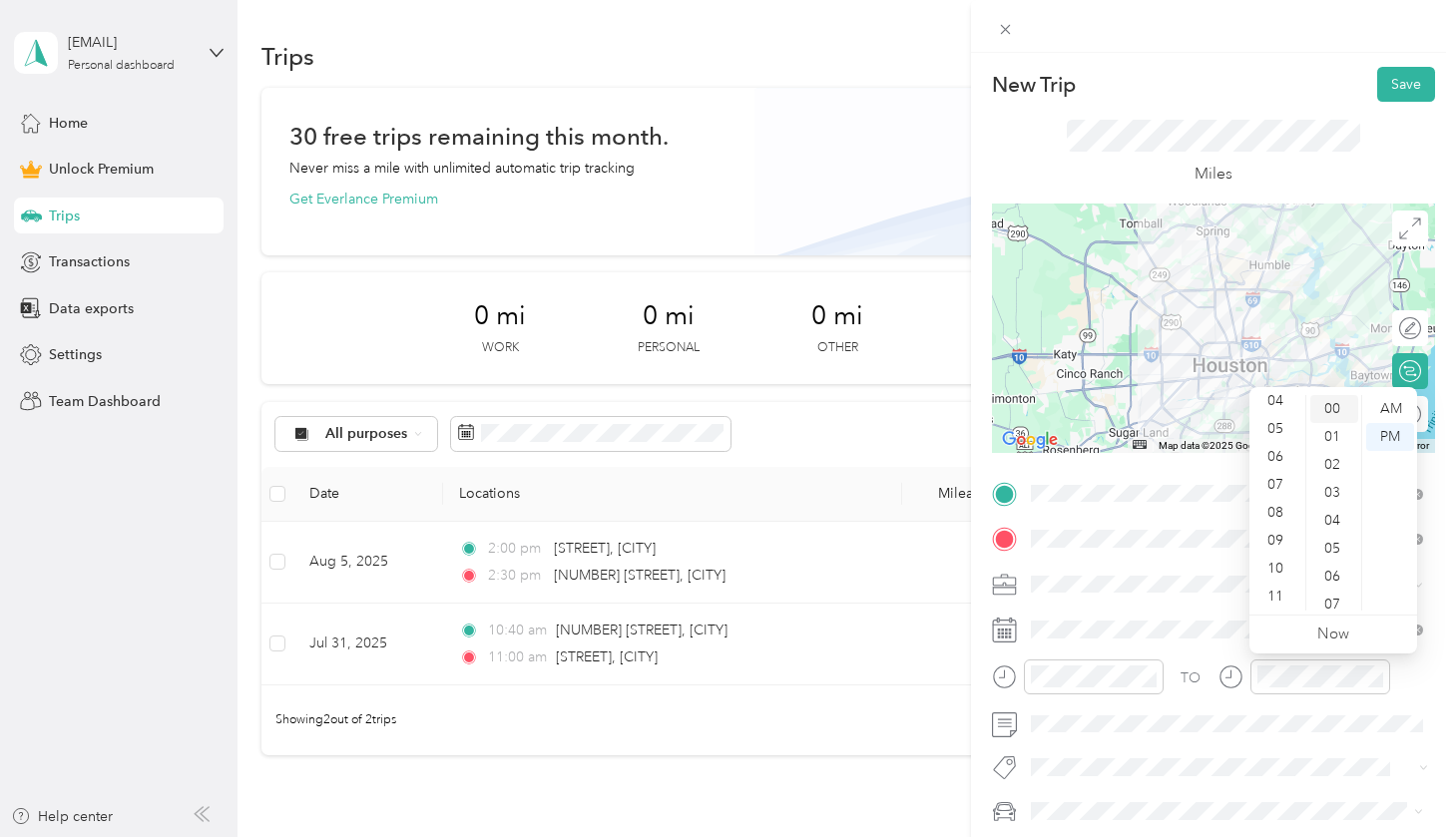 click on "00" at bounding box center (1334, 409) 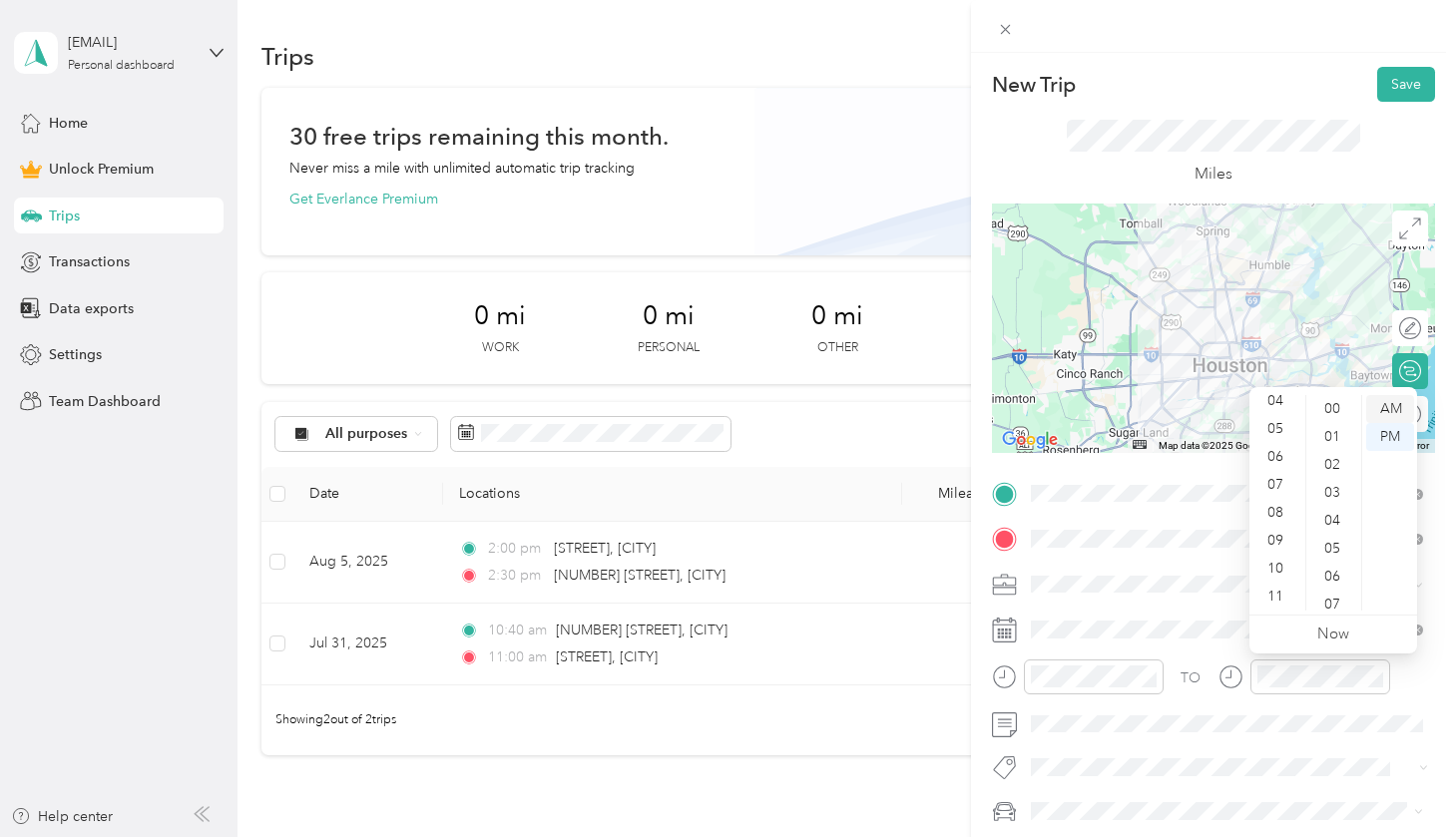 click on "AM" at bounding box center [1390, 409] 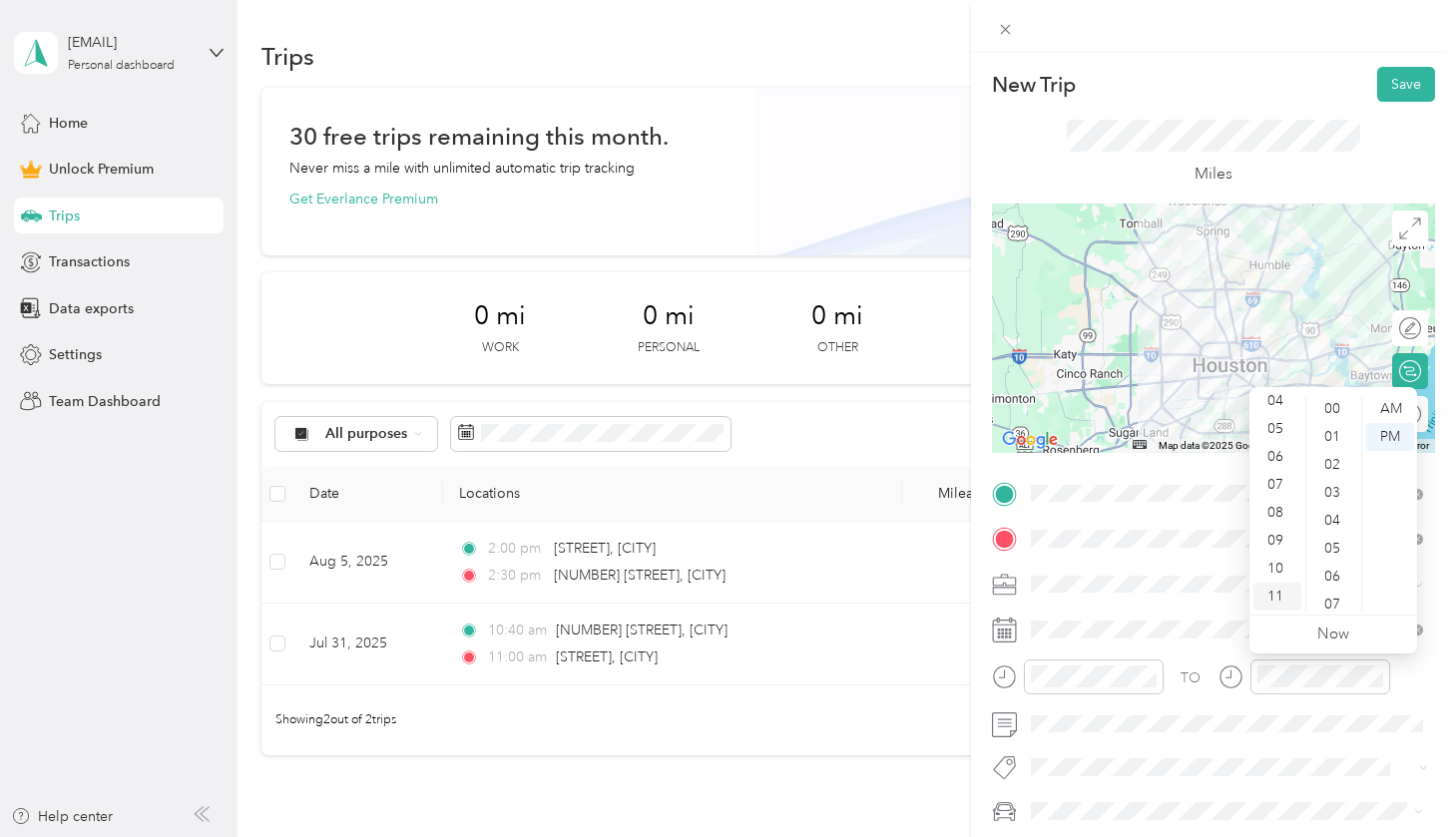 click on "11" at bounding box center (1277, 597) 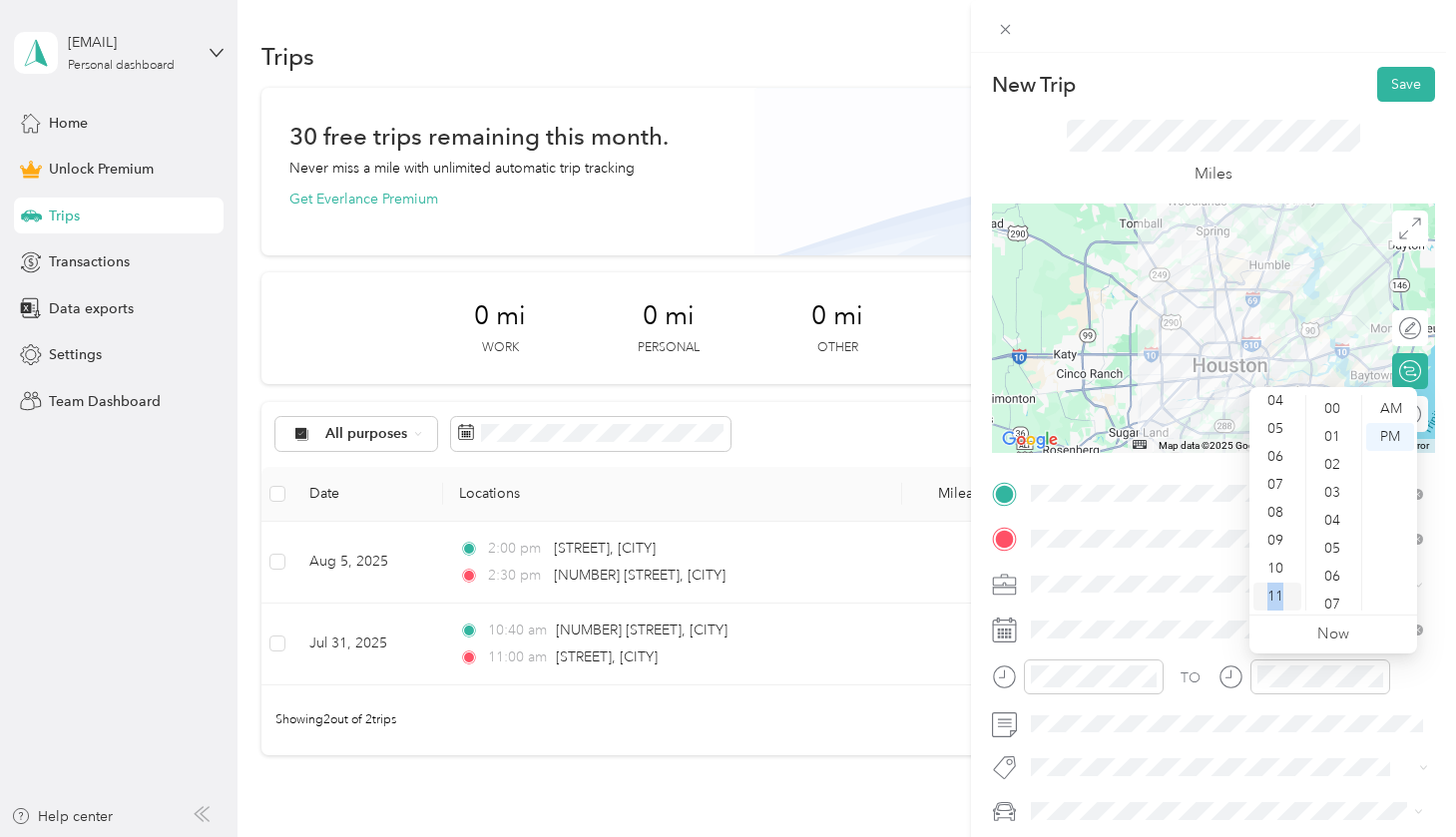 click on "11" at bounding box center (1277, 597) 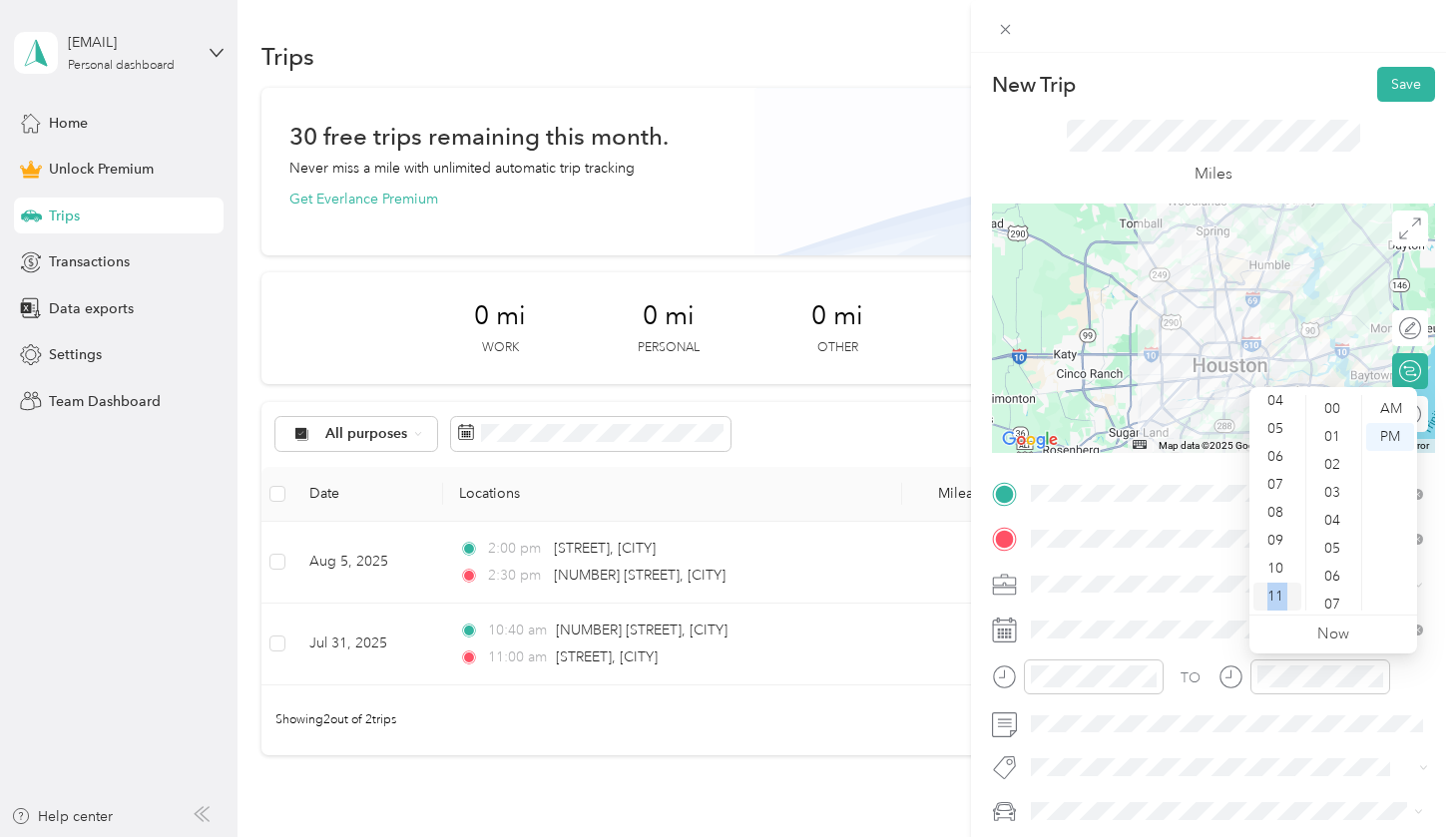 click on "11" at bounding box center (1277, 597) 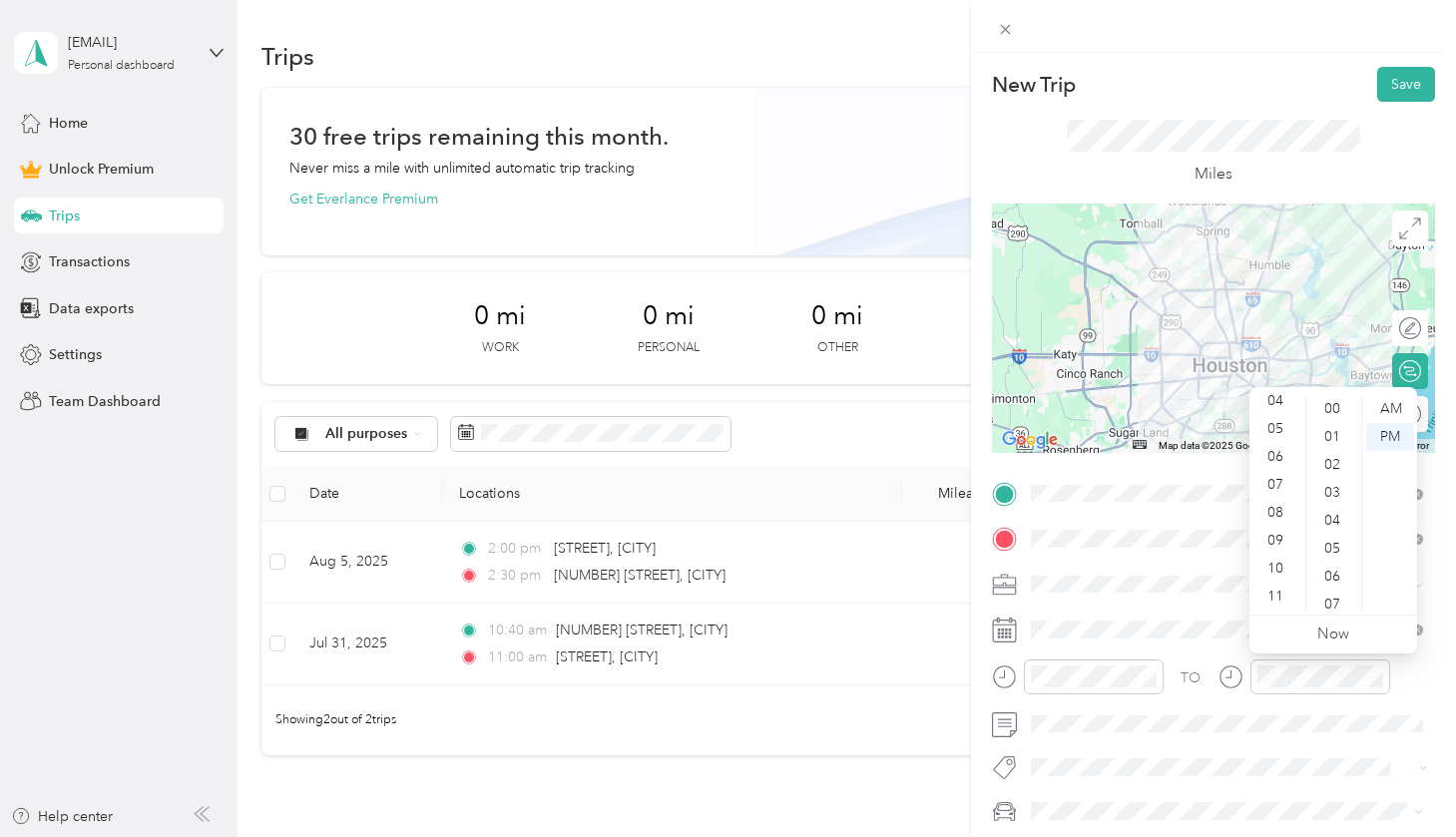 click on "TO Add photo" at bounding box center (1213, 696) 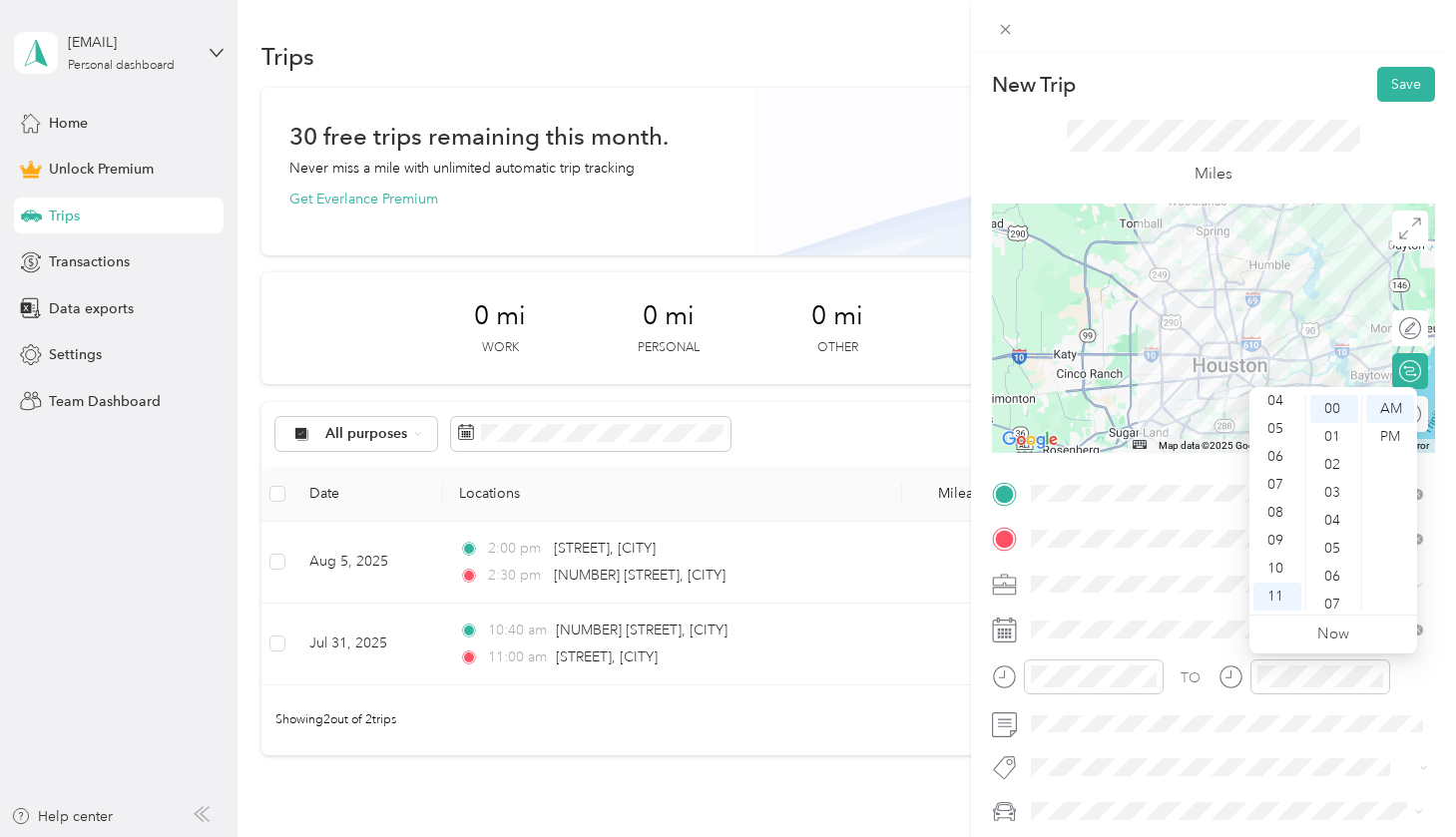 click at bounding box center [1229, 585] 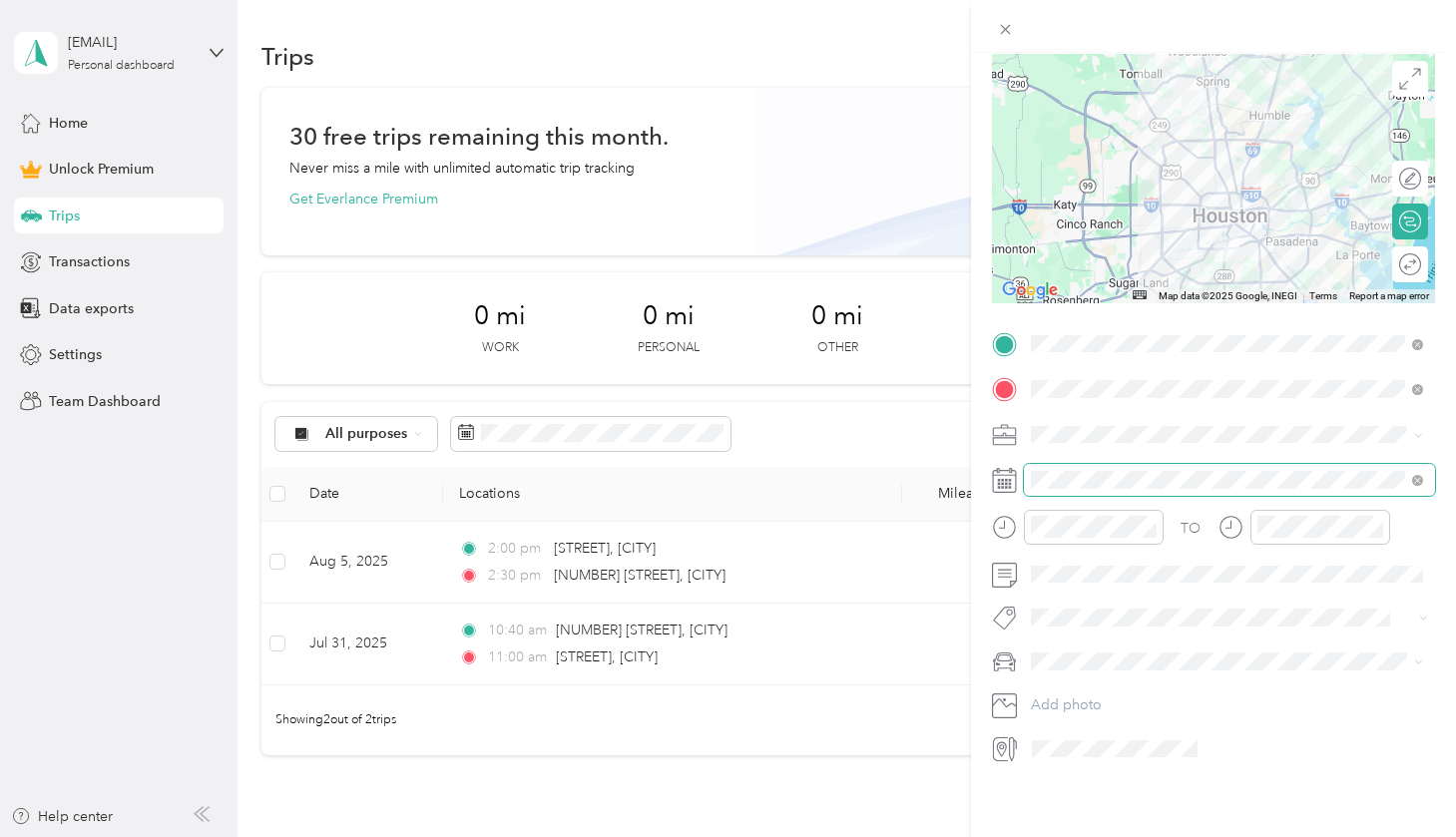 scroll, scrollTop: 0, scrollLeft: 0, axis: both 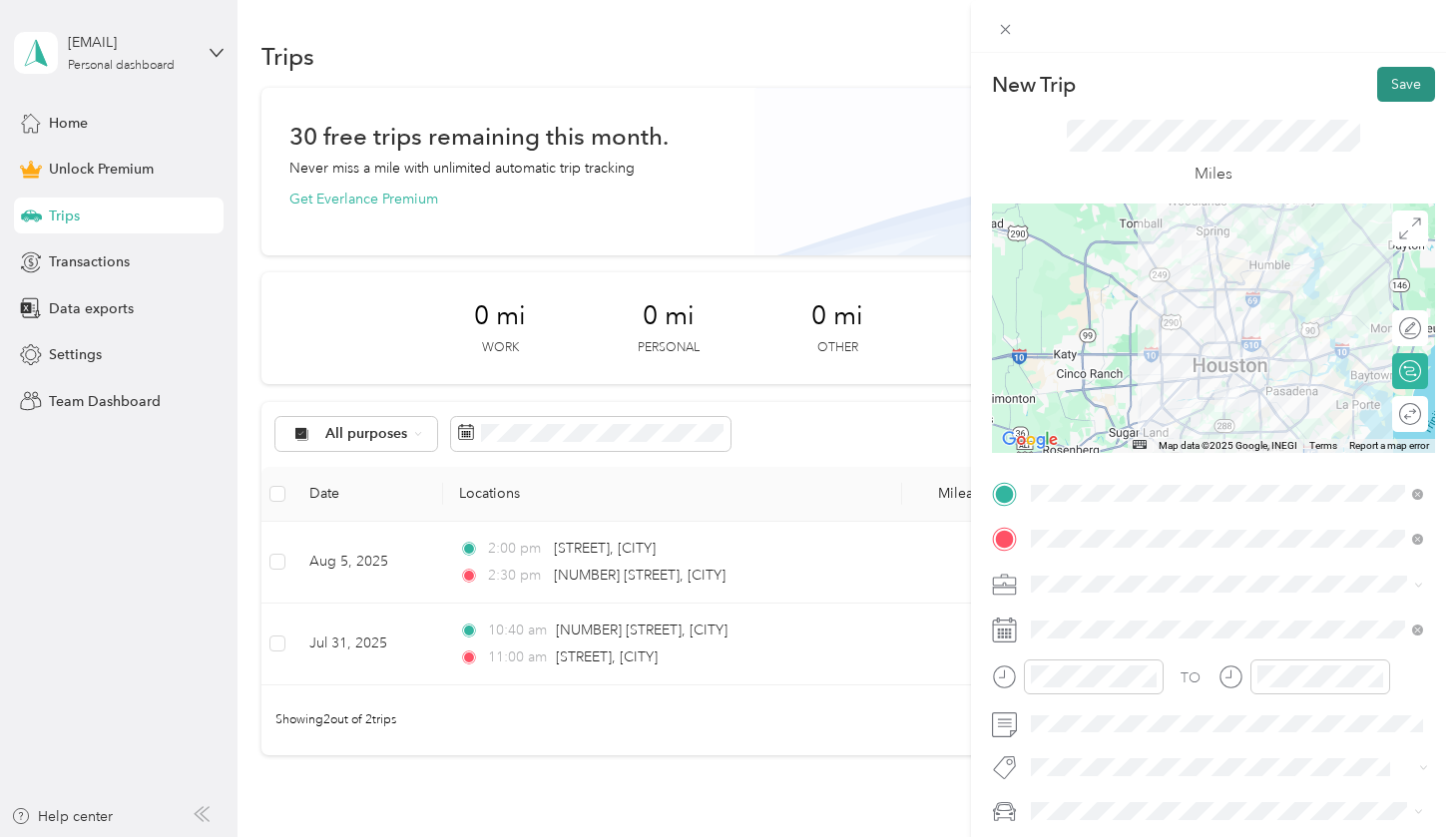 click on "Save" at bounding box center [1406, 84] 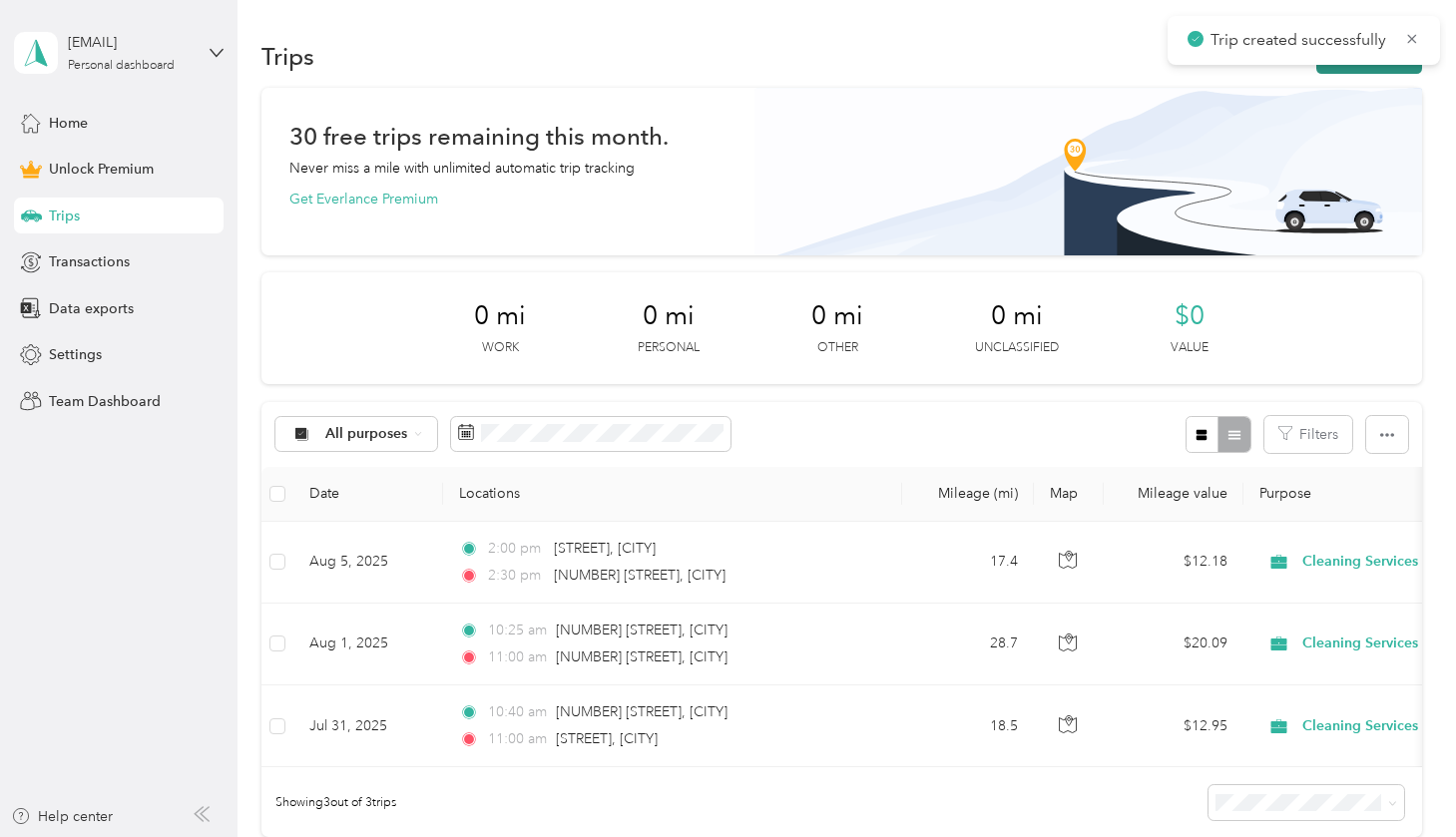 click on "New trip" at bounding box center (1369, 56) 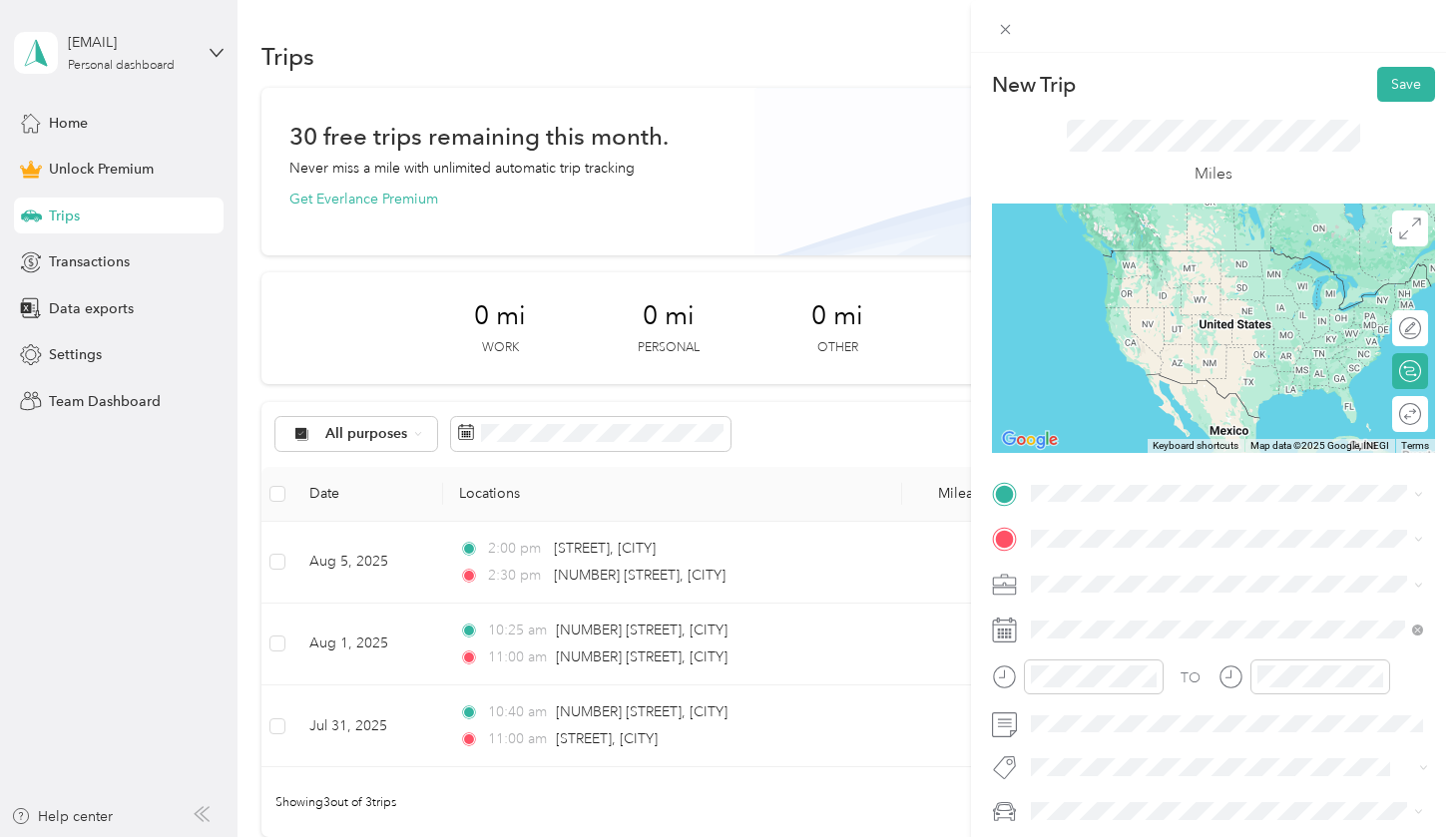 click on "[NUMBER] [STREET]
[CITY], [STATE] [POSTAL_CODE], [COUNTRY]" at bounding box center (1212, 571) 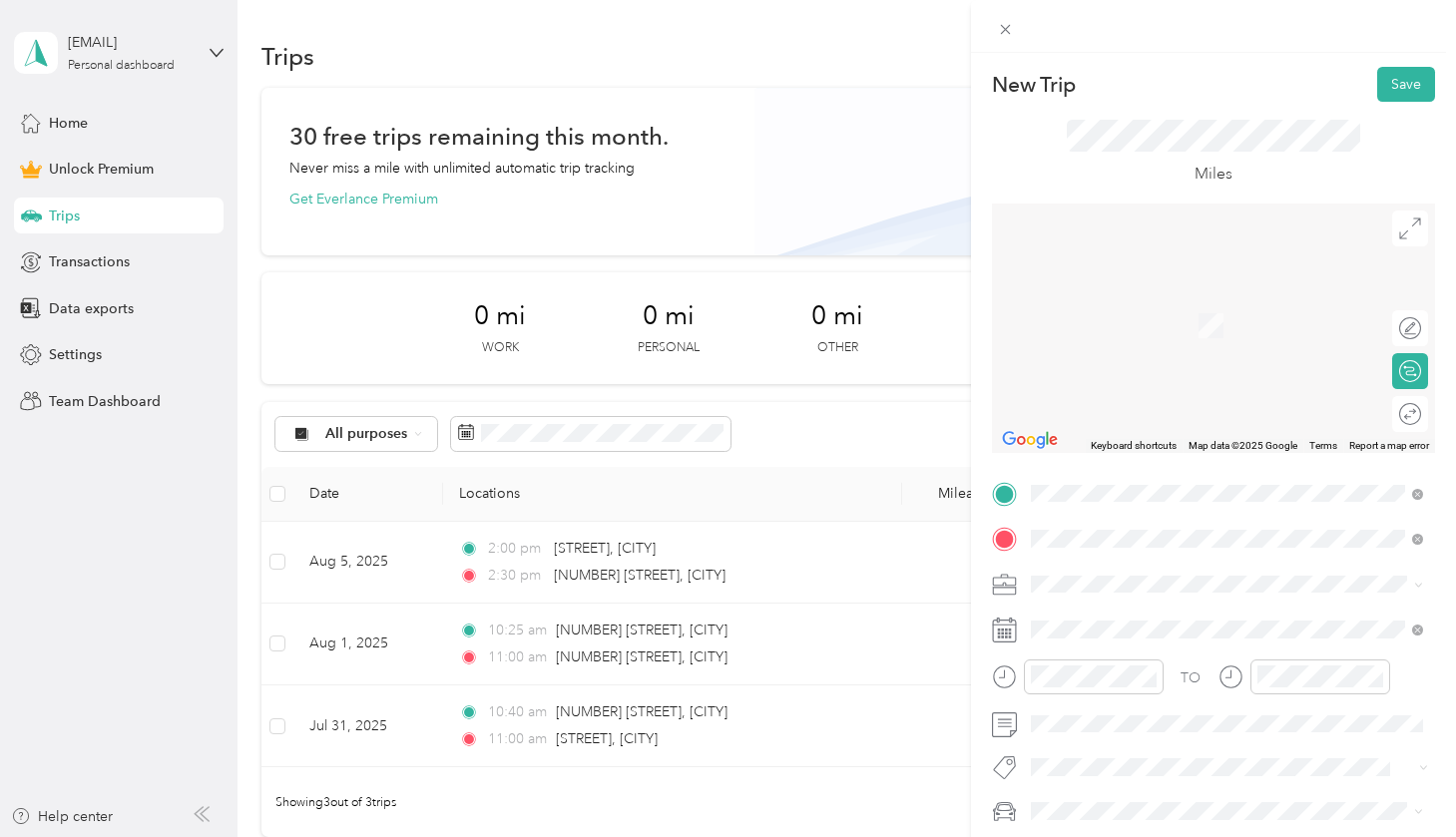 click on "[NUMBER] [STREET]
[CITY], [STATE] [POSTAL_CODE], [COUNTRY]" at bounding box center (1212, 619) 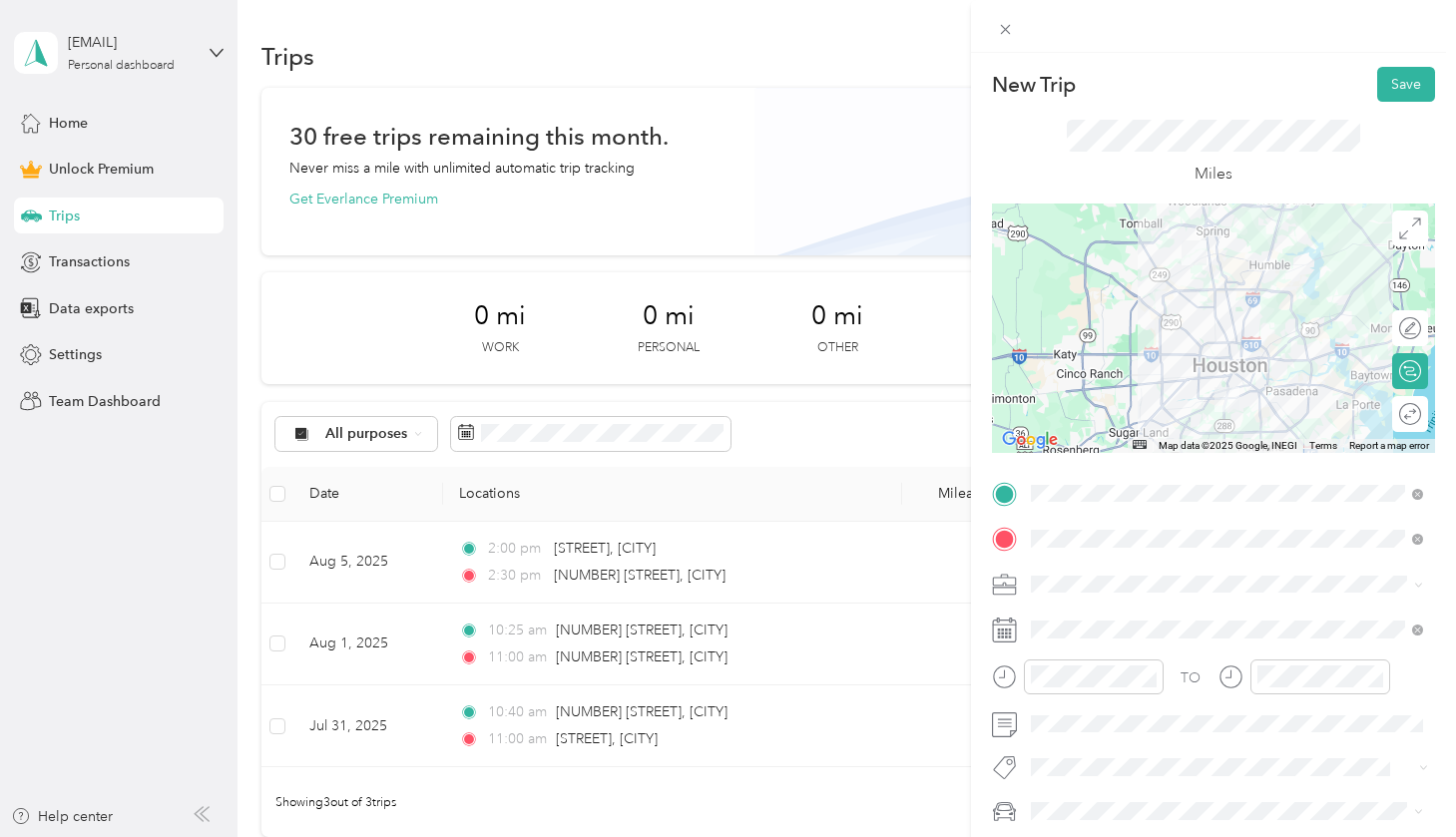scroll, scrollTop: 4, scrollLeft: 0, axis: vertical 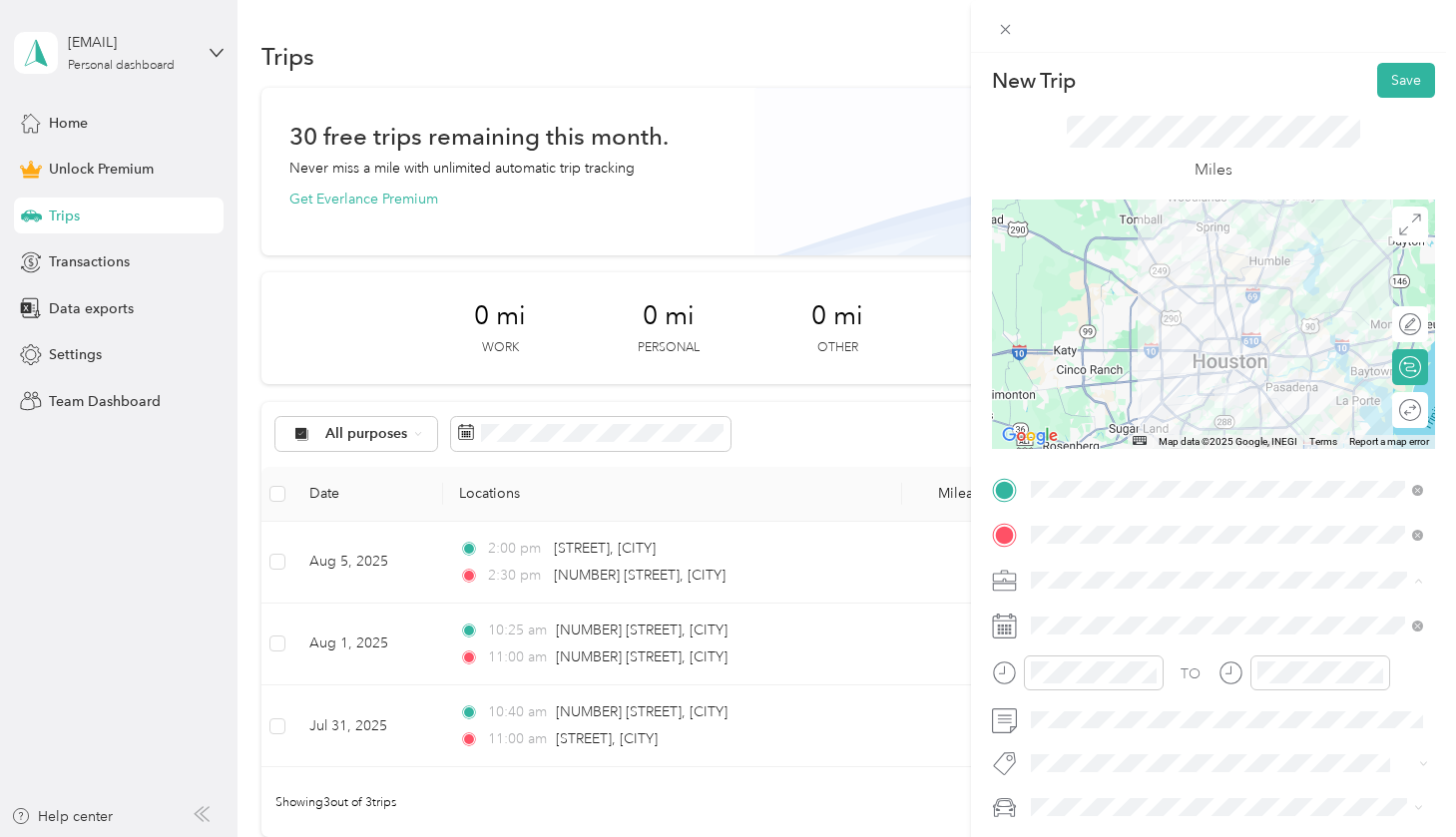 click on "Cleaning Services" at bounding box center [1226, 369] 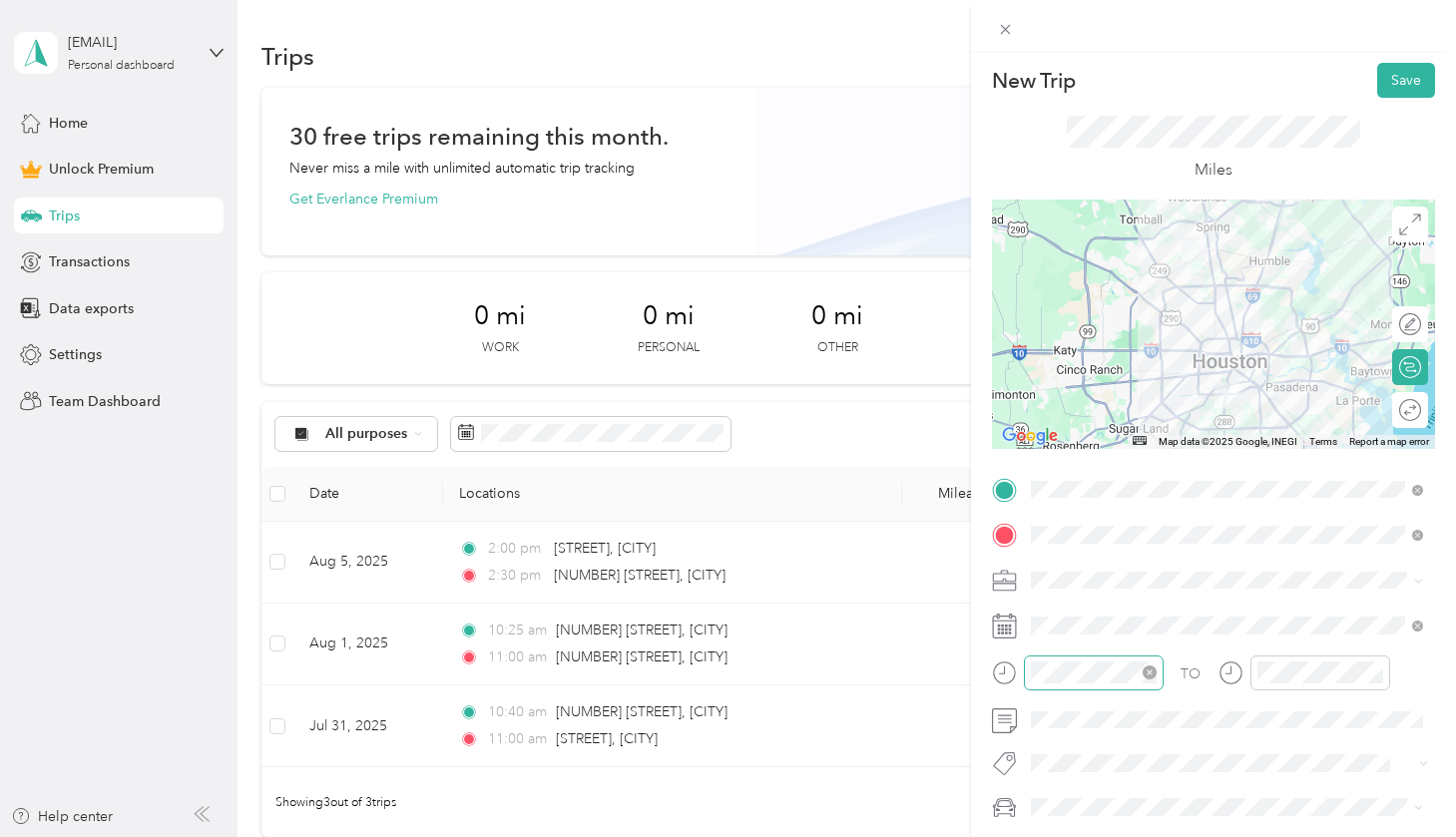 scroll, scrollTop: 34, scrollLeft: 0, axis: vertical 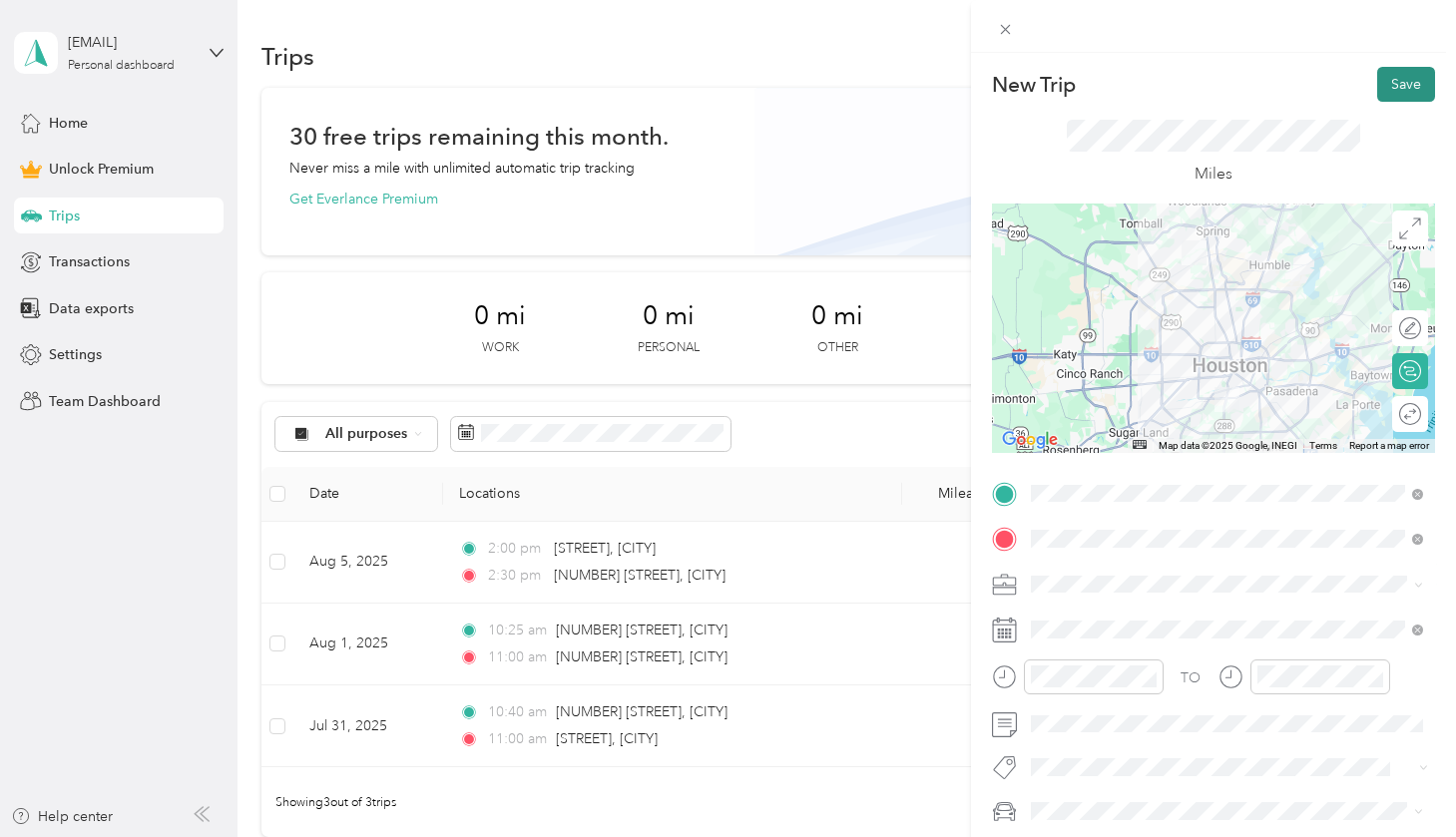 click on "Save" at bounding box center [1406, 84] 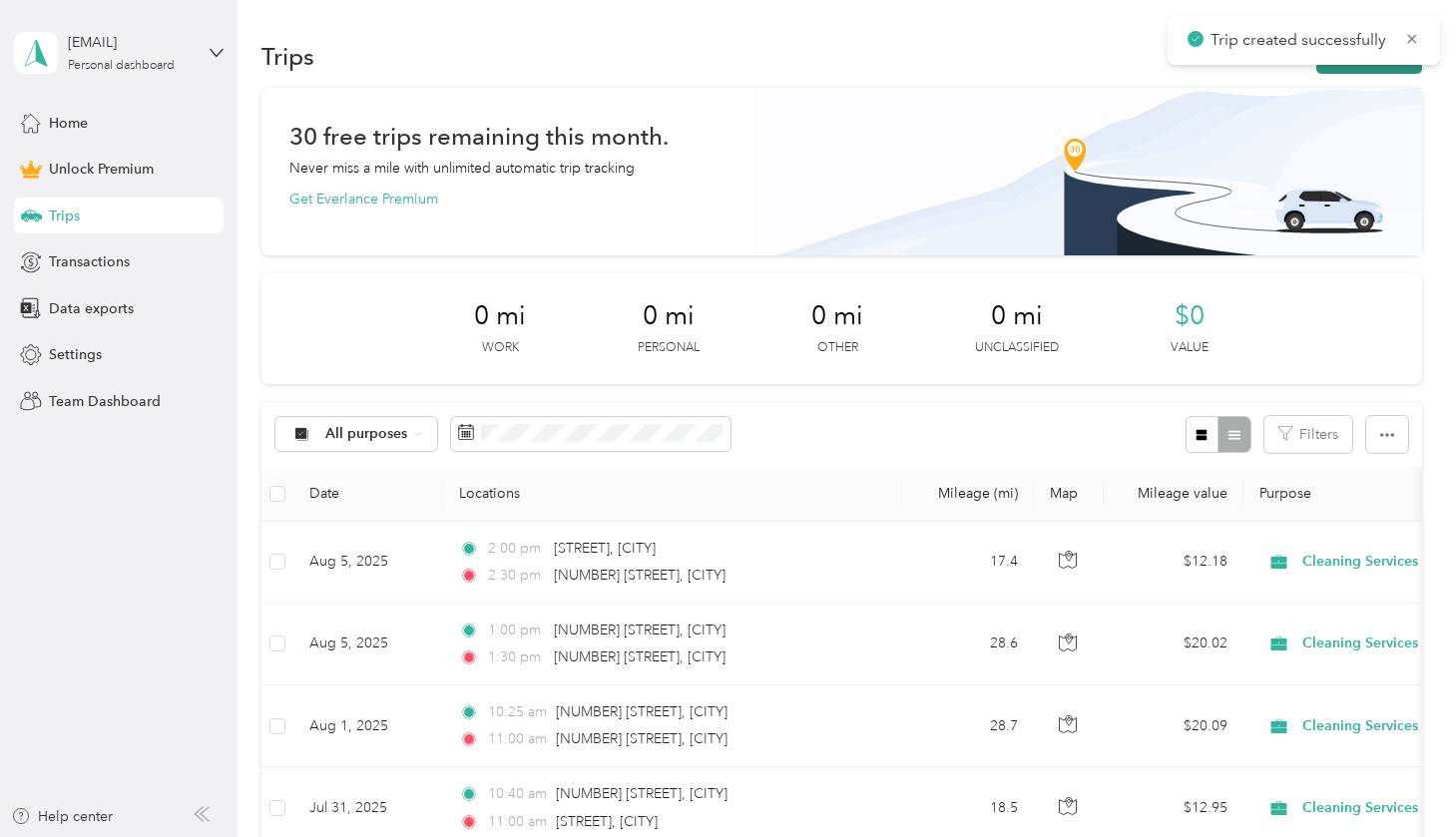 click on "New trip" at bounding box center [1369, 56] 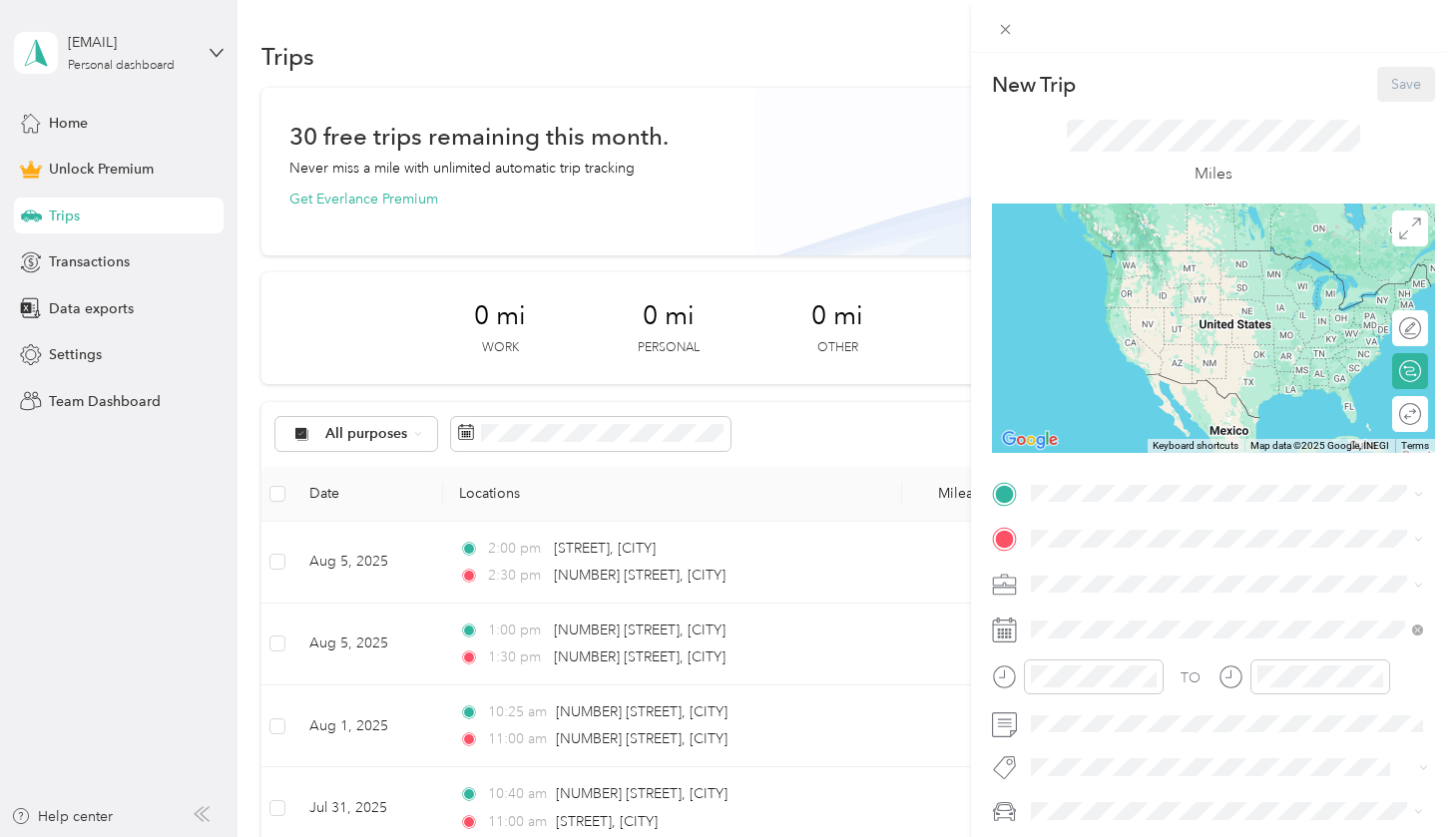 click on "TO Add photo" at bounding box center [1213, 696] 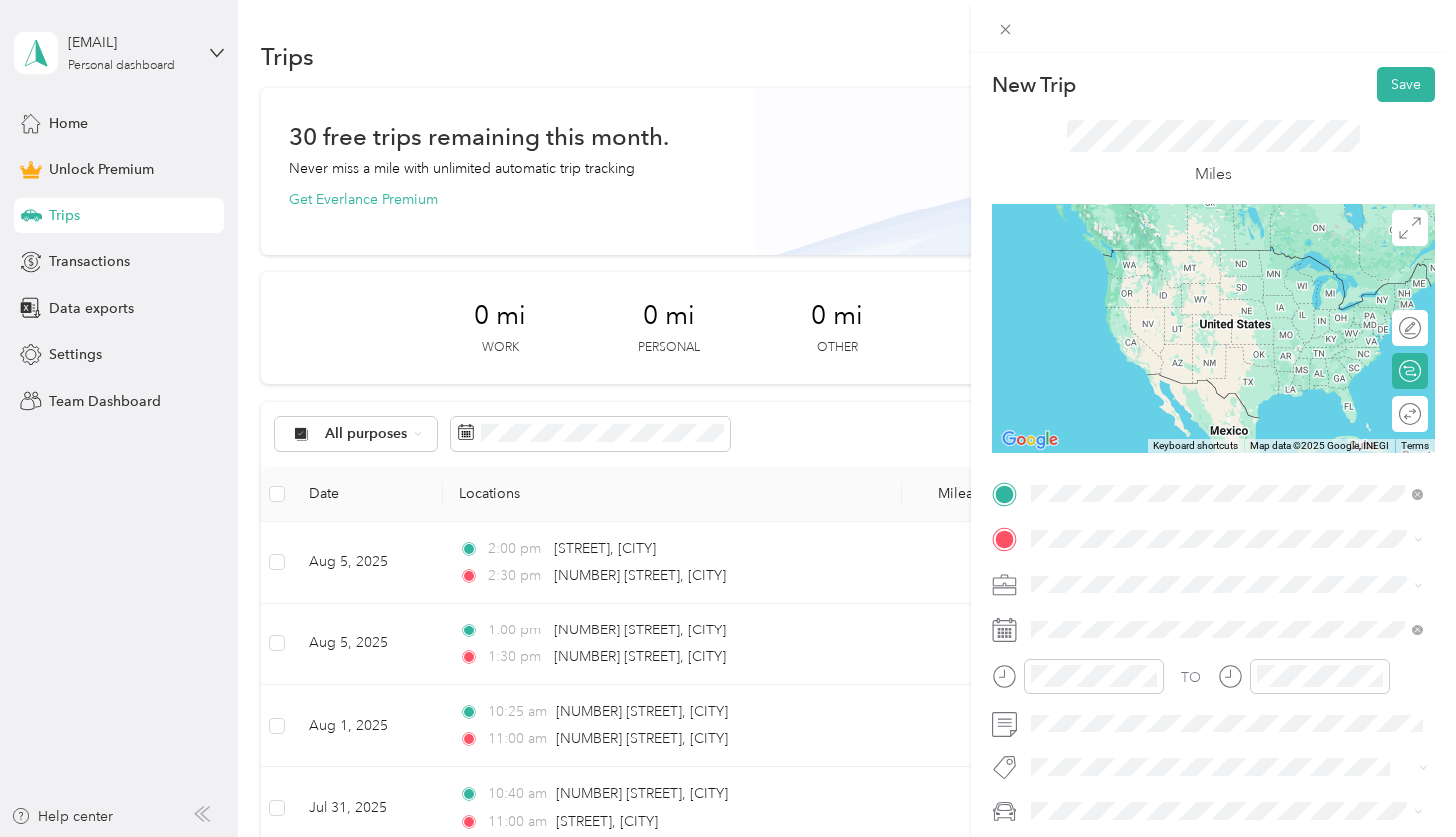 click on "[NUMBER] [STREET]
[CITY], [STATE] [POSTAL_CODE], [COUNTRY]" at bounding box center (1212, 573) 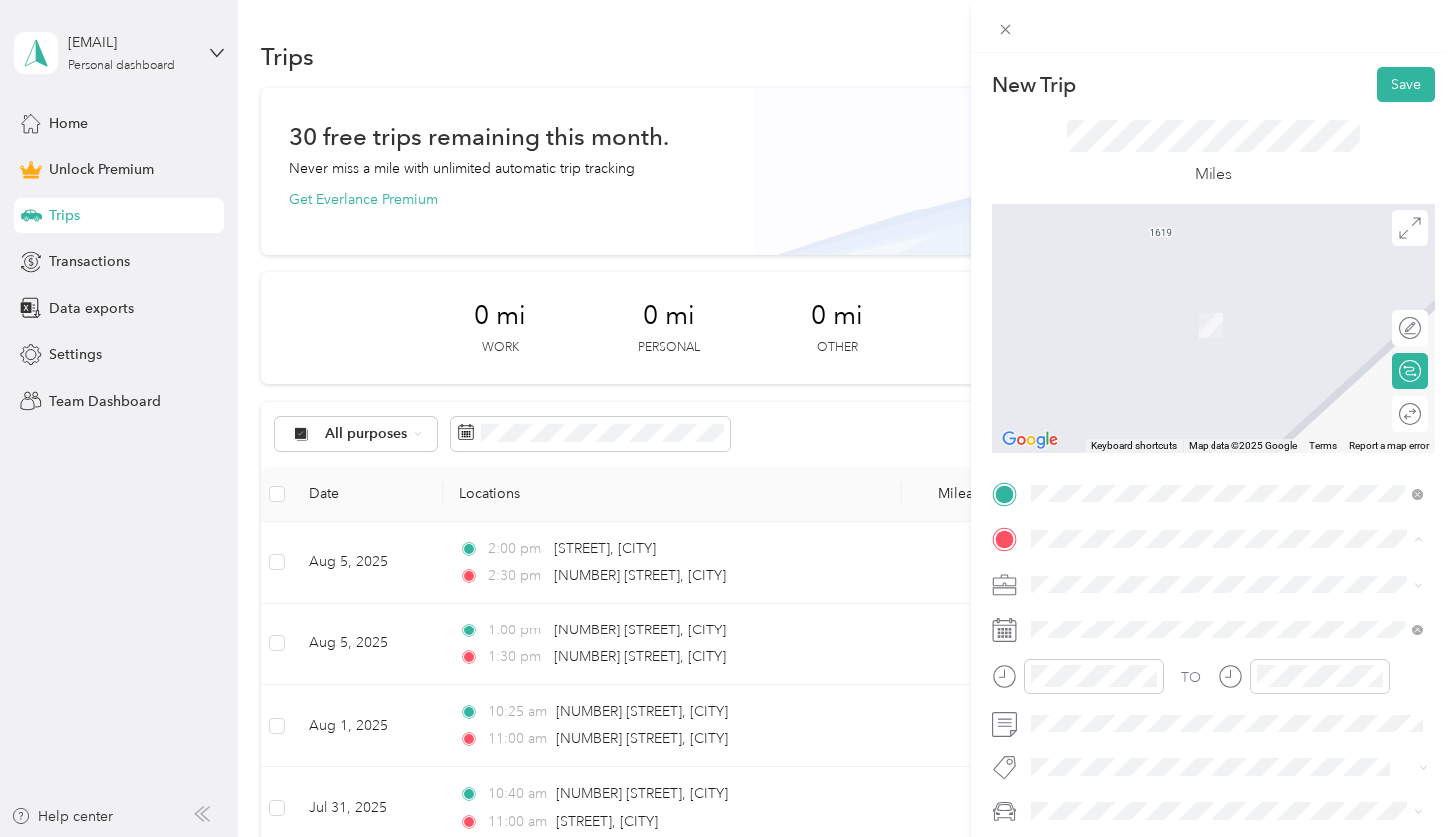 click at bounding box center [1213, 328] 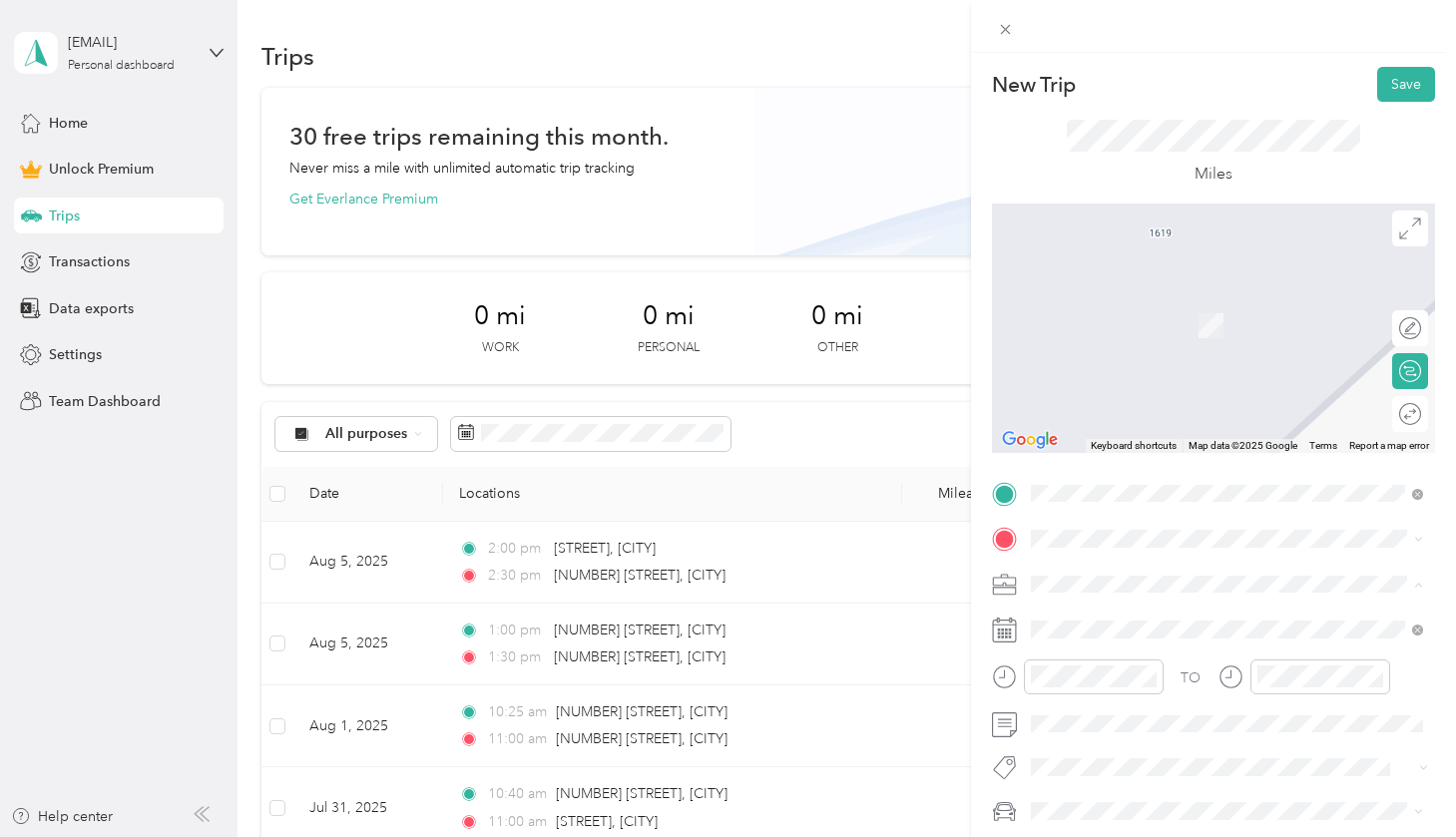 click on "Cleaning Services" at bounding box center (1226, 373) 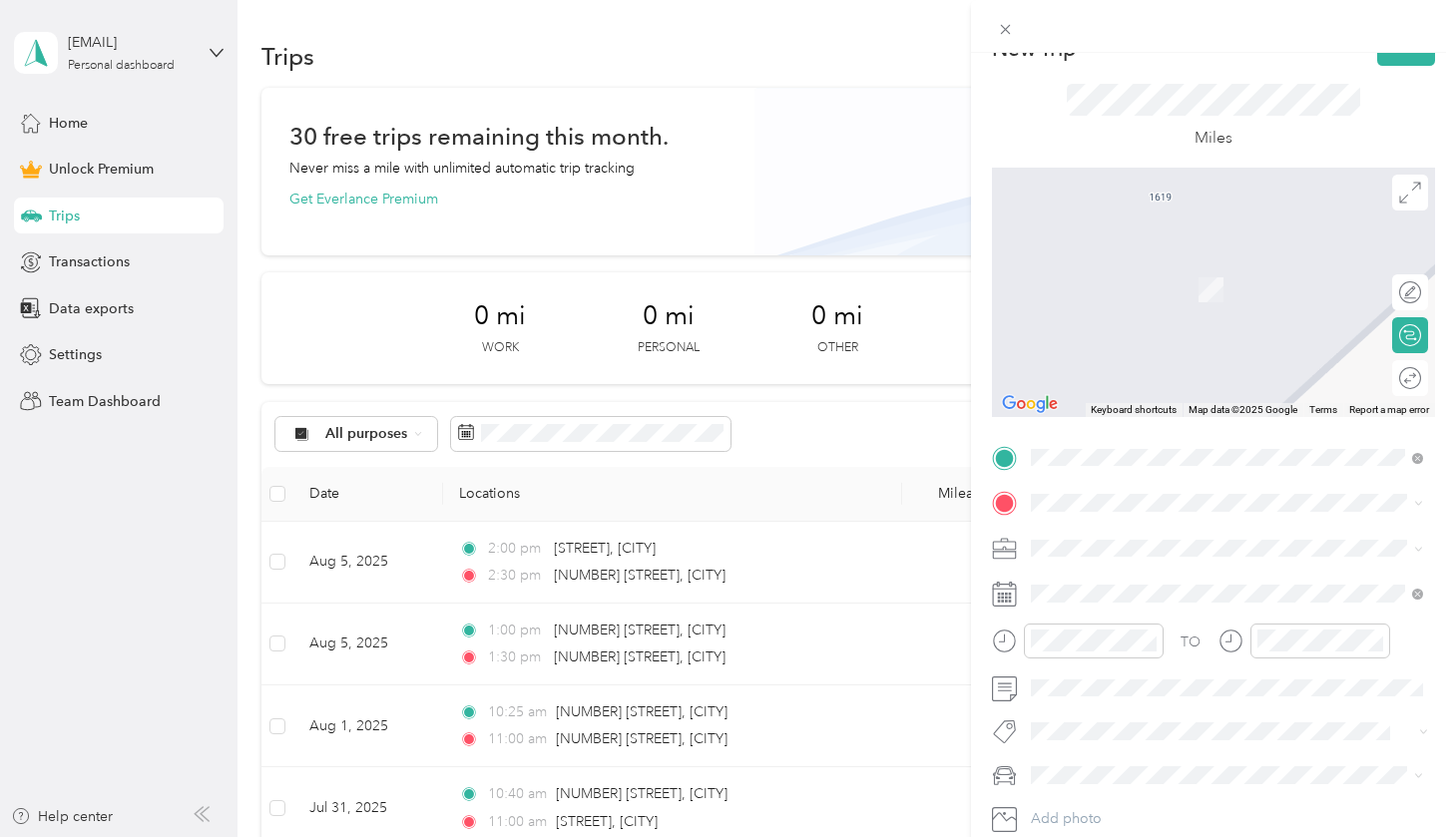 scroll, scrollTop: 132, scrollLeft: 0, axis: vertical 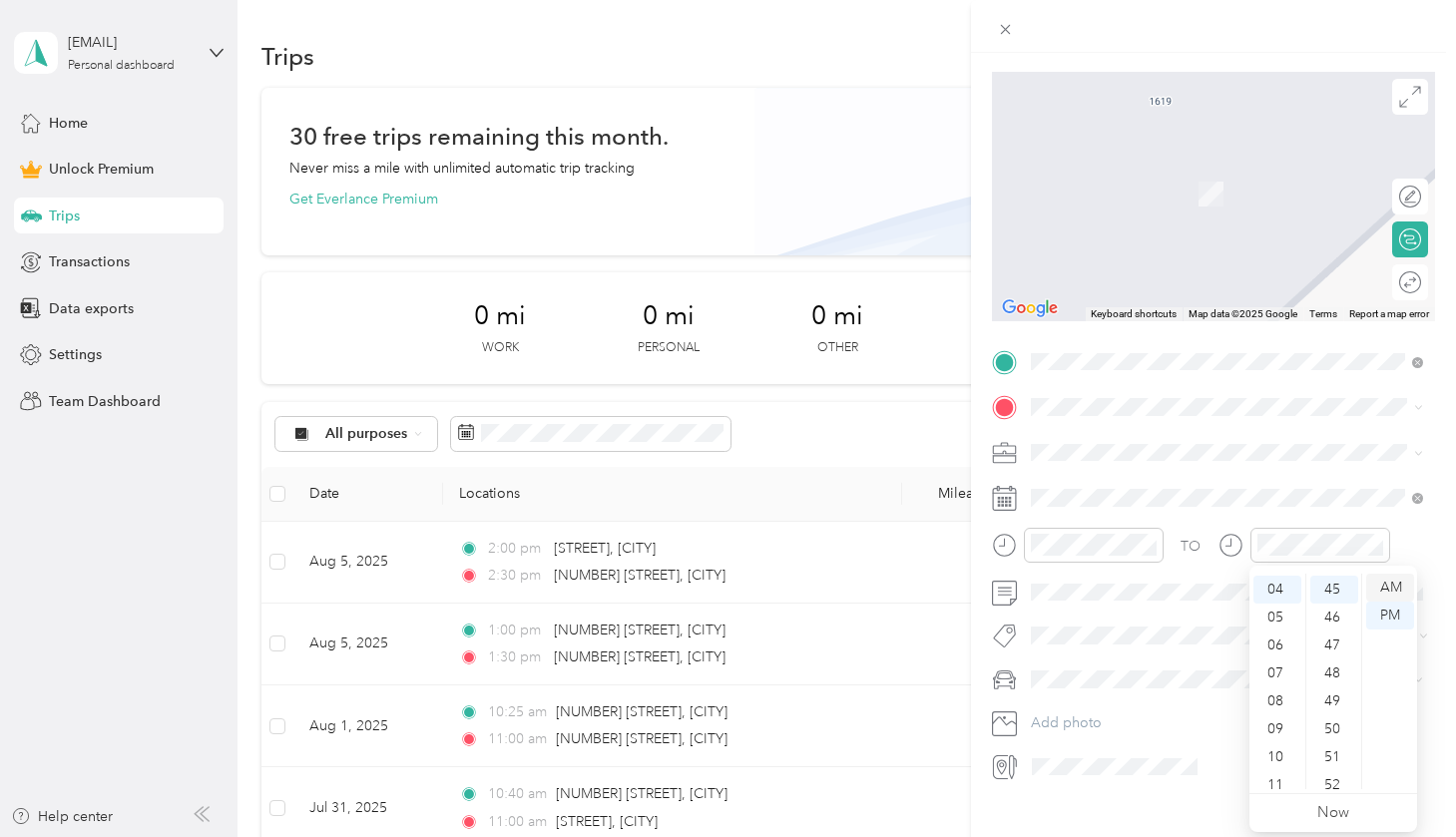 click on "AM" at bounding box center [1390, 588] 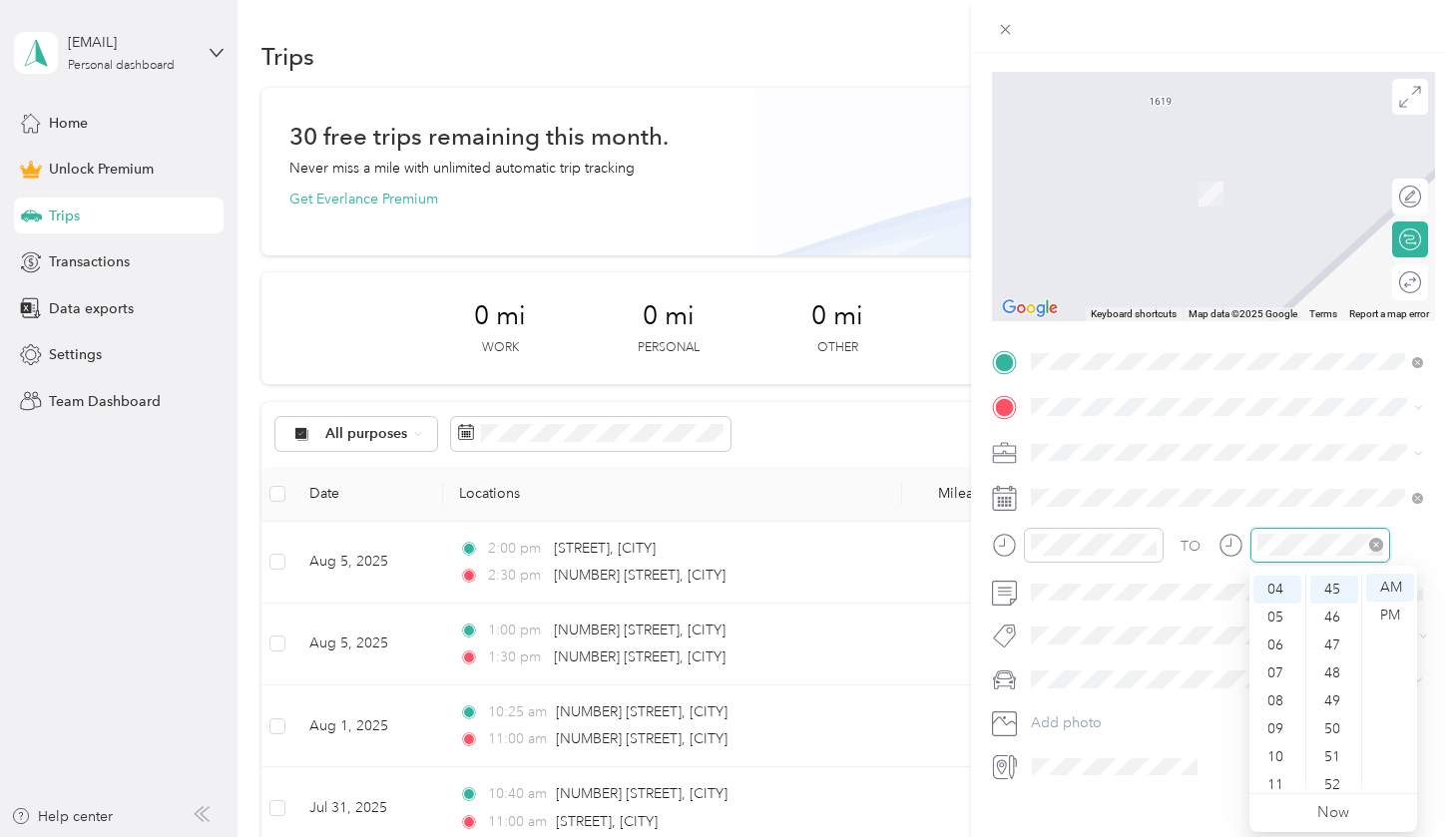 scroll, scrollTop: 120, scrollLeft: 0, axis: vertical 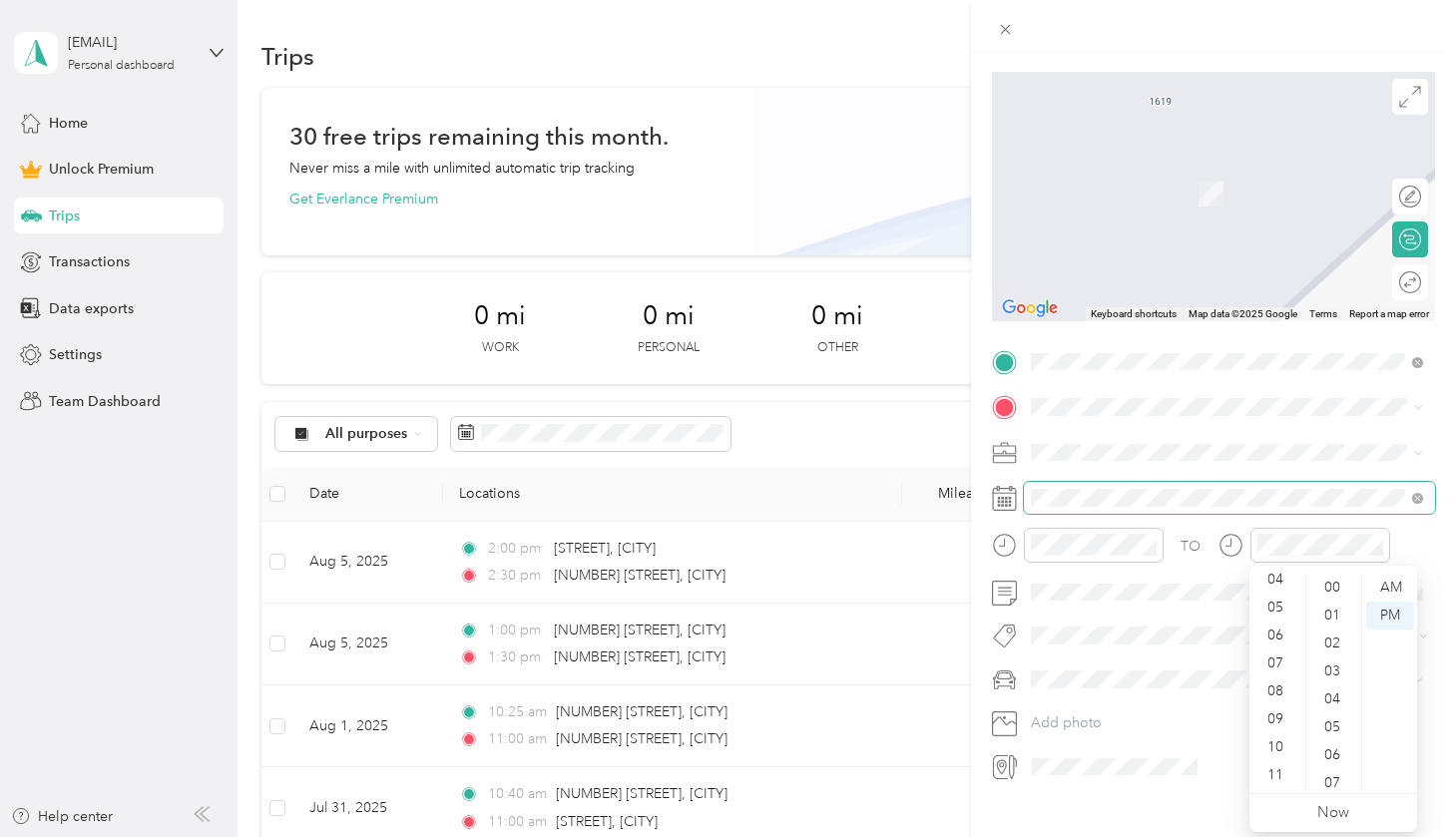 click at bounding box center (1229, 498) 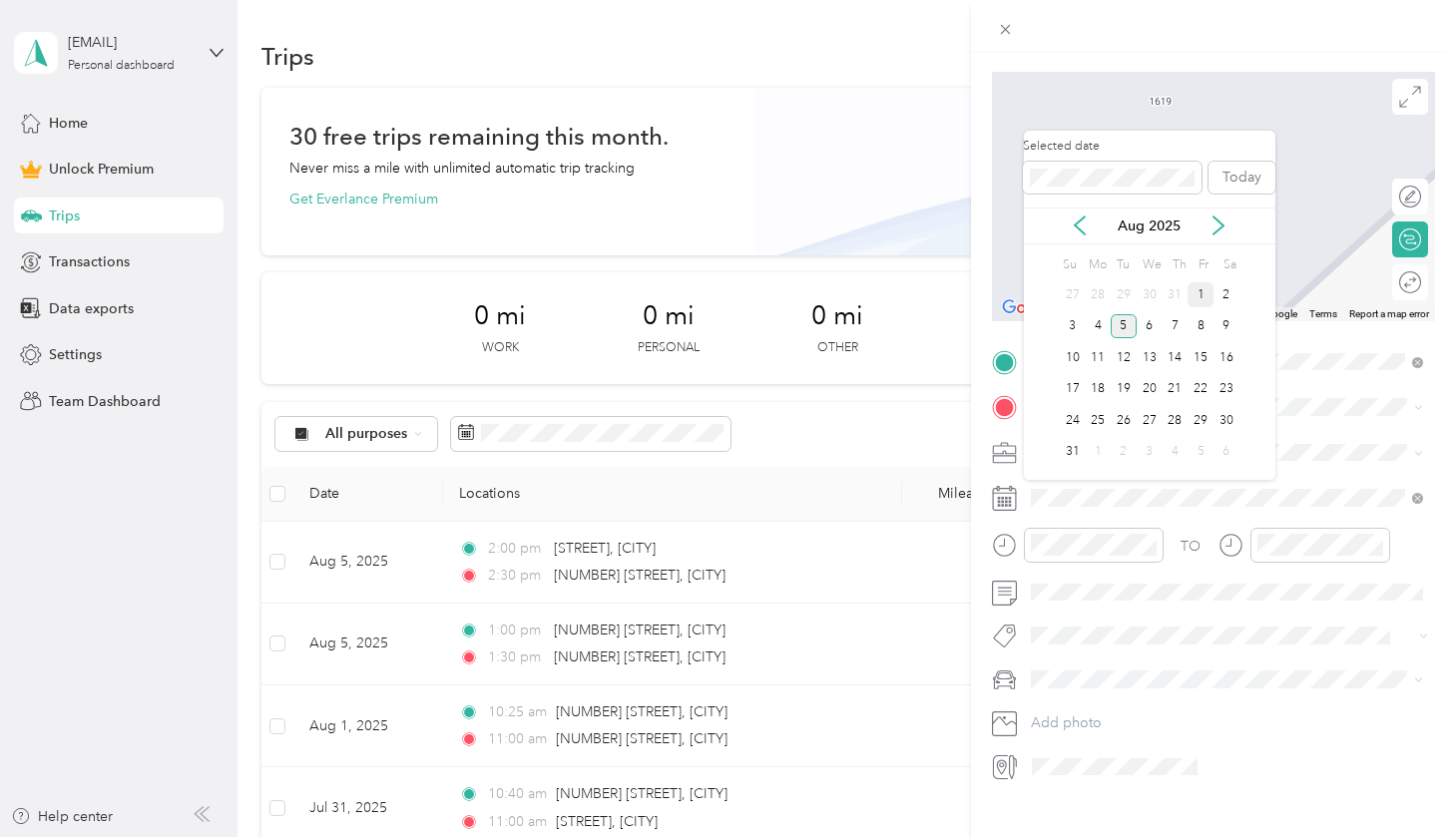 click on "1" at bounding box center (1201, 294) 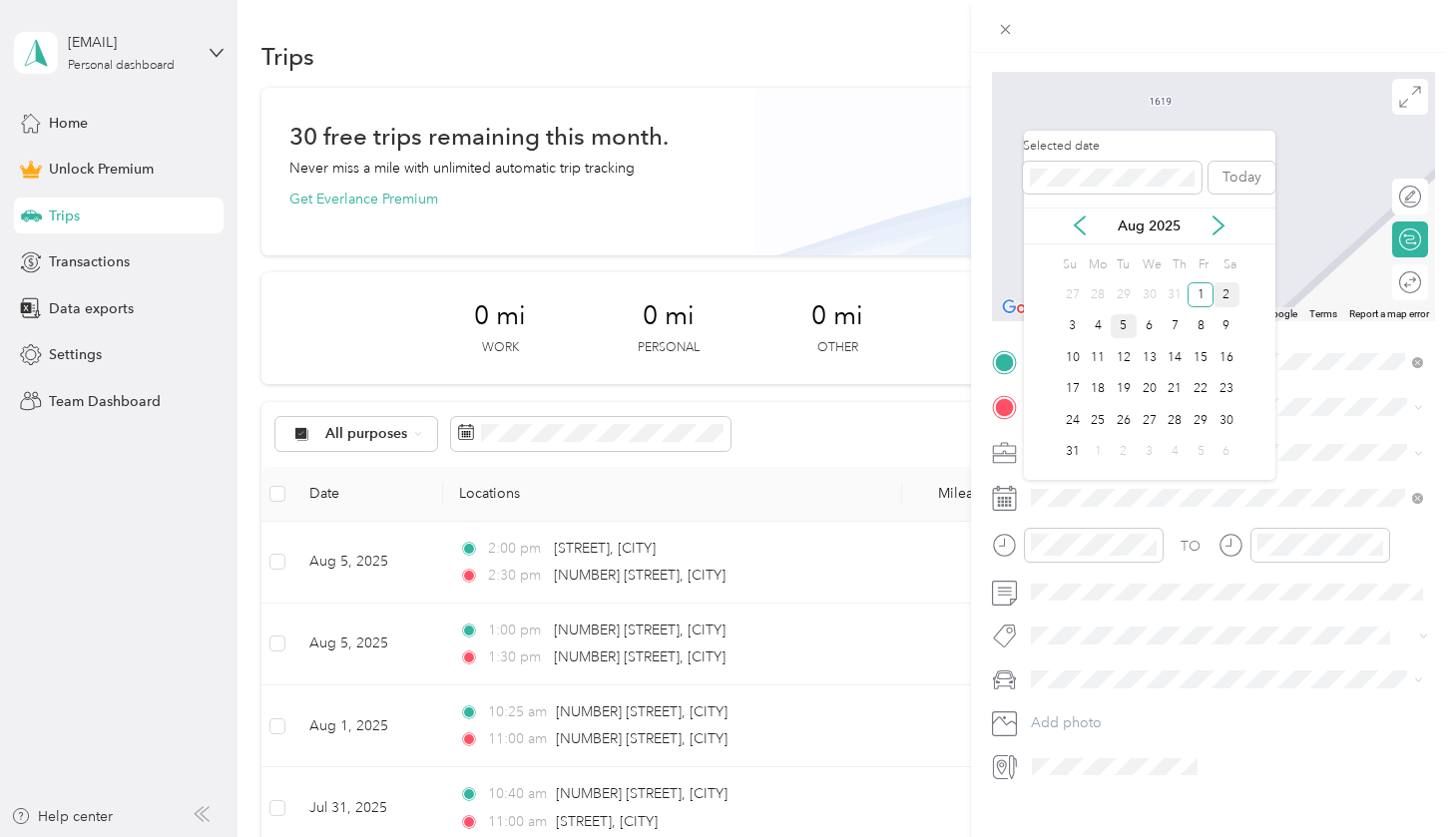 click on "2" at bounding box center (1226, 294) 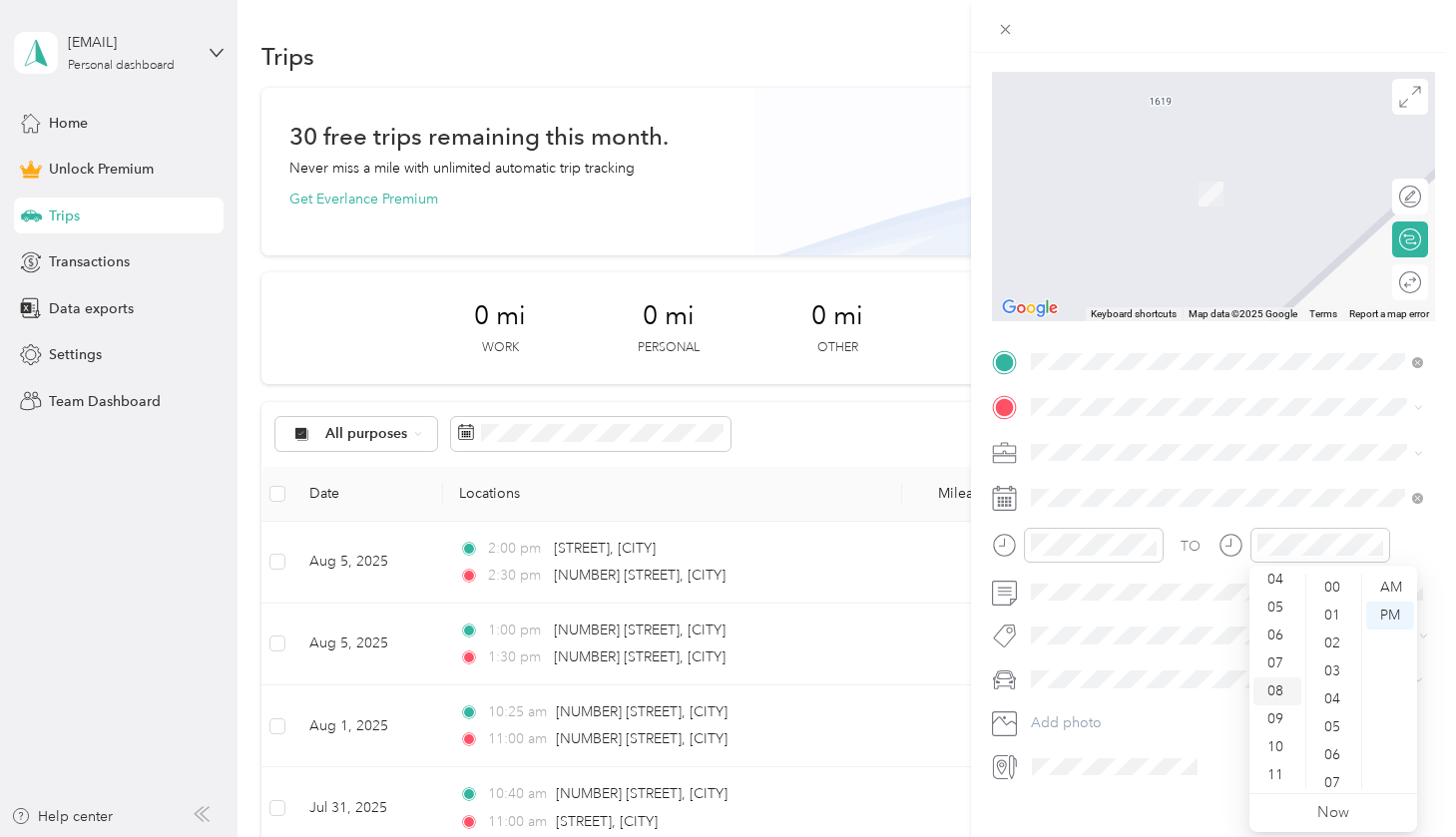 click on "08" at bounding box center (1277, 691) 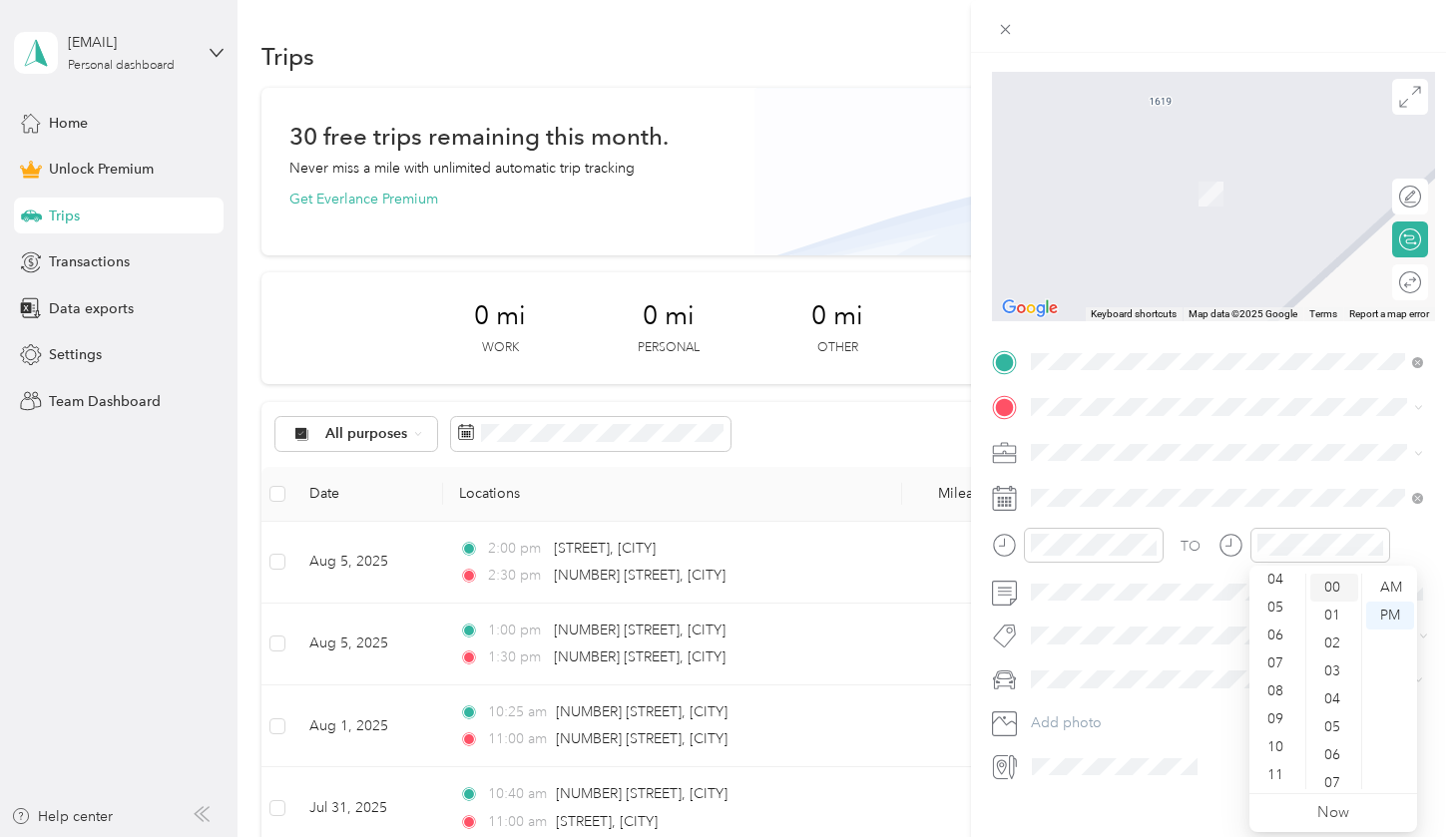 click on "00" at bounding box center [1334, 588] 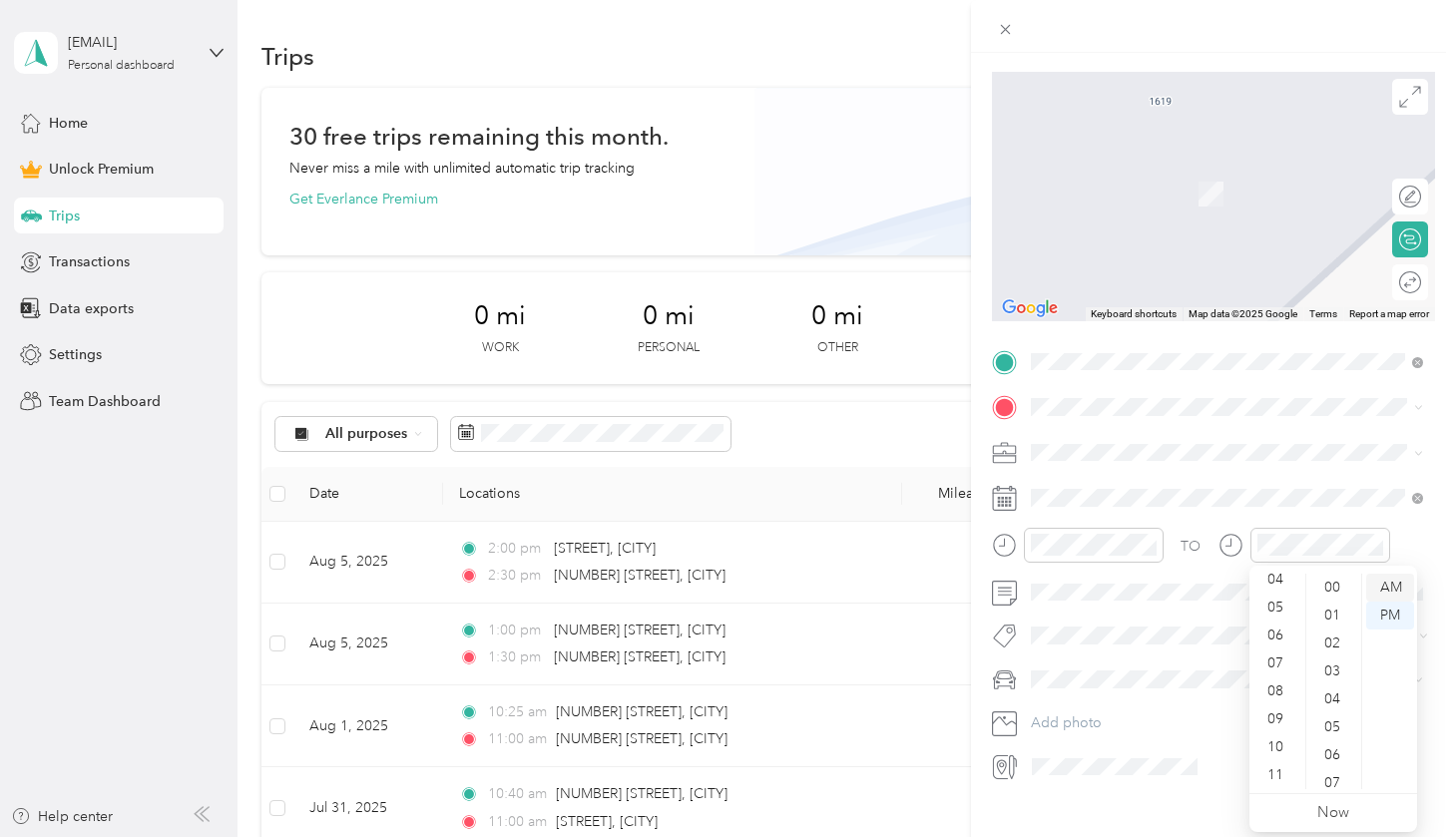 click on "AM" at bounding box center [1390, 588] 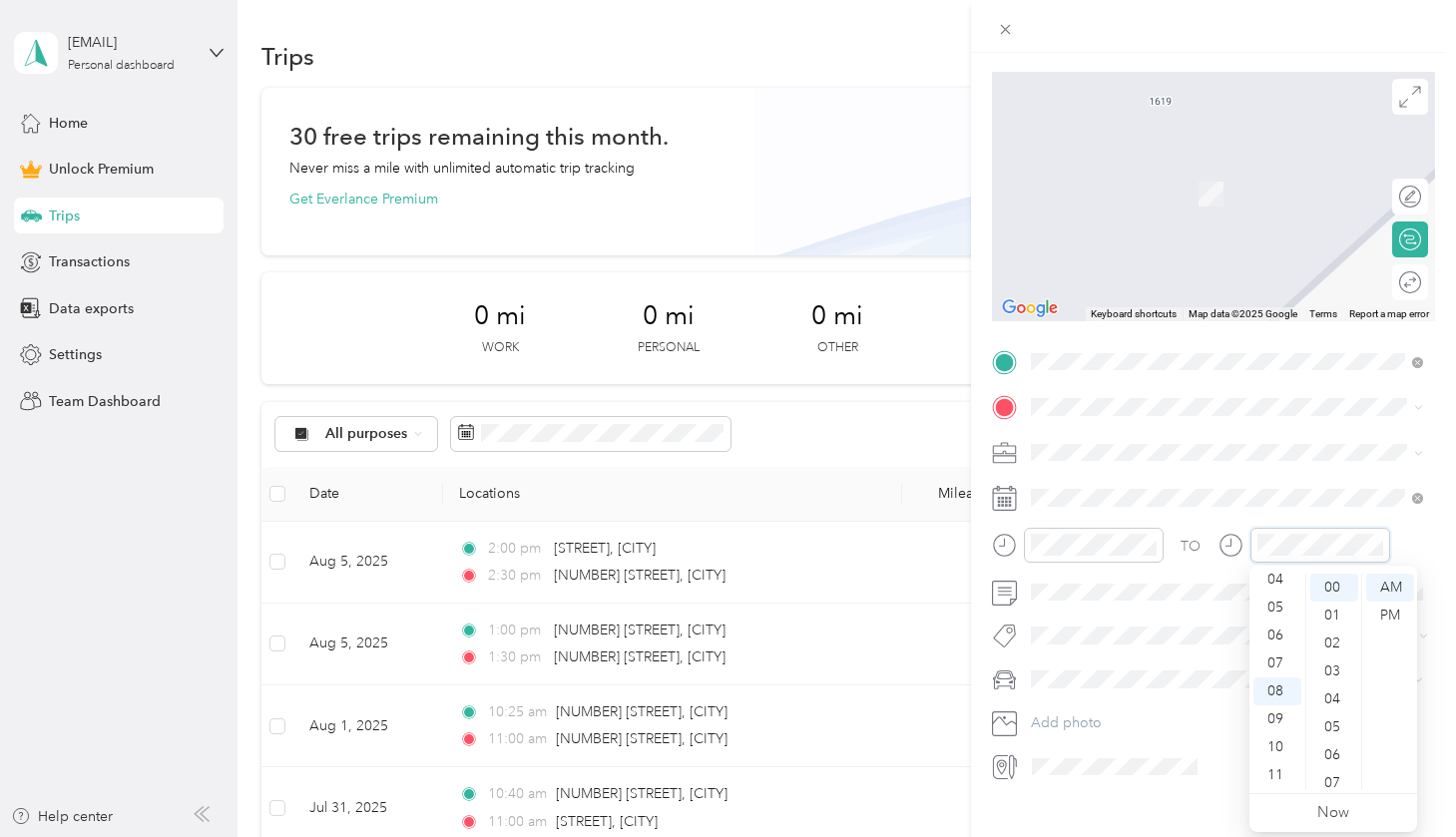 scroll, scrollTop: 155, scrollLeft: 0, axis: vertical 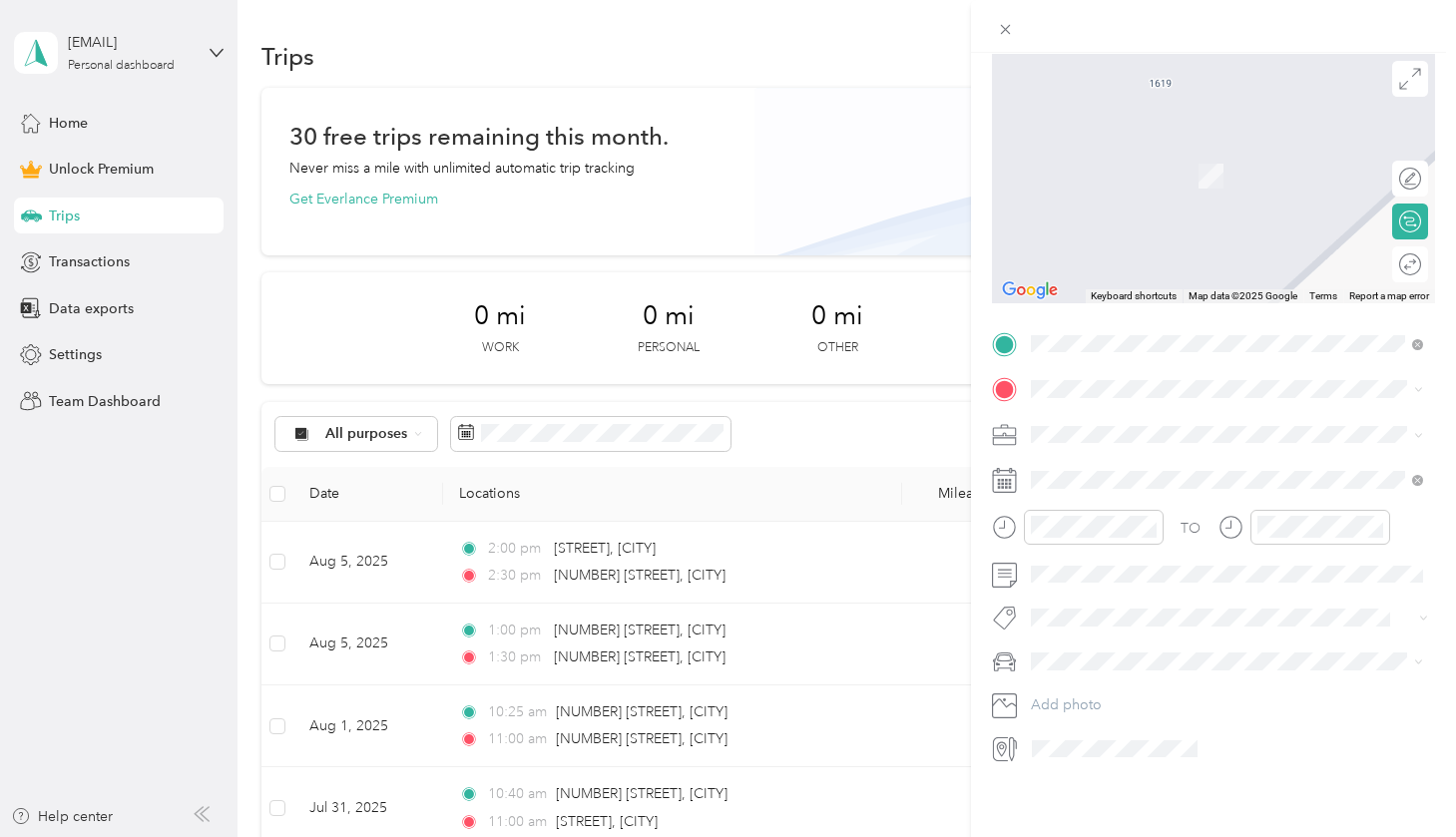 click on "TO Add photo" at bounding box center [1213, 547] 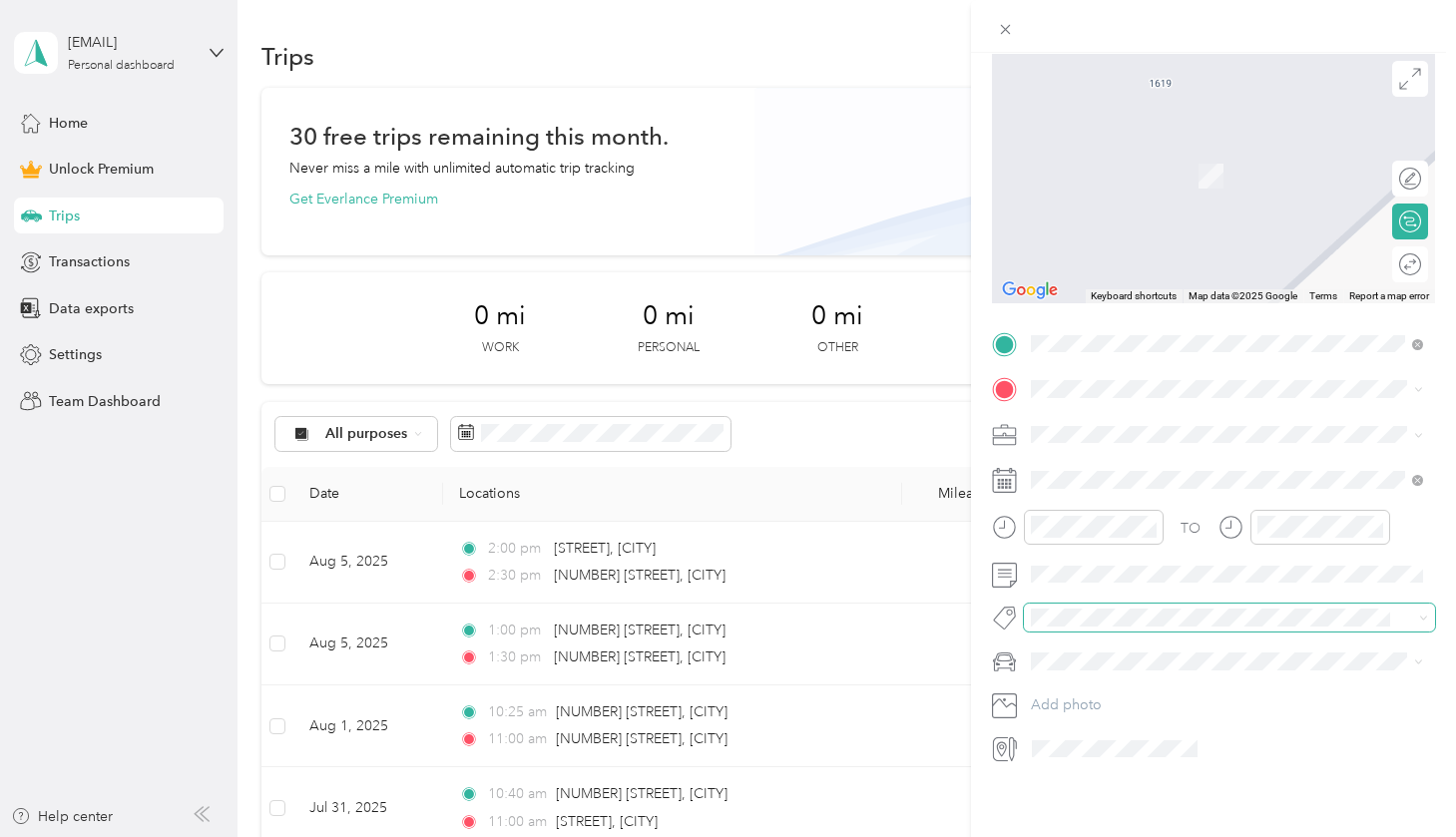 click at bounding box center (1213, 618) 